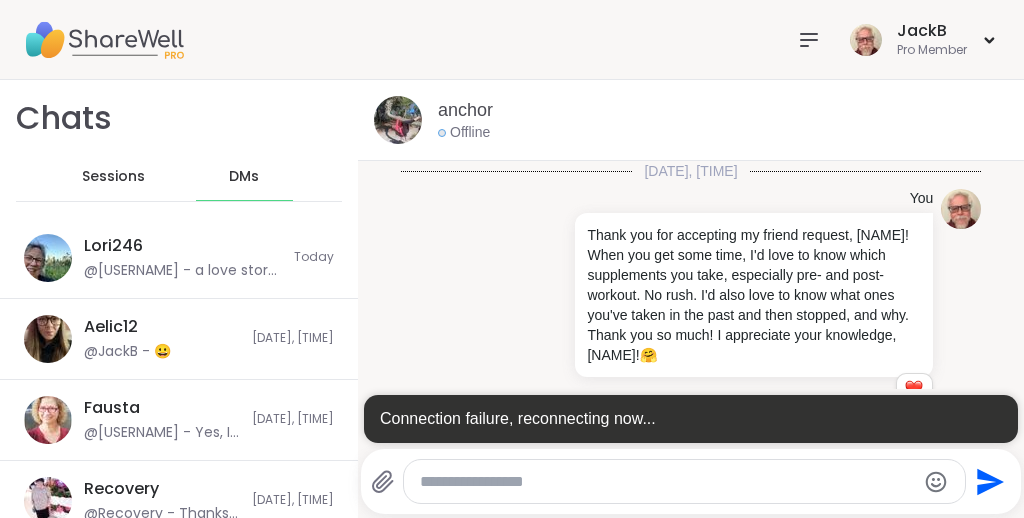 scroll, scrollTop: 0, scrollLeft: 0, axis: both 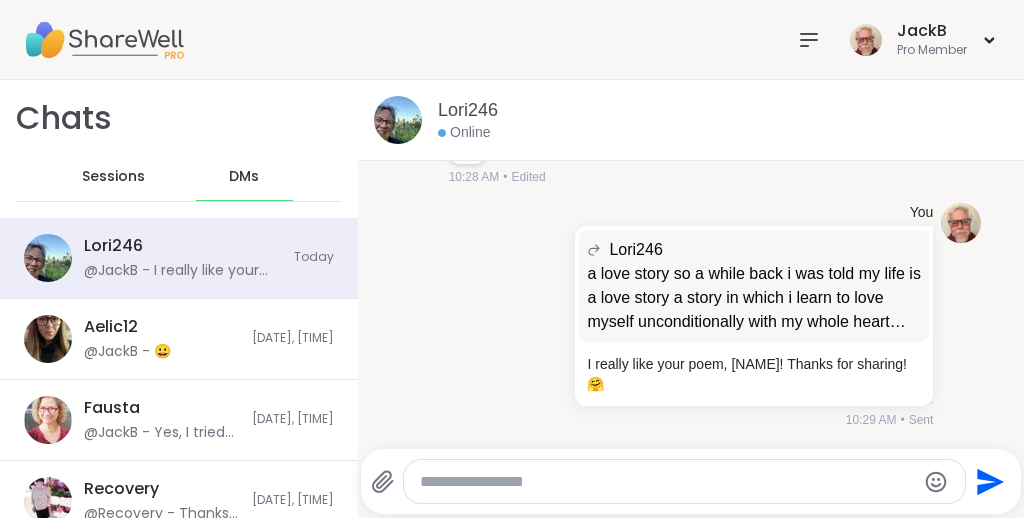 click 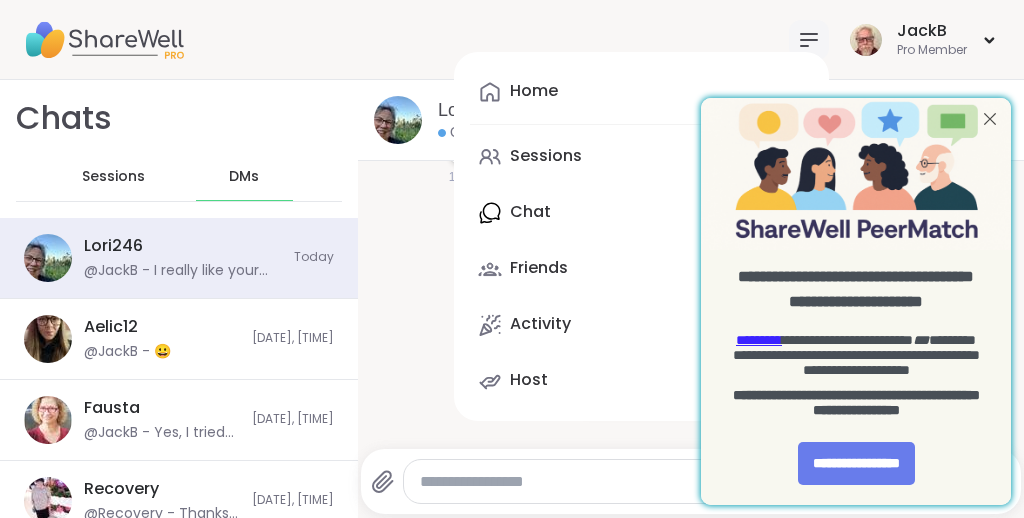 scroll, scrollTop: 0, scrollLeft: 0, axis: both 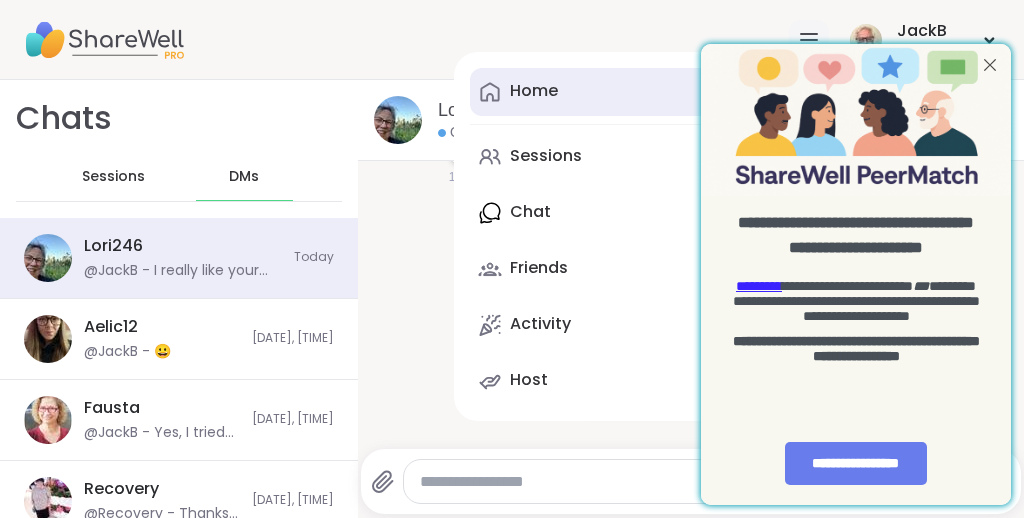 click on "Home" at bounding box center [641, 92] 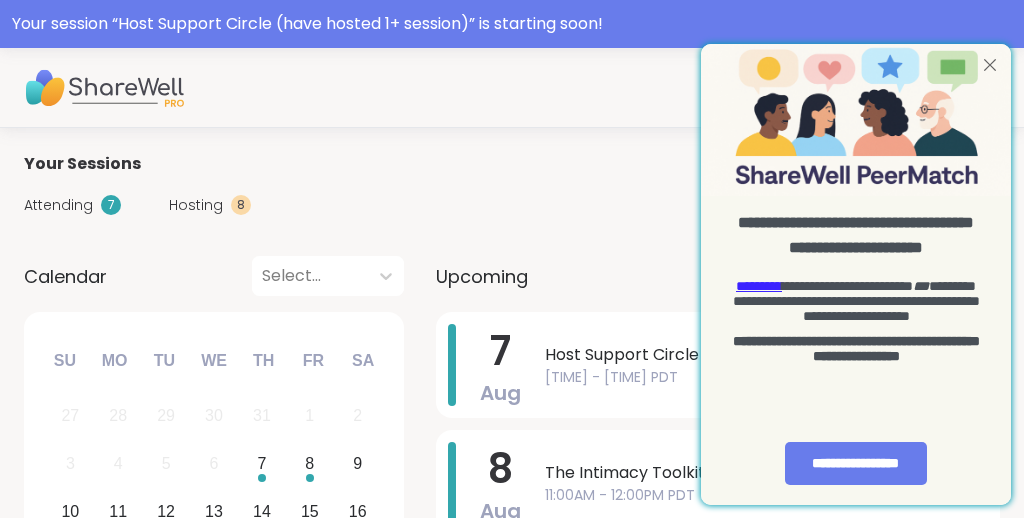click at bounding box center (990, 65) 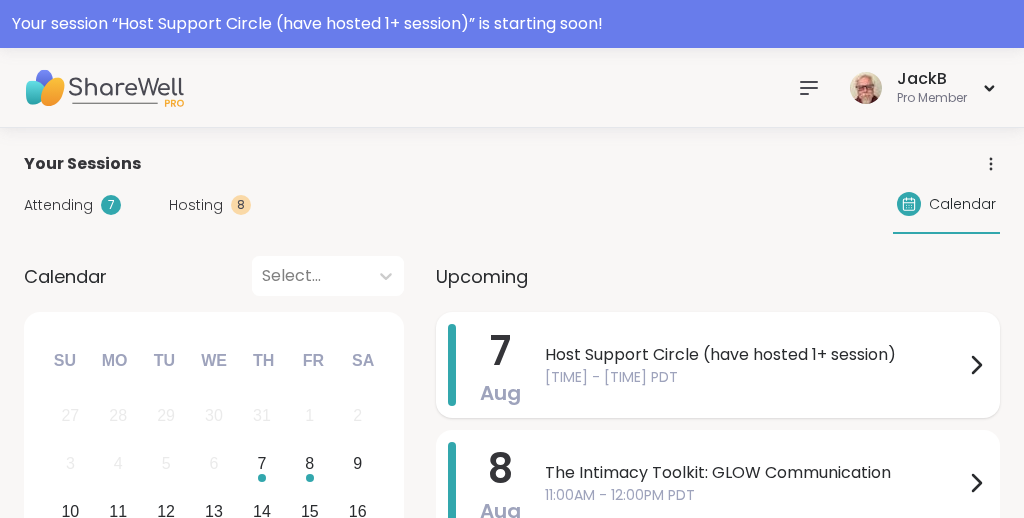 click on "Host Support Circle (have hosted 1+ session)" at bounding box center [754, 355] 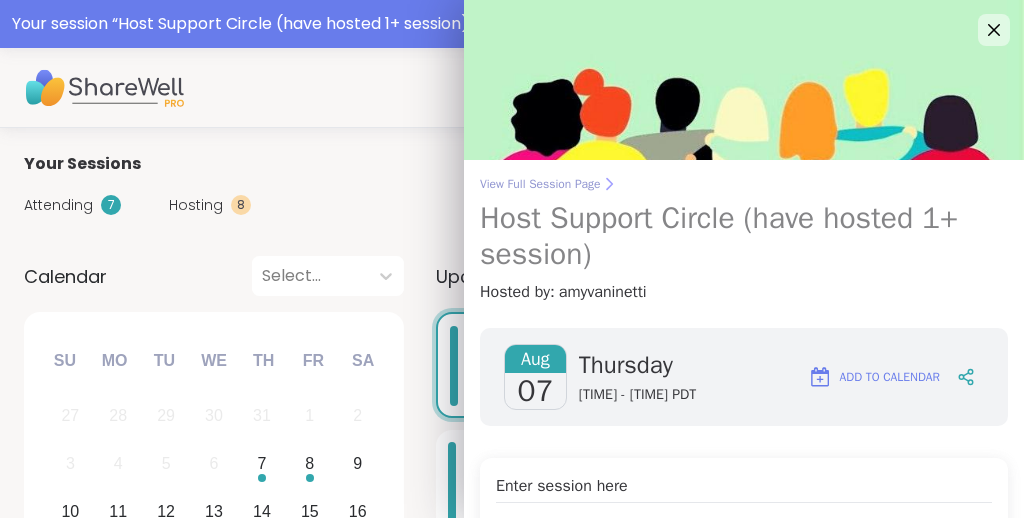 click on "View Full Session Page" at bounding box center [744, 184] 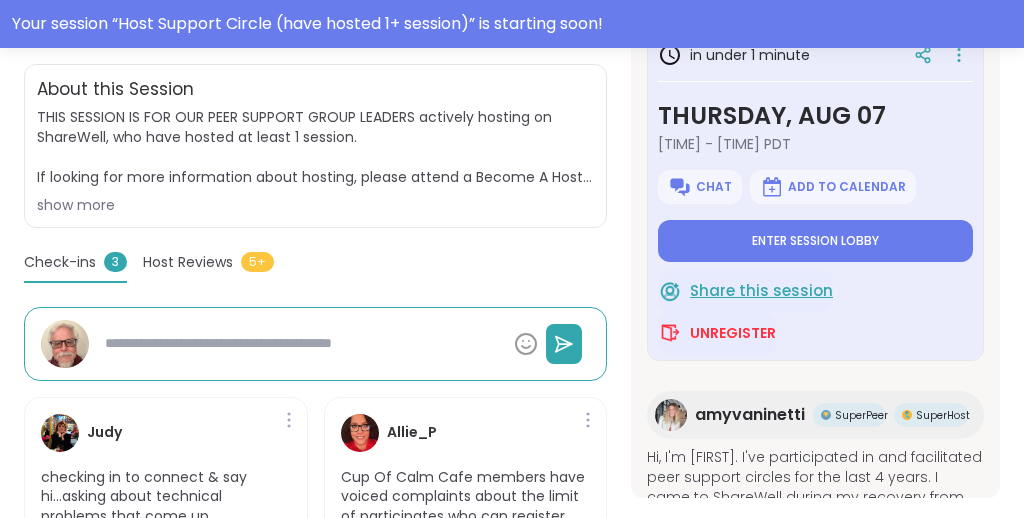 scroll, scrollTop: 535, scrollLeft: 0, axis: vertical 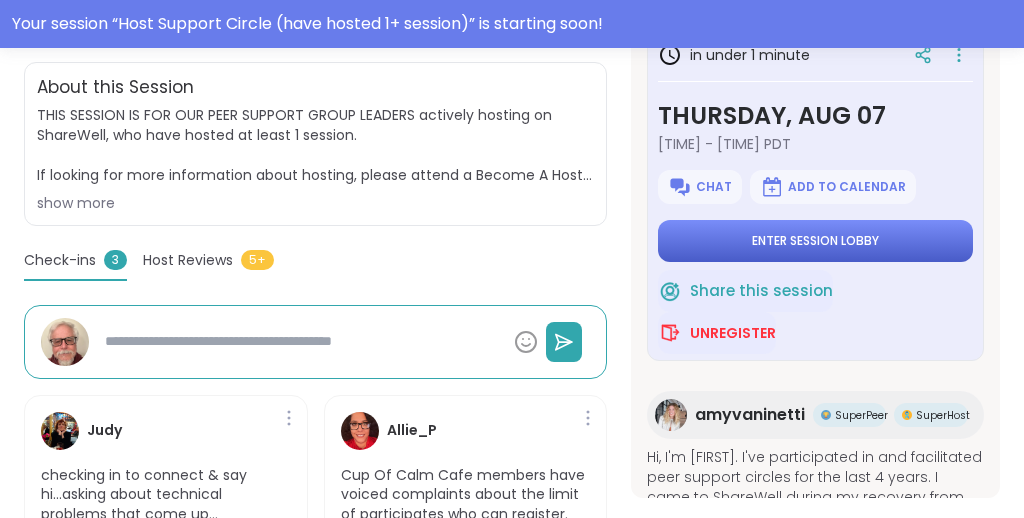 click on "Enter session lobby" at bounding box center [815, 241] 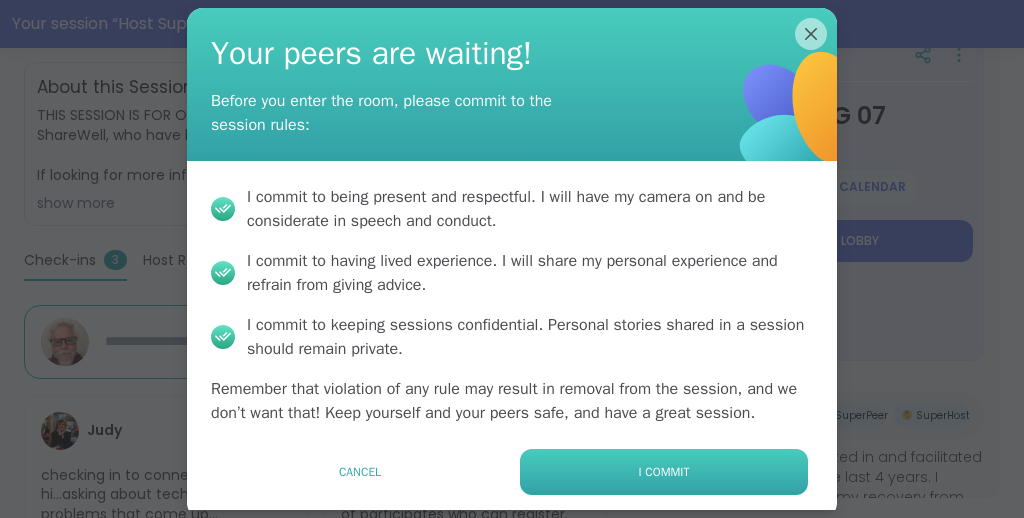 click on "I commit" at bounding box center [664, 472] 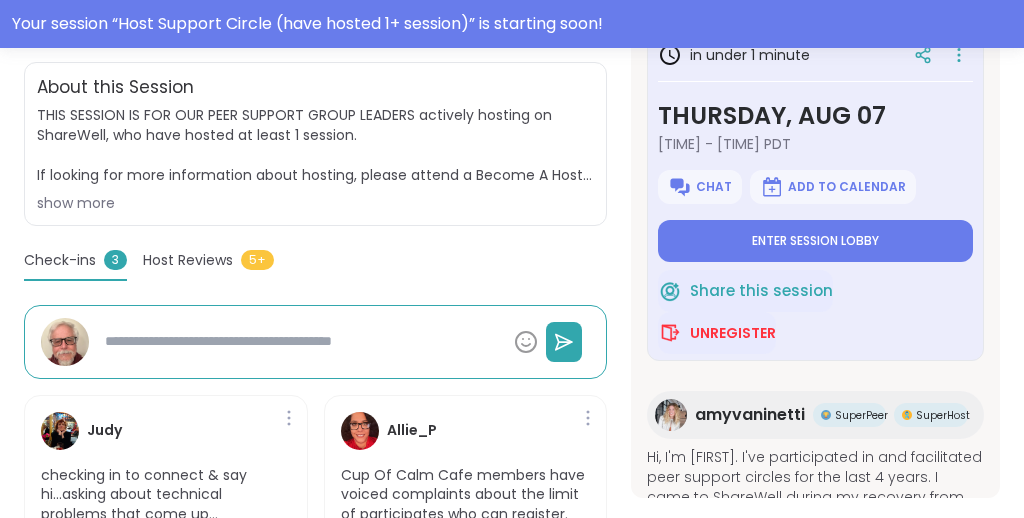 type on "*" 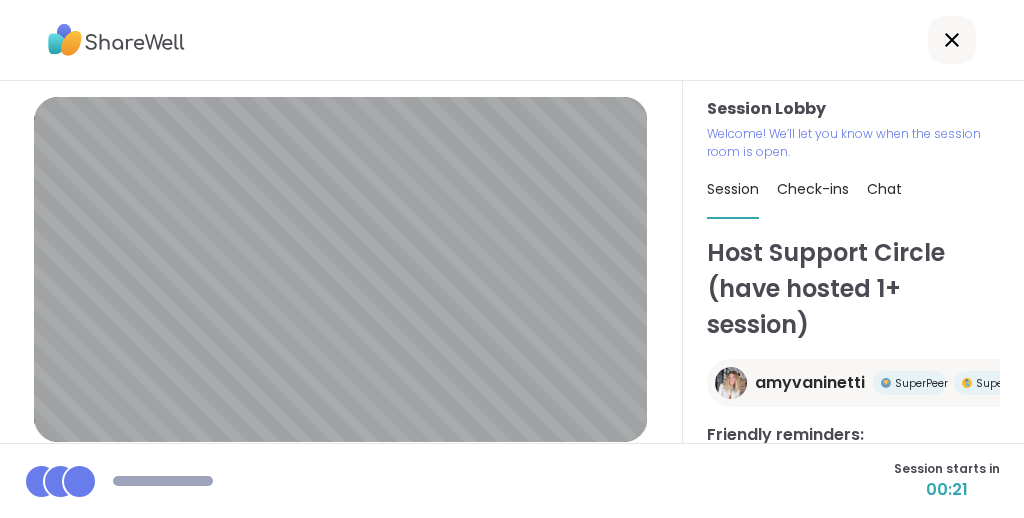 scroll, scrollTop: 167, scrollLeft: 0, axis: vertical 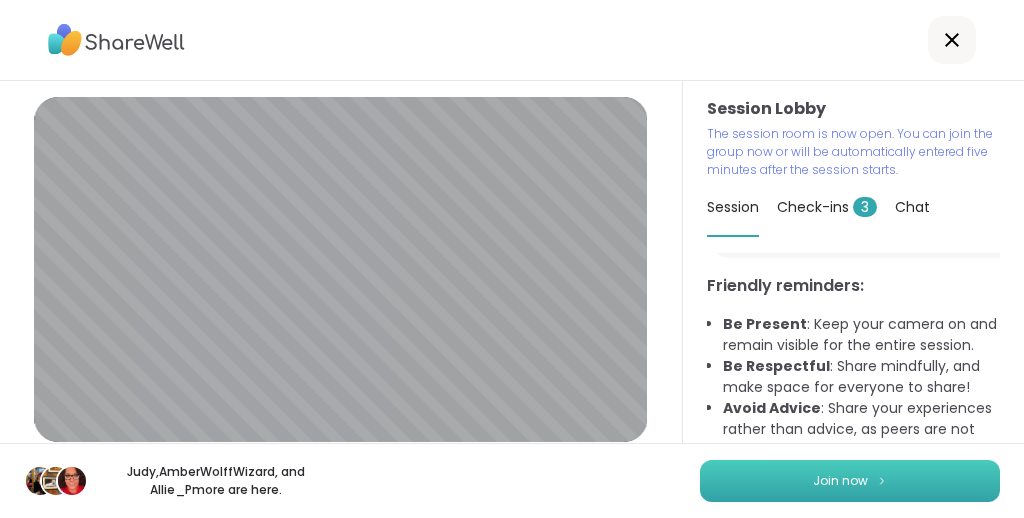 click on "Join now" at bounding box center (850, 481) 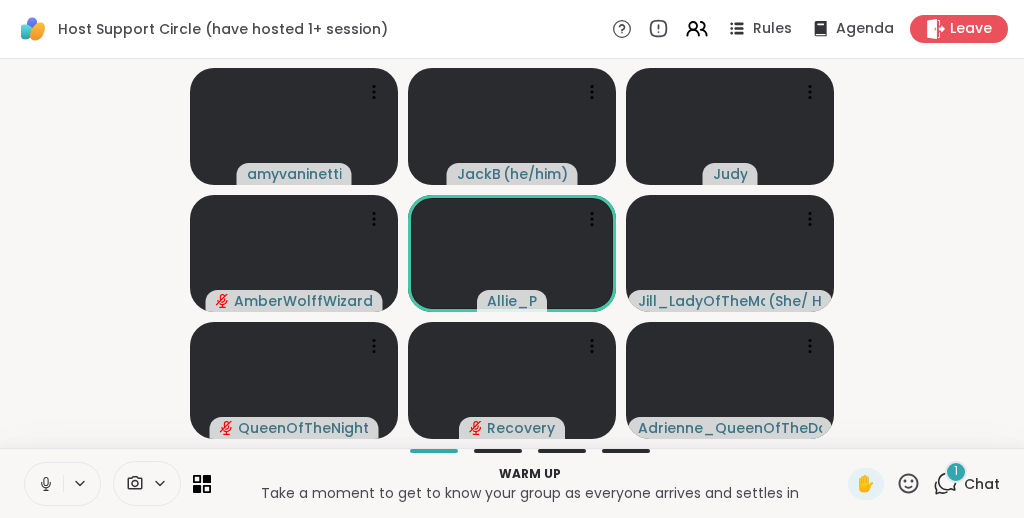 click 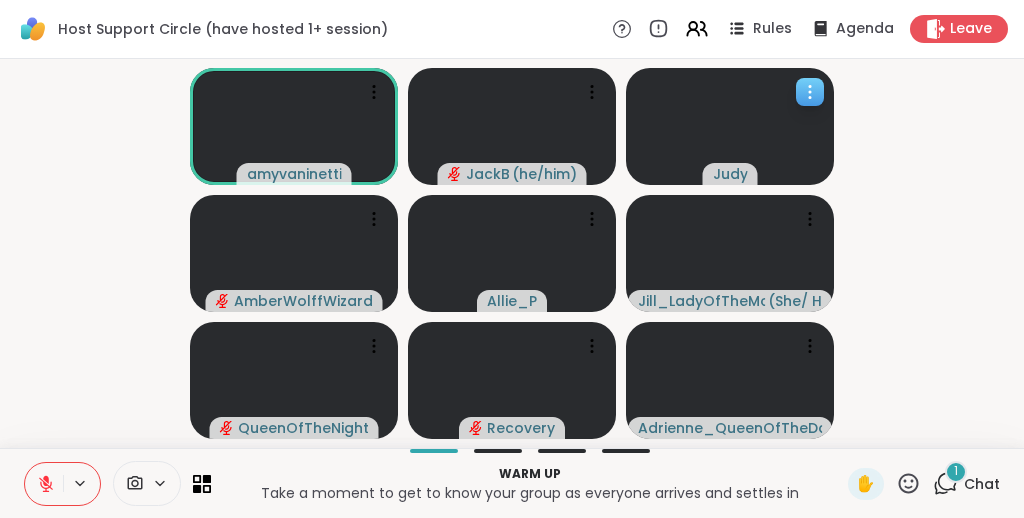 click 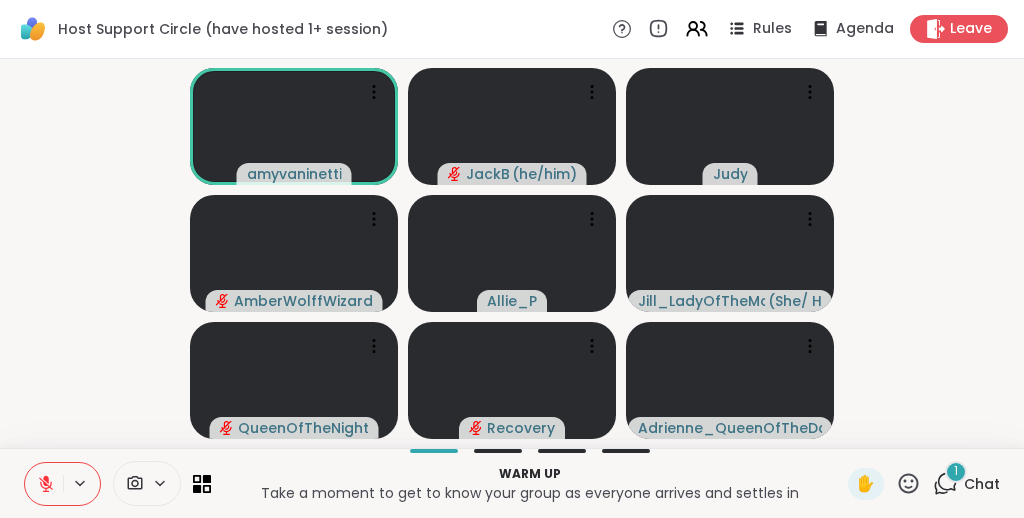 click on "amyvaninetti JackB ( he/him ) Judy AmberWolffWizard Allie_P Jill_LadyOfTheMountain ( She/ Her ) QueenOfTheNight Recovery Adrienne_QueenOfTheDawn" at bounding box center (512, 253) 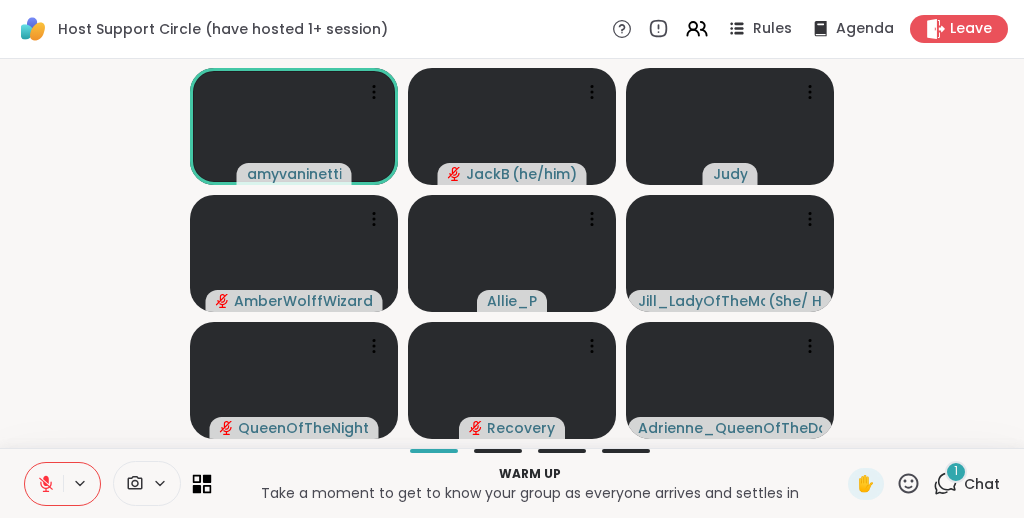 click 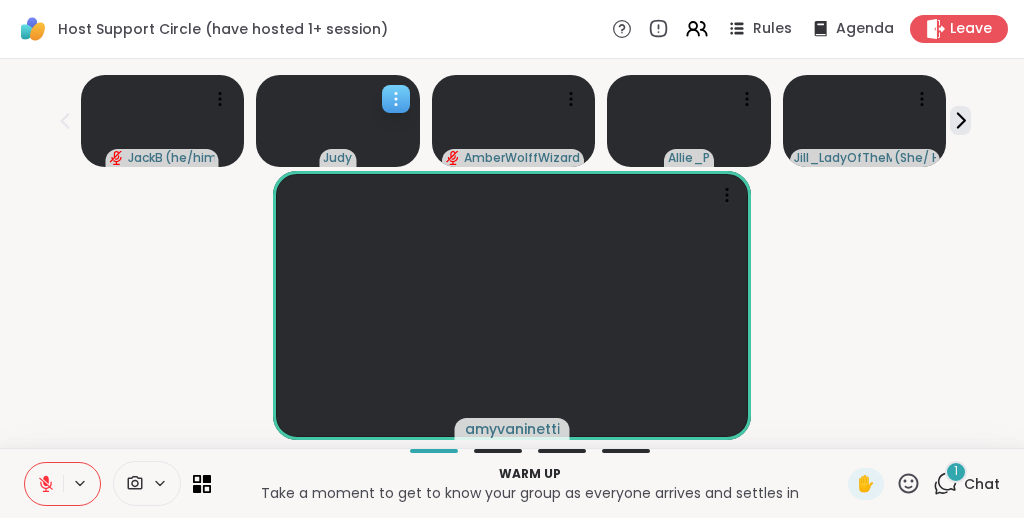click 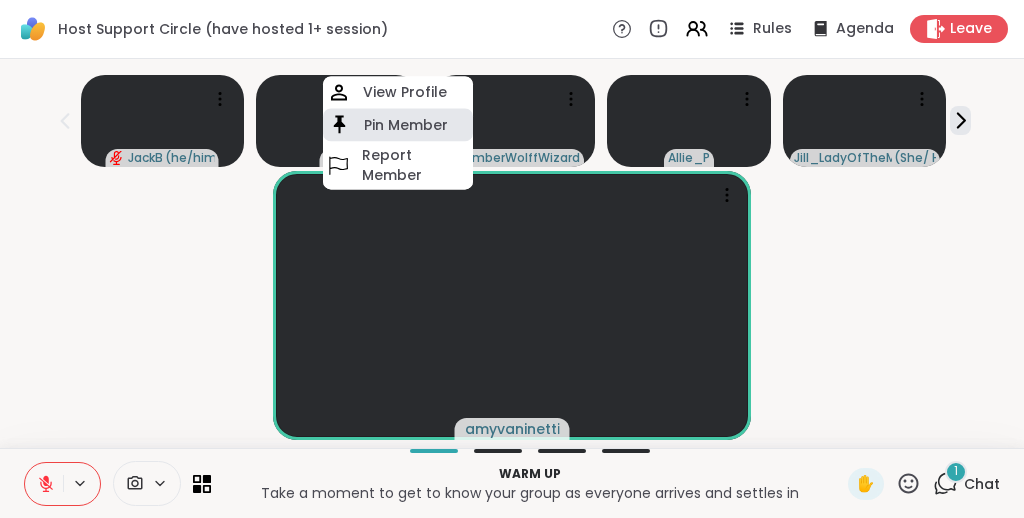 click on "Pin Member" at bounding box center [406, 125] 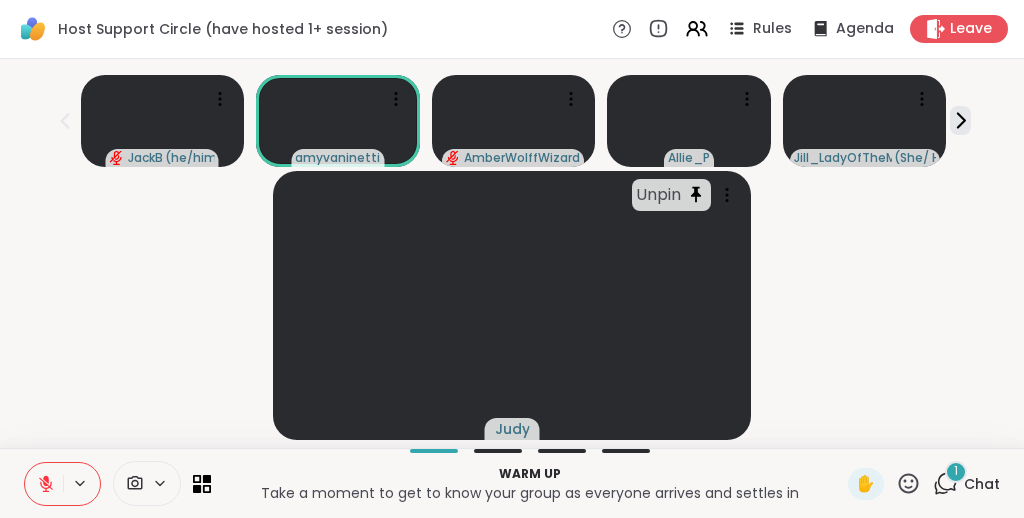 scroll, scrollTop: 40, scrollLeft: 0, axis: vertical 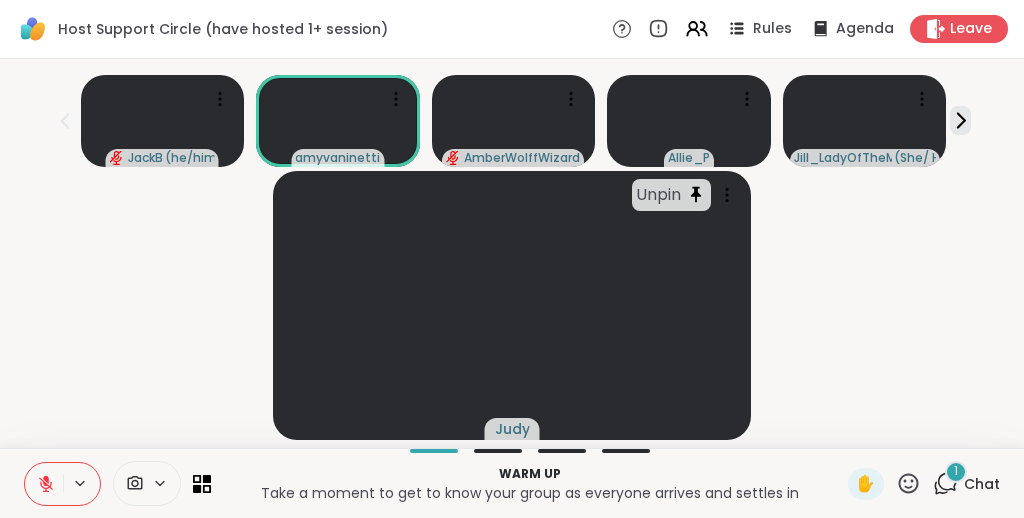 click on "Chat" at bounding box center (982, 484) 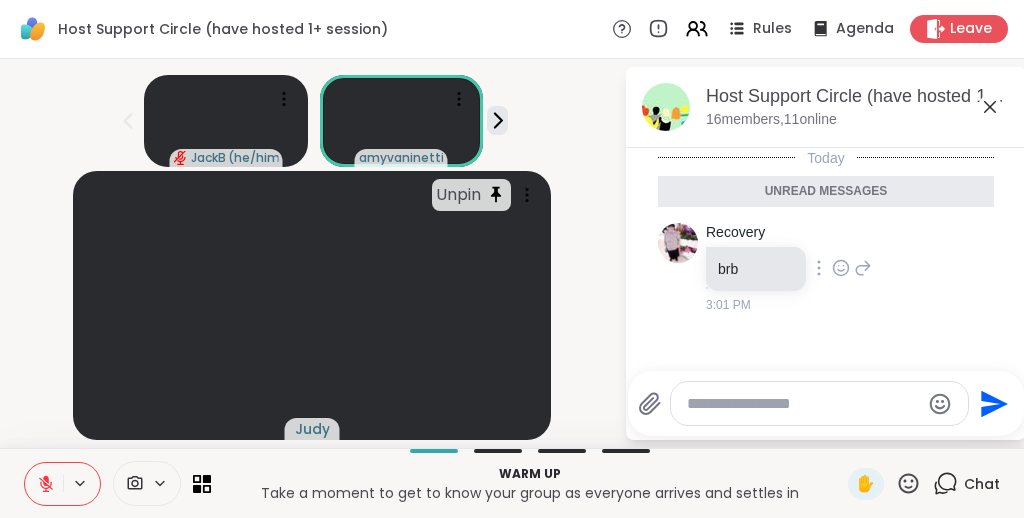 scroll, scrollTop: 0, scrollLeft: 0, axis: both 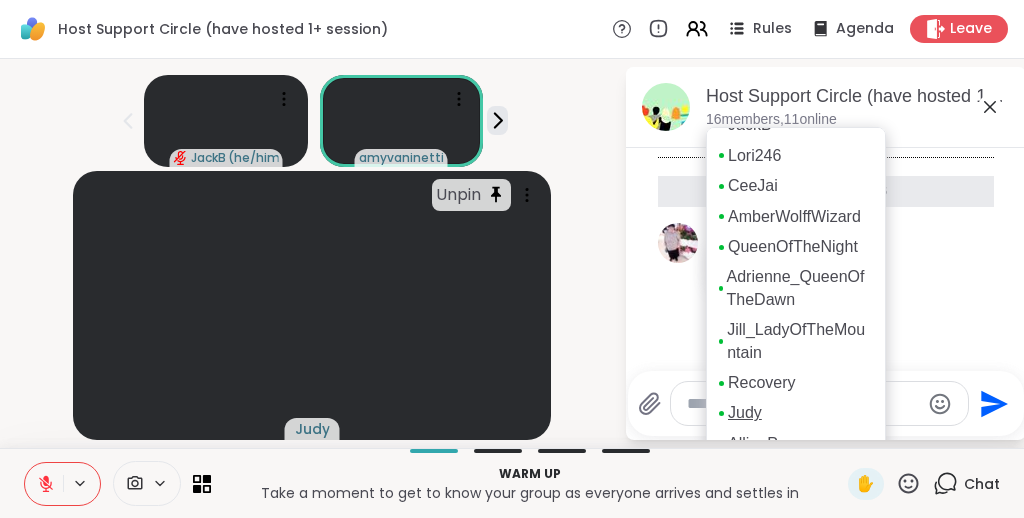 click on "Judy" at bounding box center [745, 413] 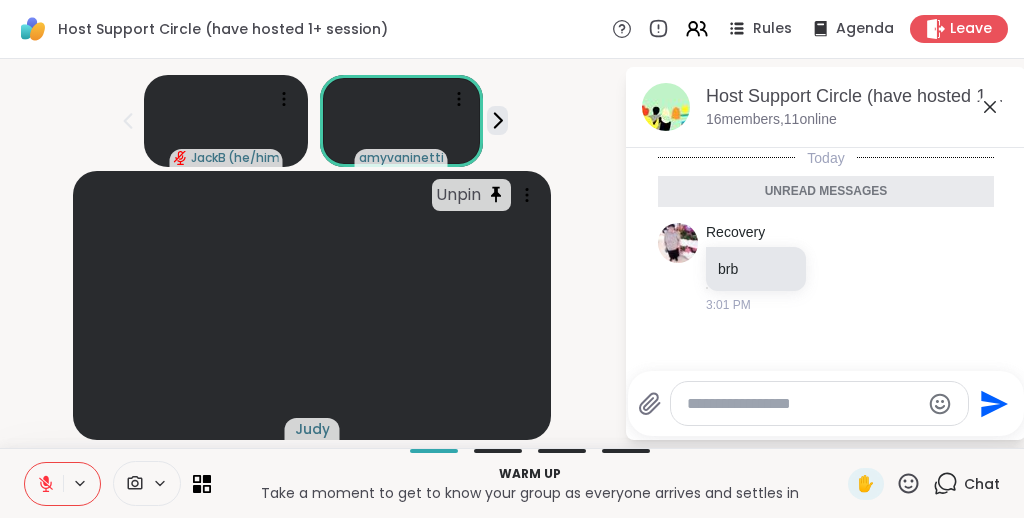 click 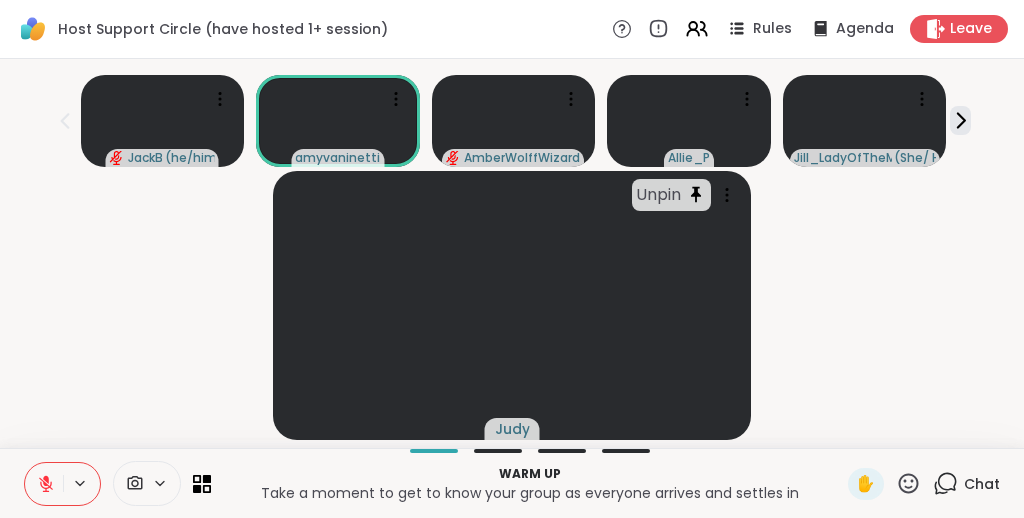 click on "Unpin  Judy" at bounding box center [512, 305] 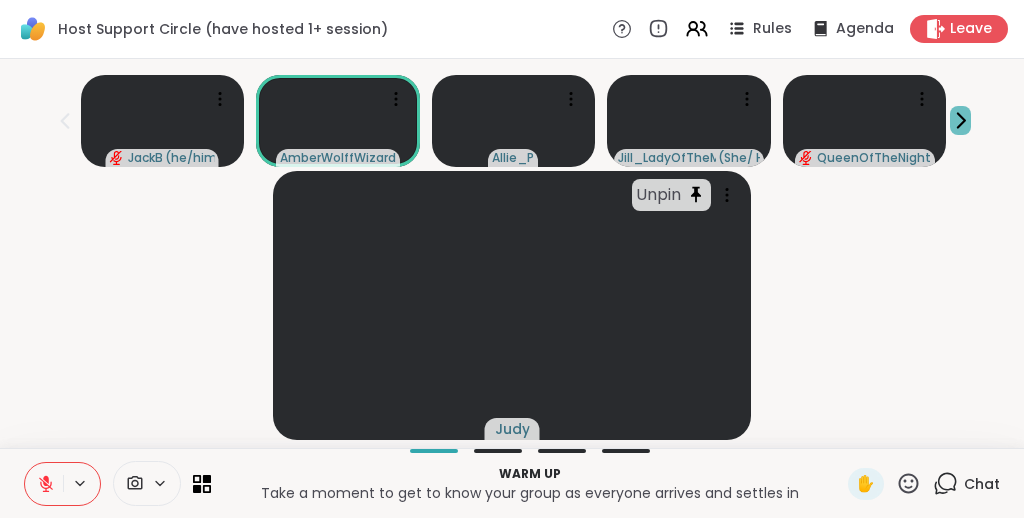 click 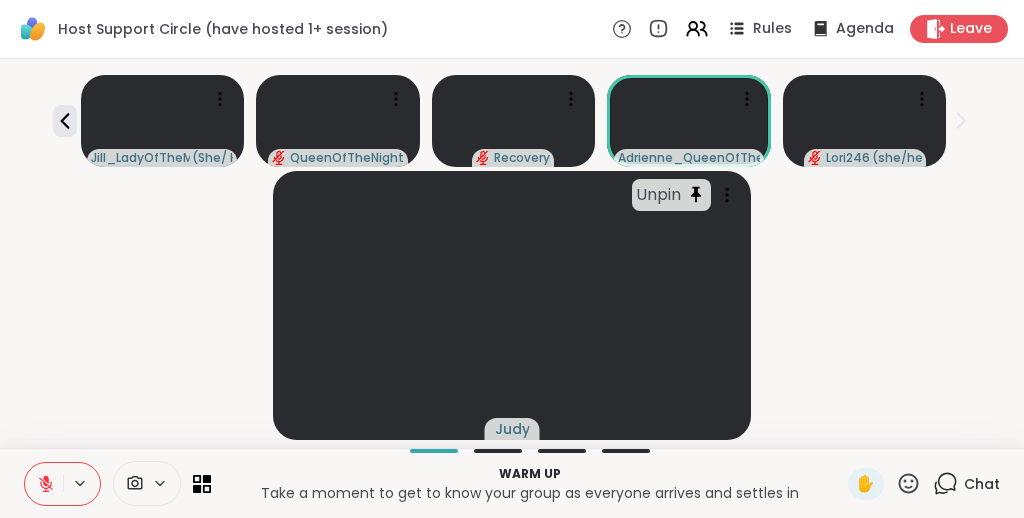 click 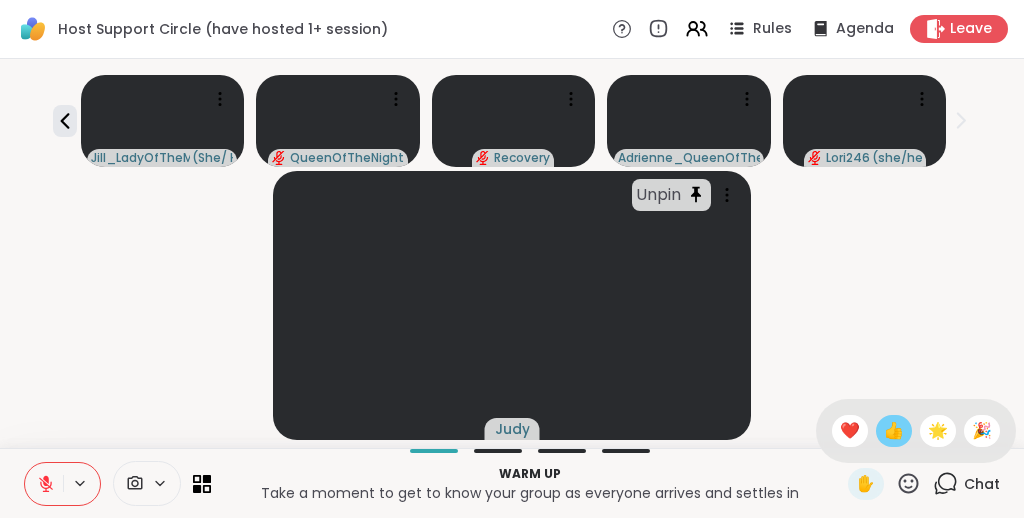 click on "👍" at bounding box center (894, 431) 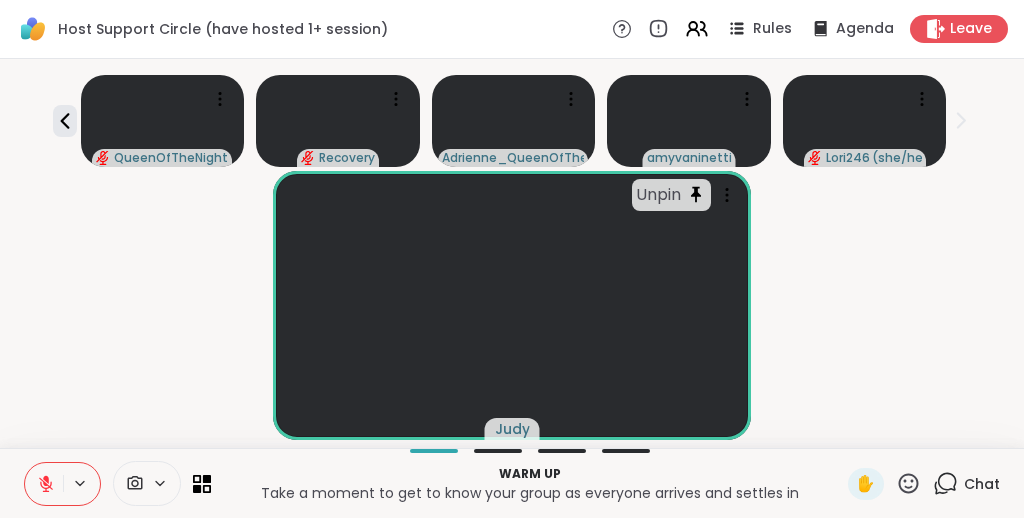 click 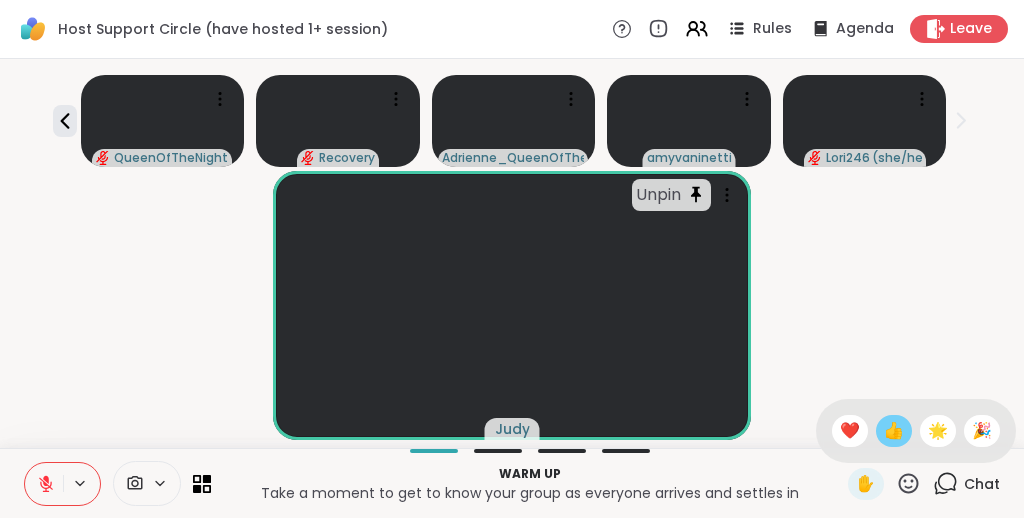 click on "👍" at bounding box center (894, 431) 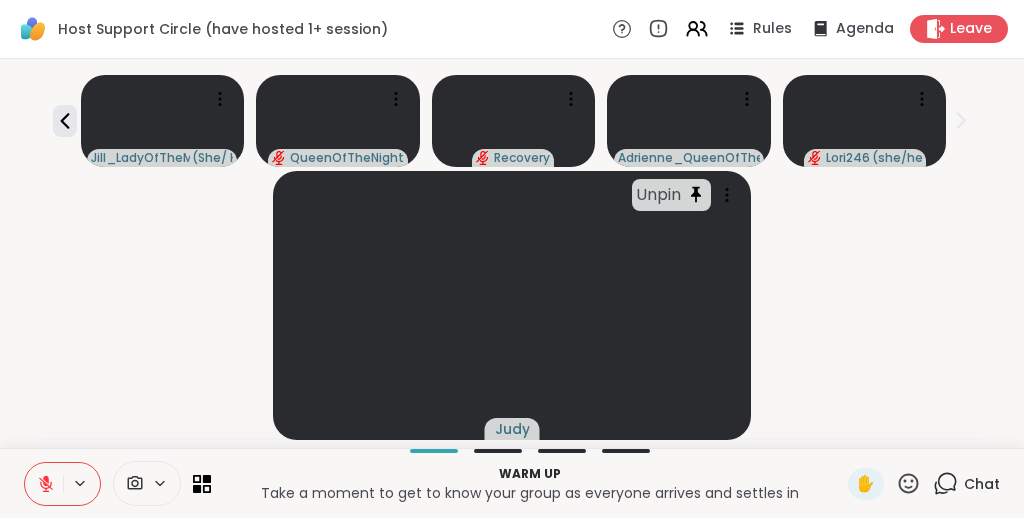 click 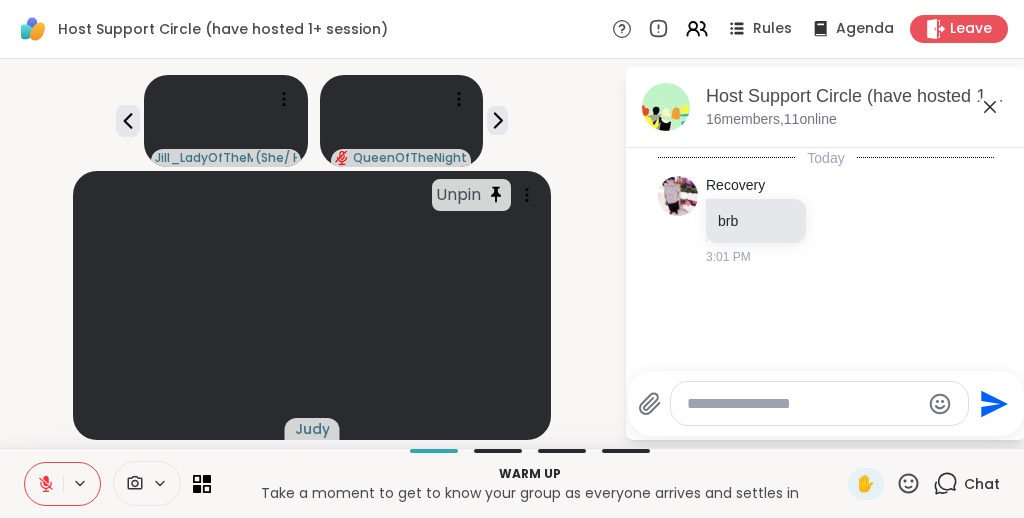 click 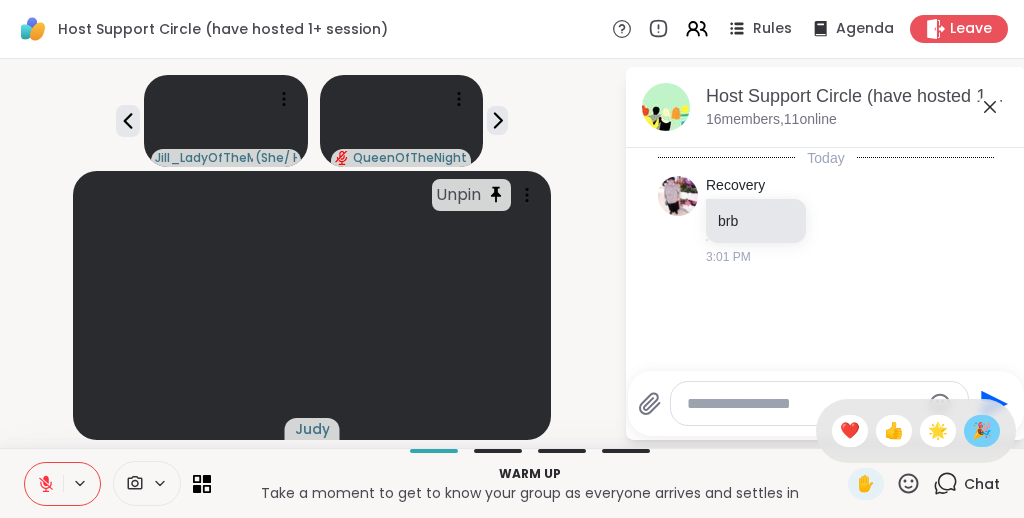 click on "🎉" at bounding box center [982, 431] 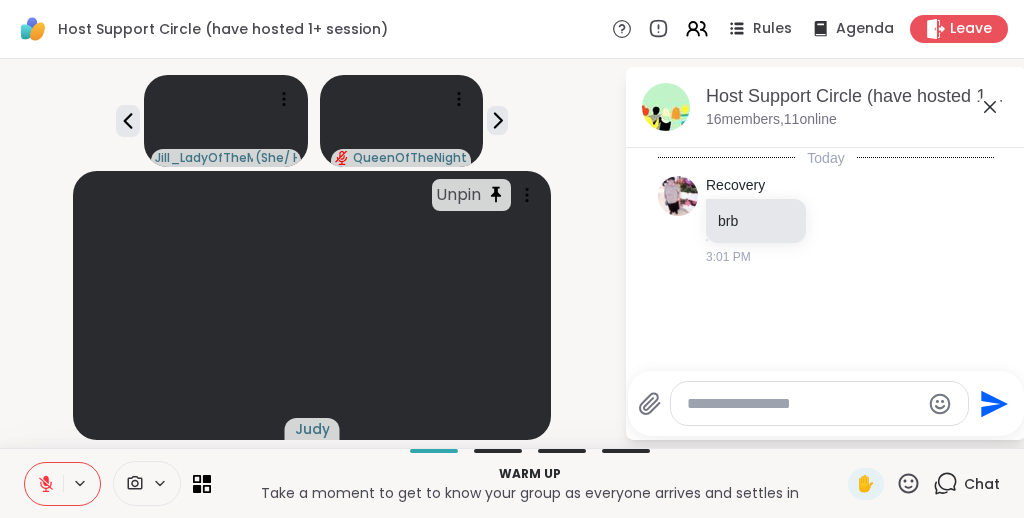 click 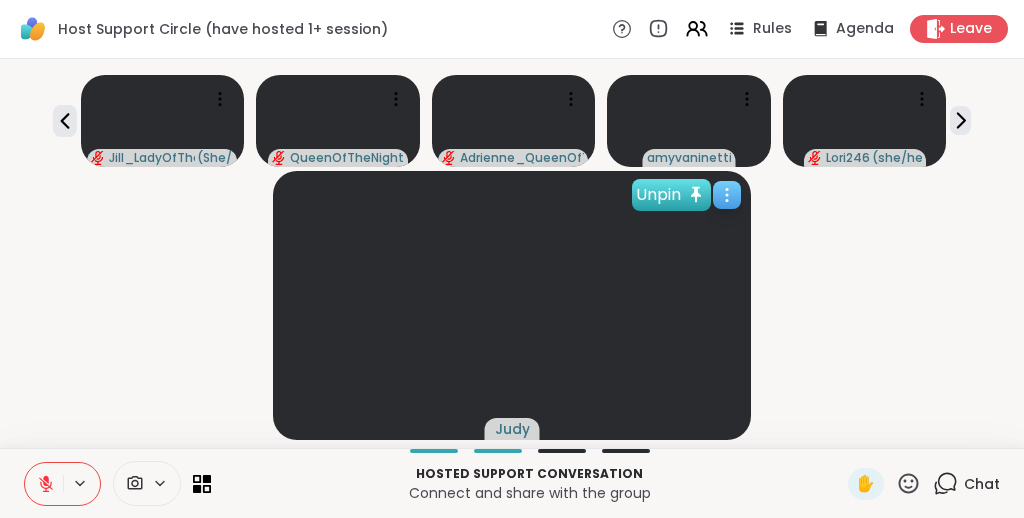 click on "Unpin" at bounding box center (671, 195) 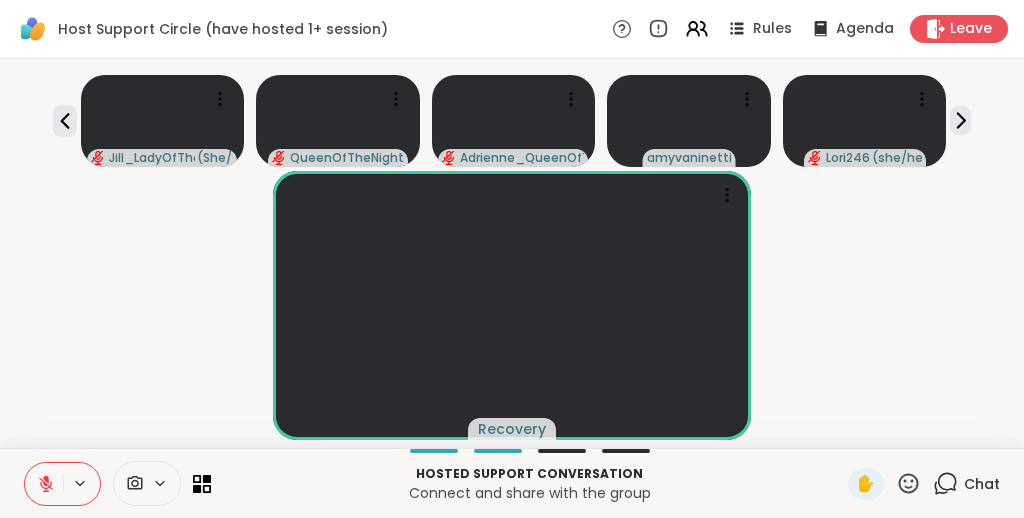 click on "Chat" at bounding box center [982, 484] 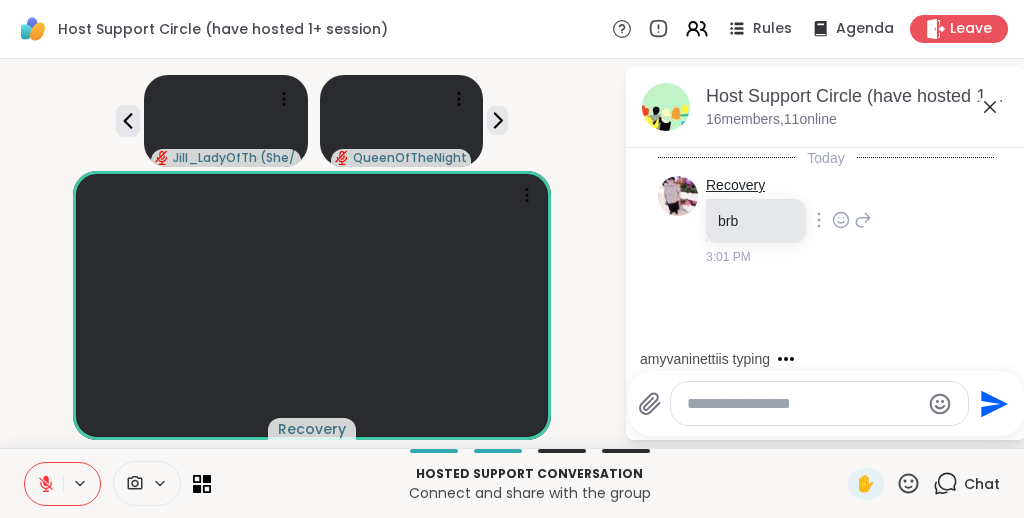 click on "Recovery" at bounding box center [735, 186] 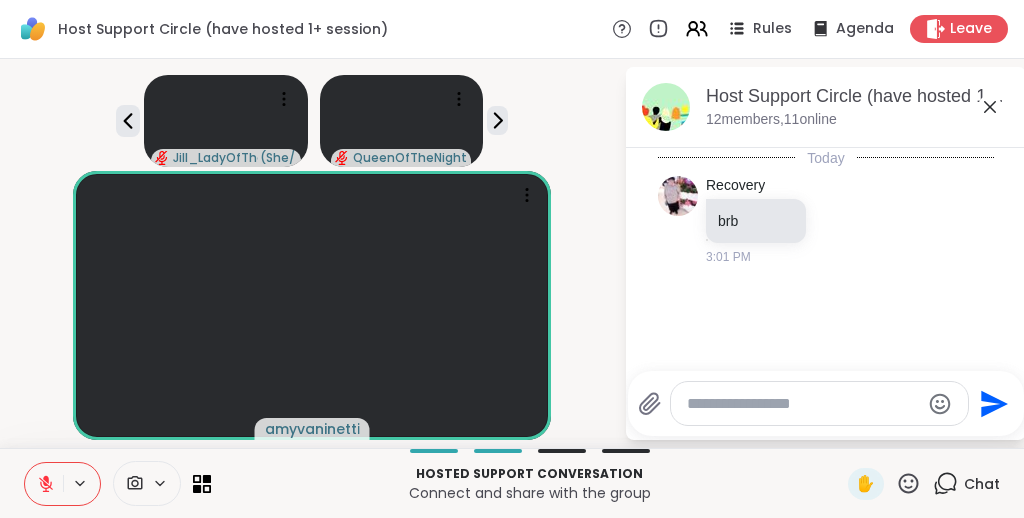 click 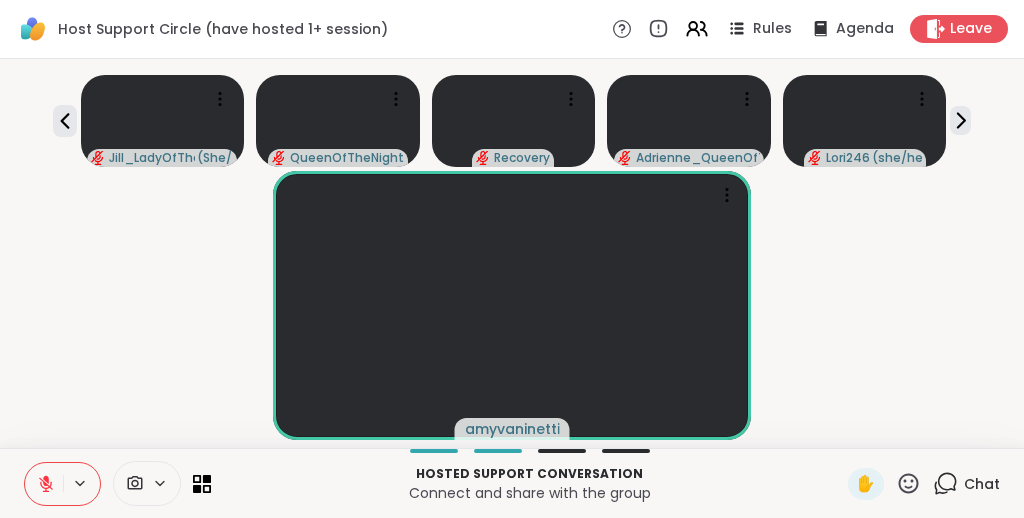 click on "amyvaninetti" at bounding box center (512, 305) 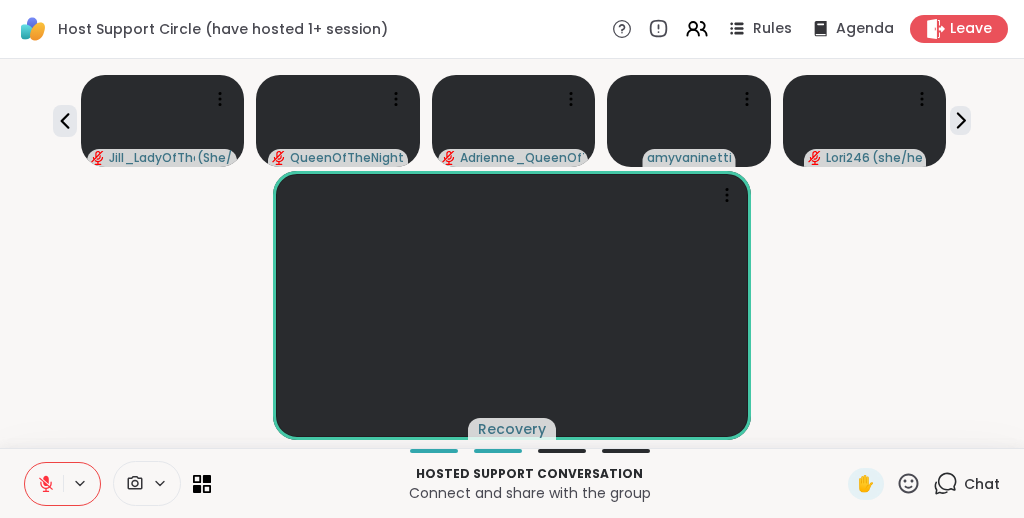 click 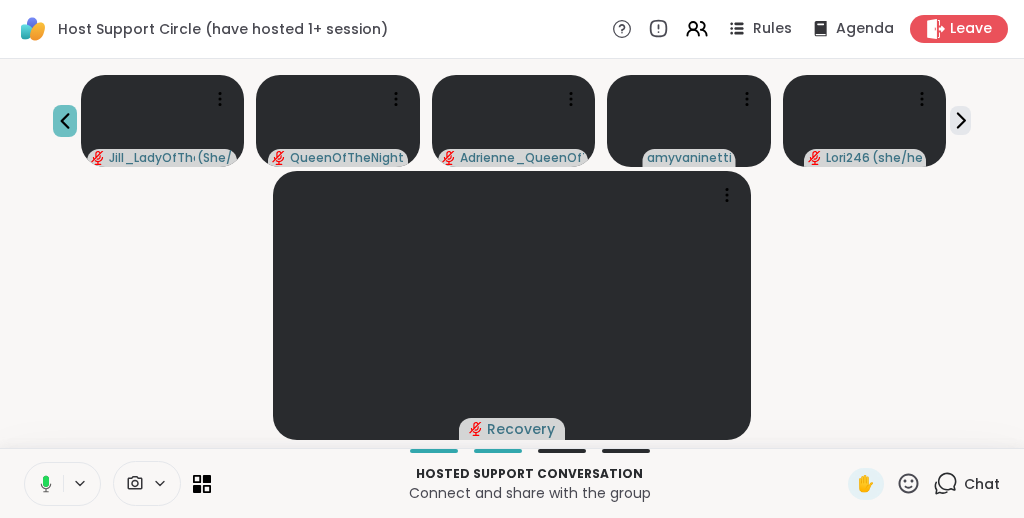 click 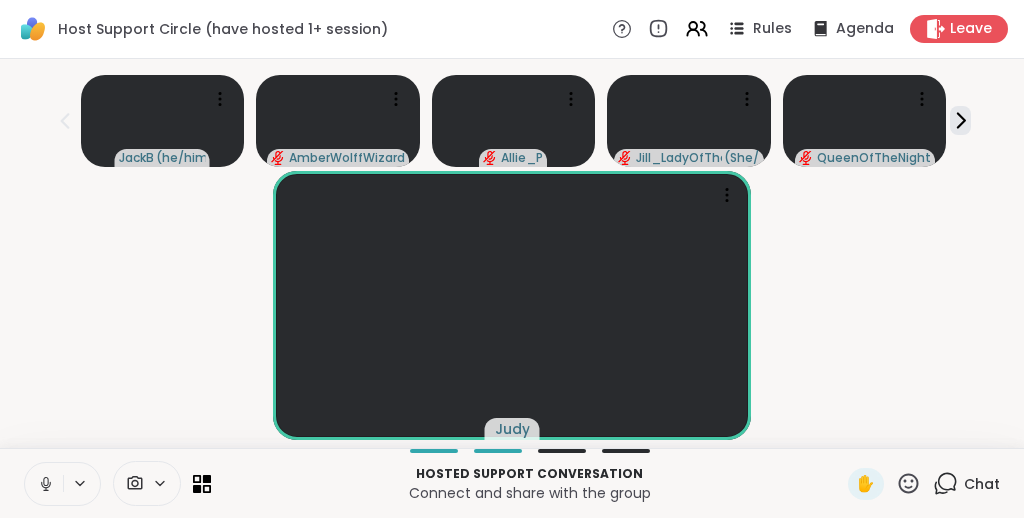 click 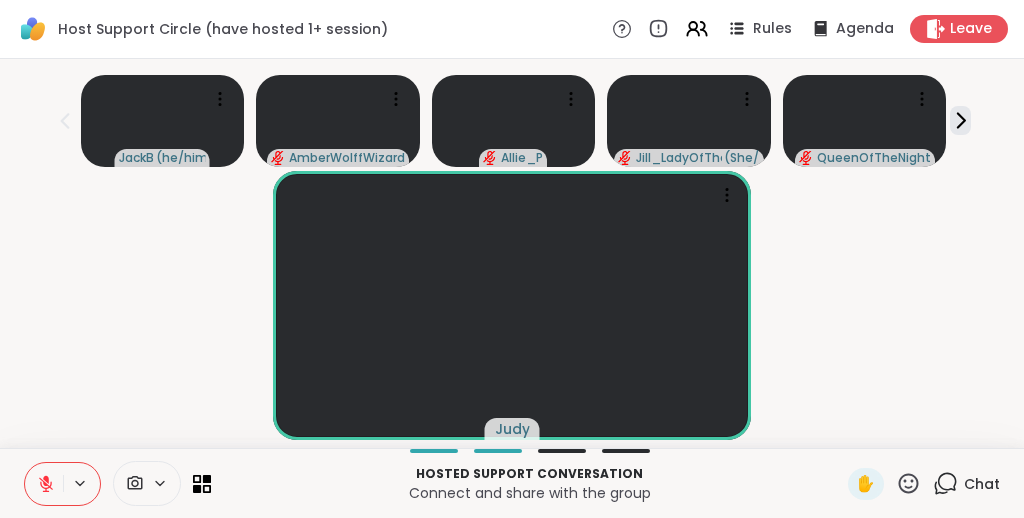 click 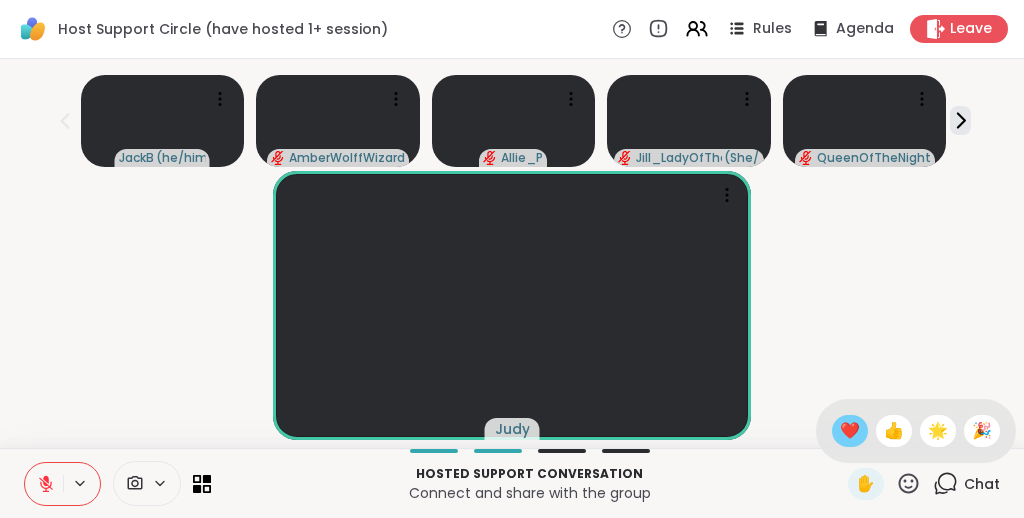 click on "❤️" at bounding box center [850, 431] 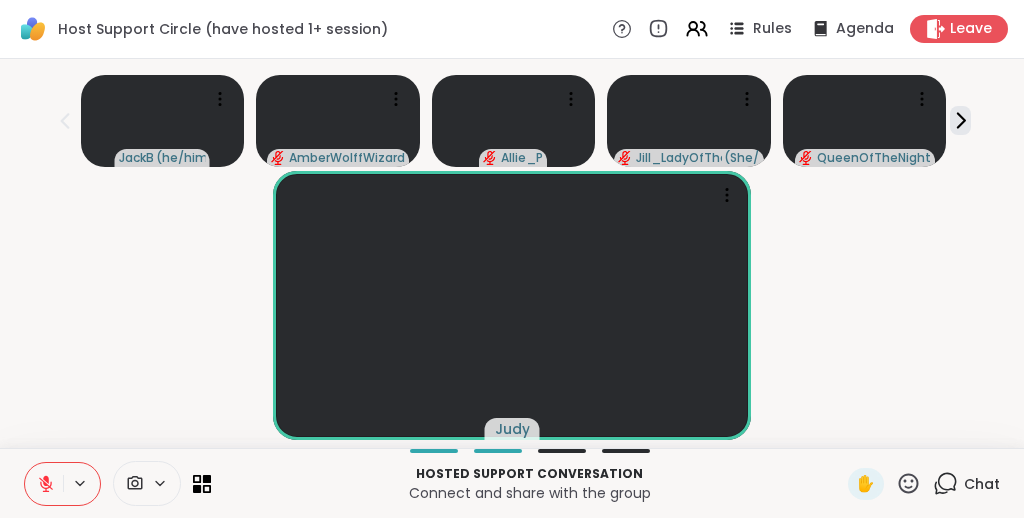 click 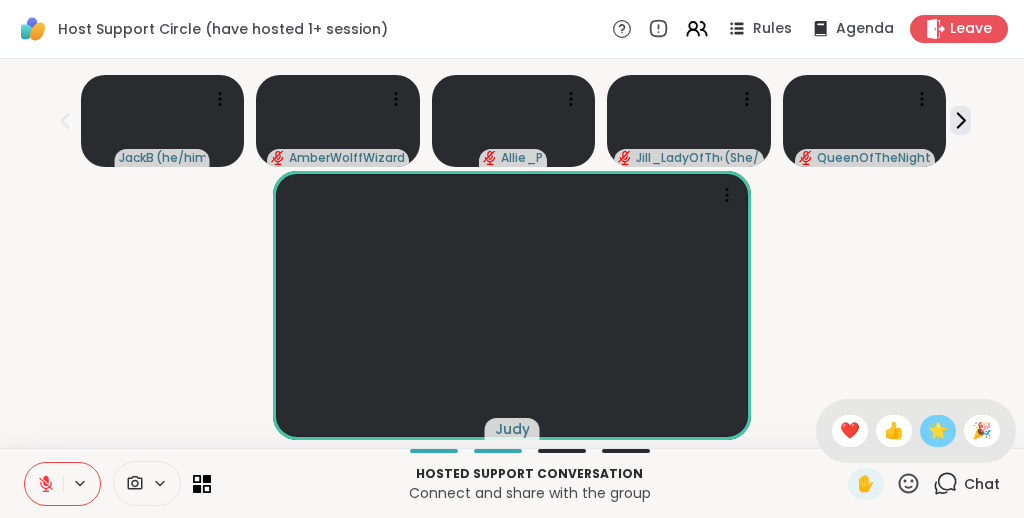 click on "🌟" at bounding box center (938, 431) 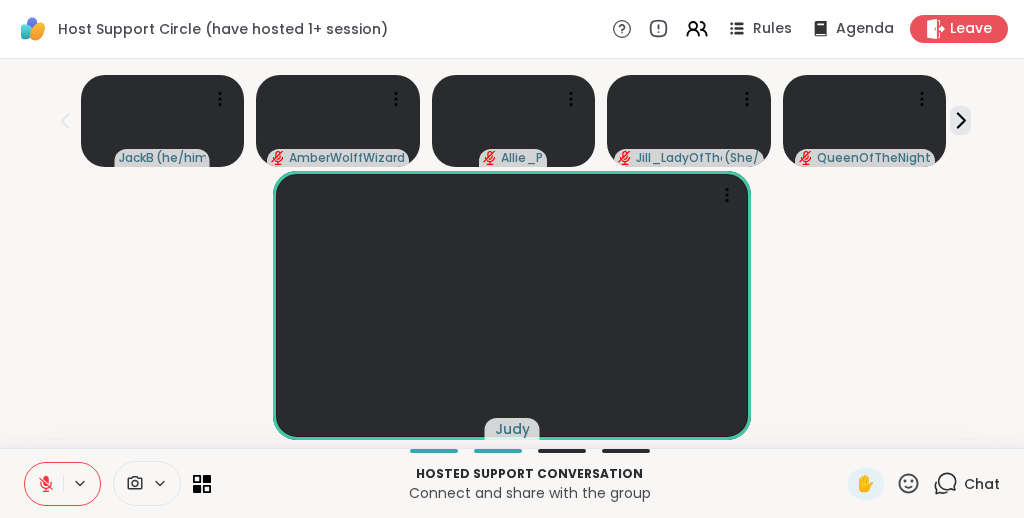 click 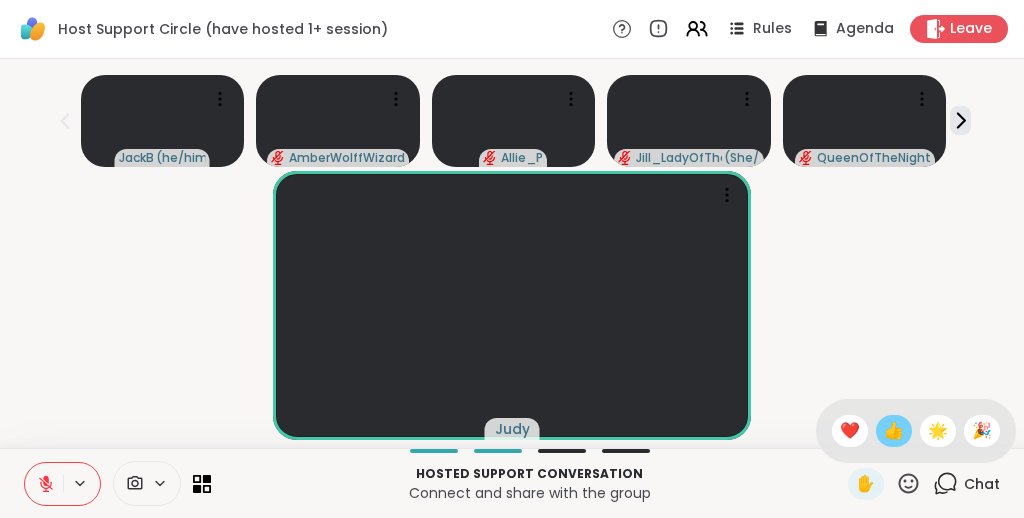 click on "👍" at bounding box center [894, 431] 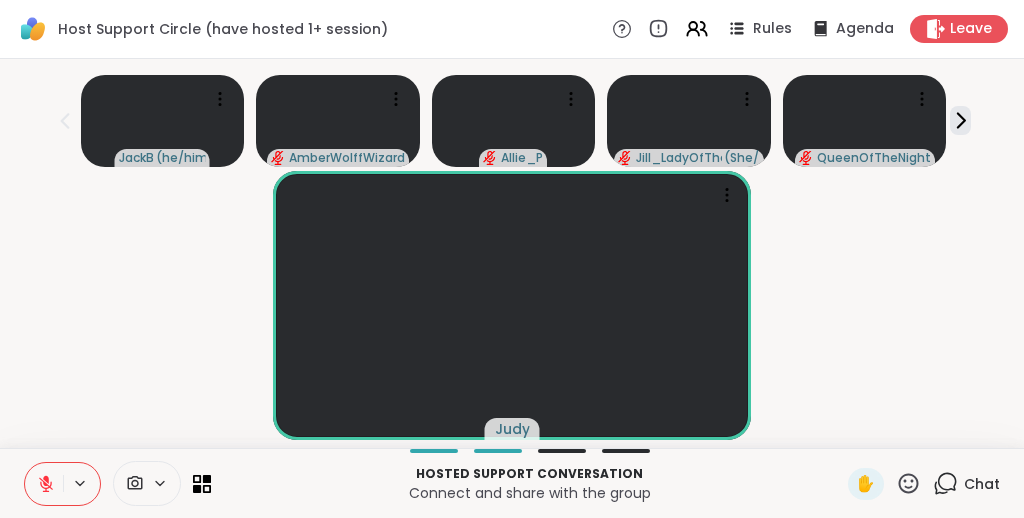 scroll, scrollTop: 40, scrollLeft: 0, axis: vertical 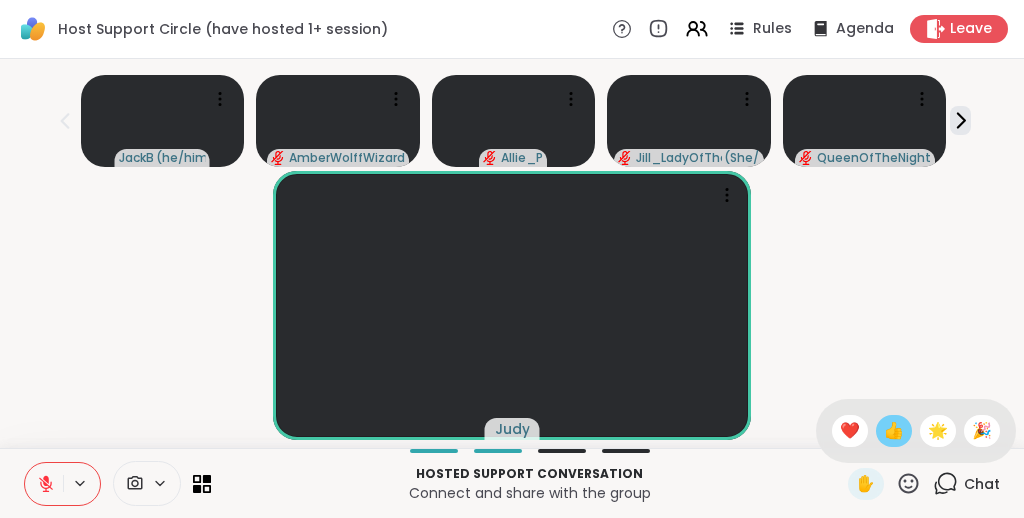 click on "👍" at bounding box center (894, 431) 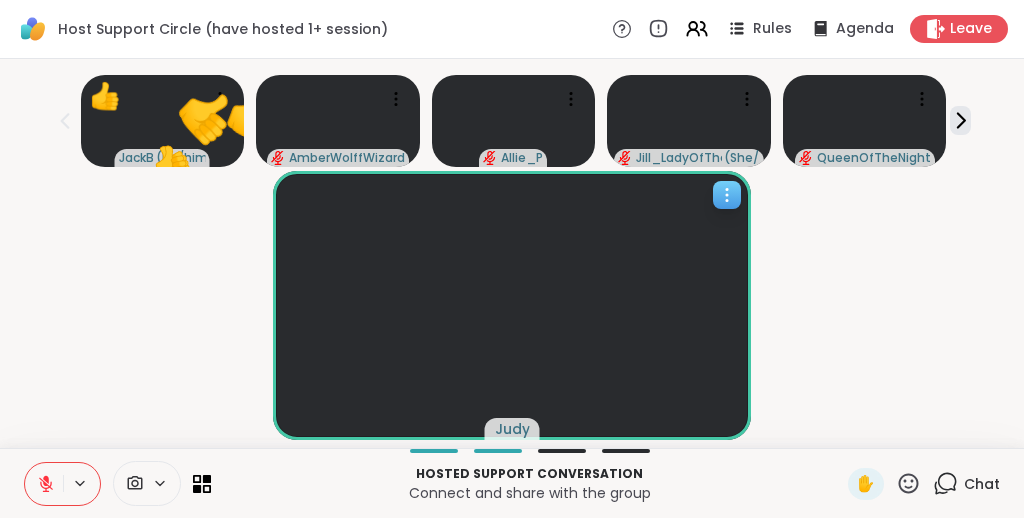 click 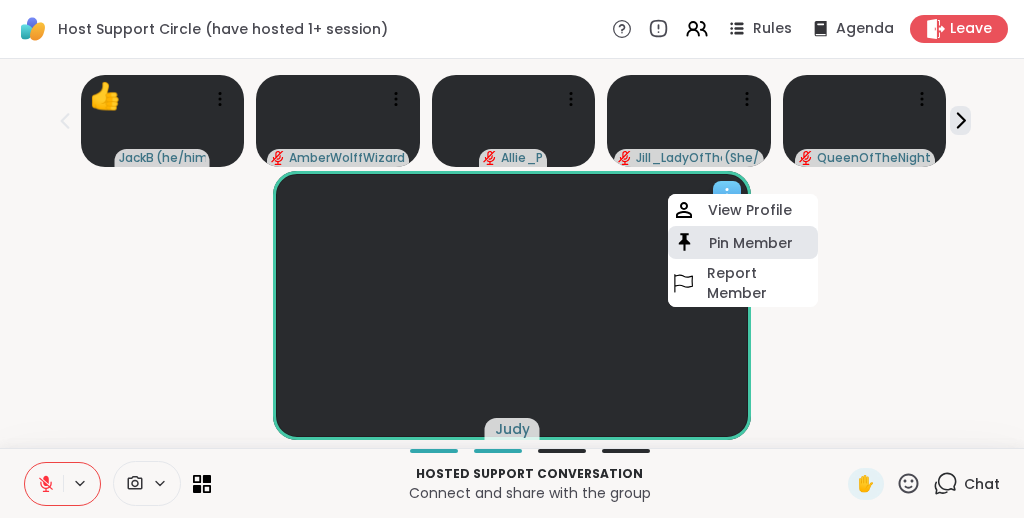 click on "Pin Member" at bounding box center (751, 243) 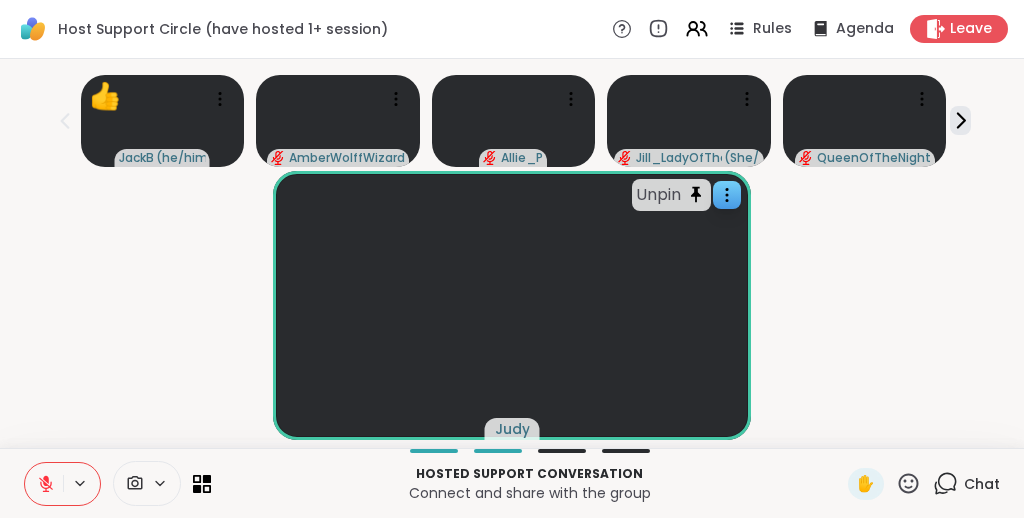 click on "Unpin  Judy" at bounding box center [512, 305] 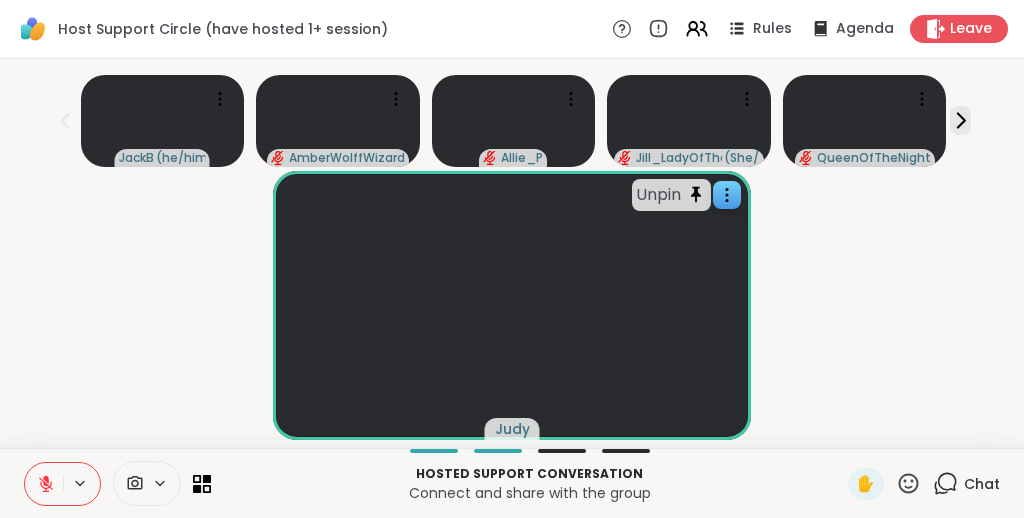 scroll, scrollTop: 40, scrollLeft: 0, axis: vertical 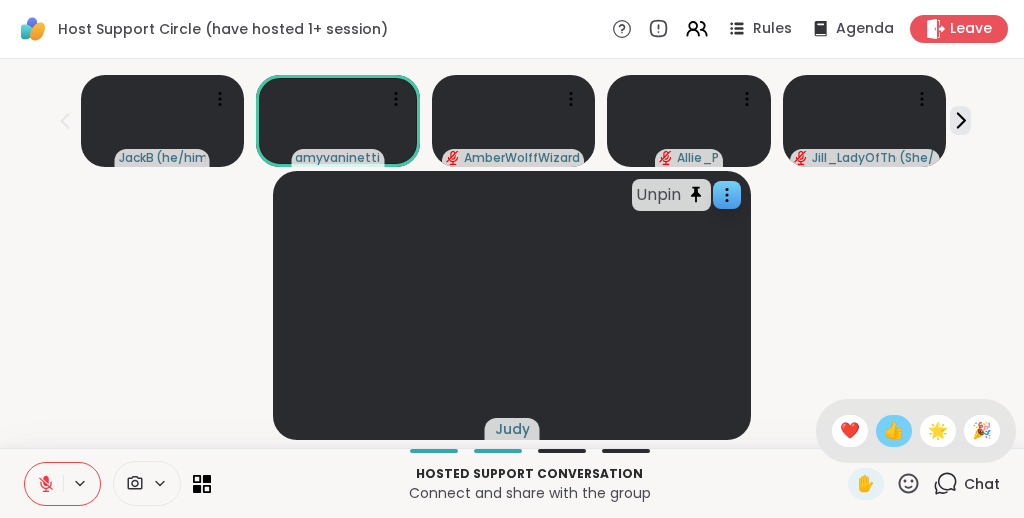 click on "👍" at bounding box center (894, 431) 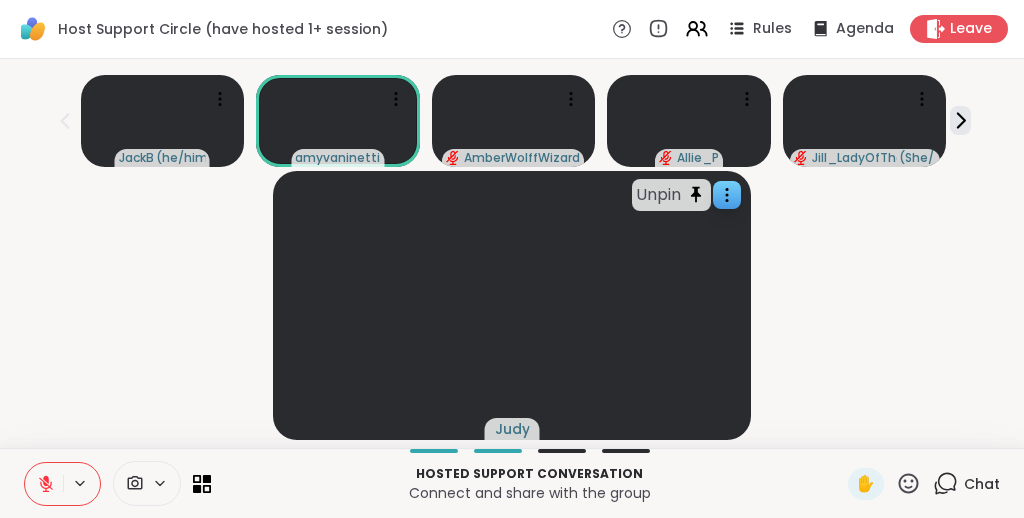 scroll, scrollTop: 0, scrollLeft: 0, axis: both 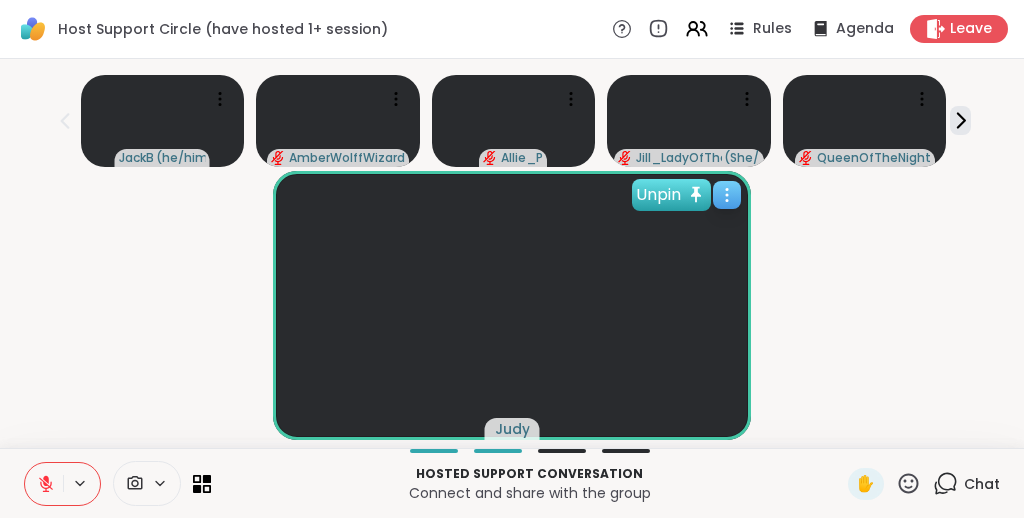 click on "Unpin" at bounding box center [671, 195] 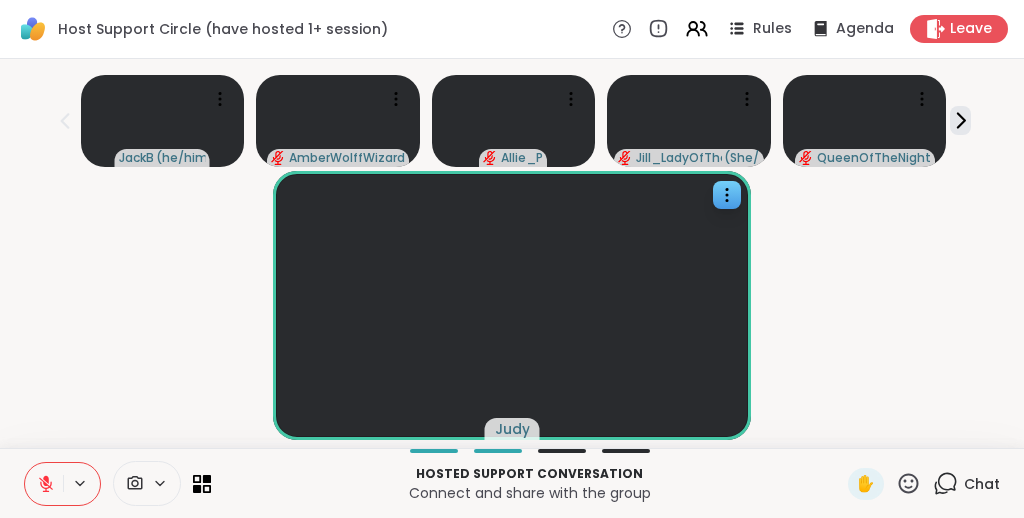 click on "Judy" at bounding box center [512, 305] 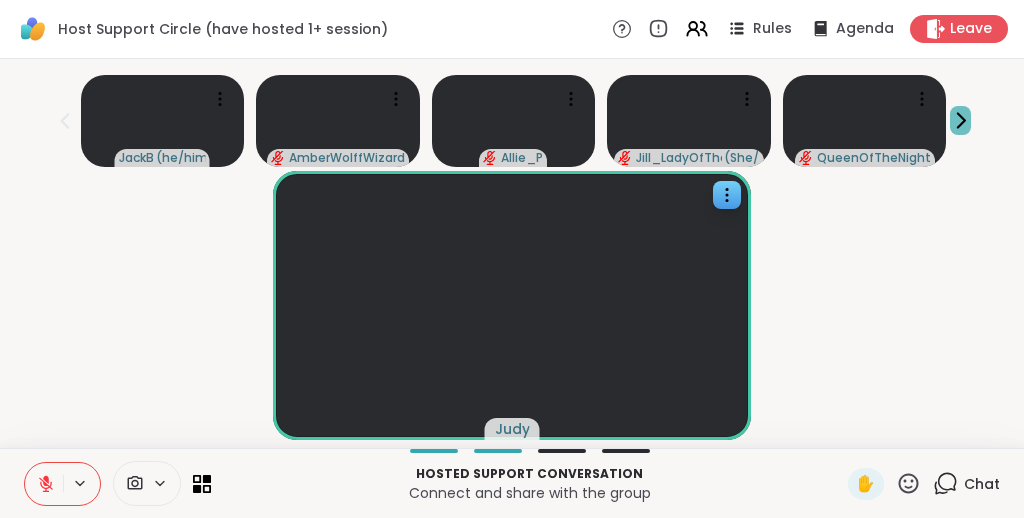 click 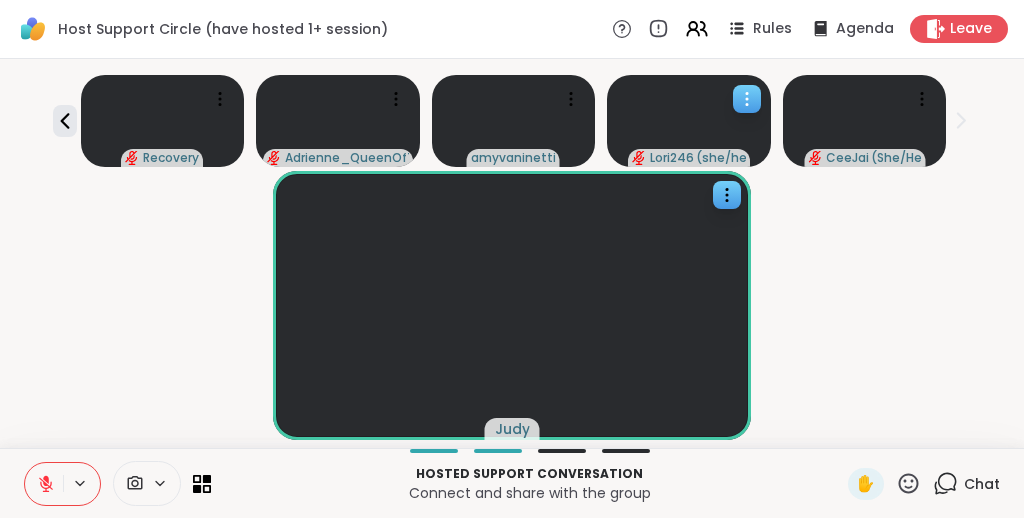 click 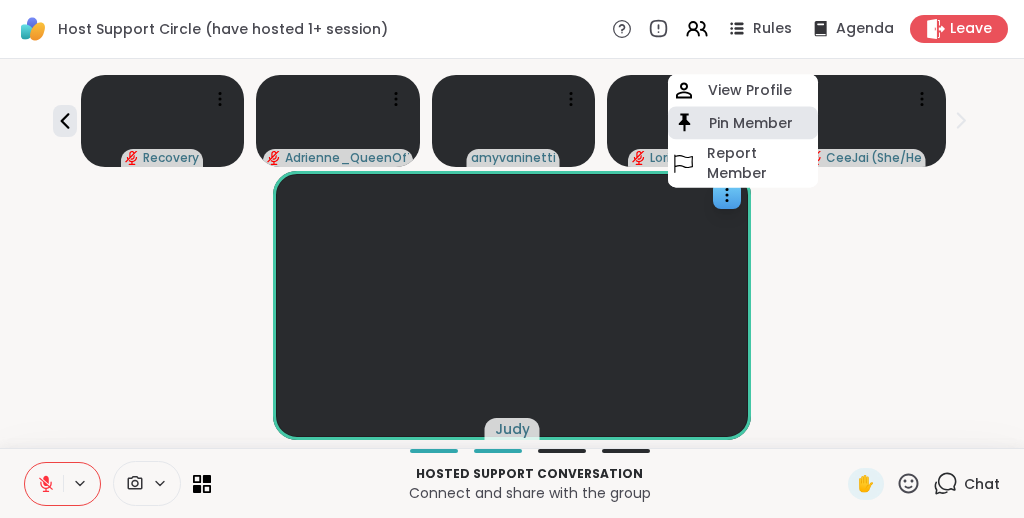 click on "Pin Member" at bounding box center [751, 123] 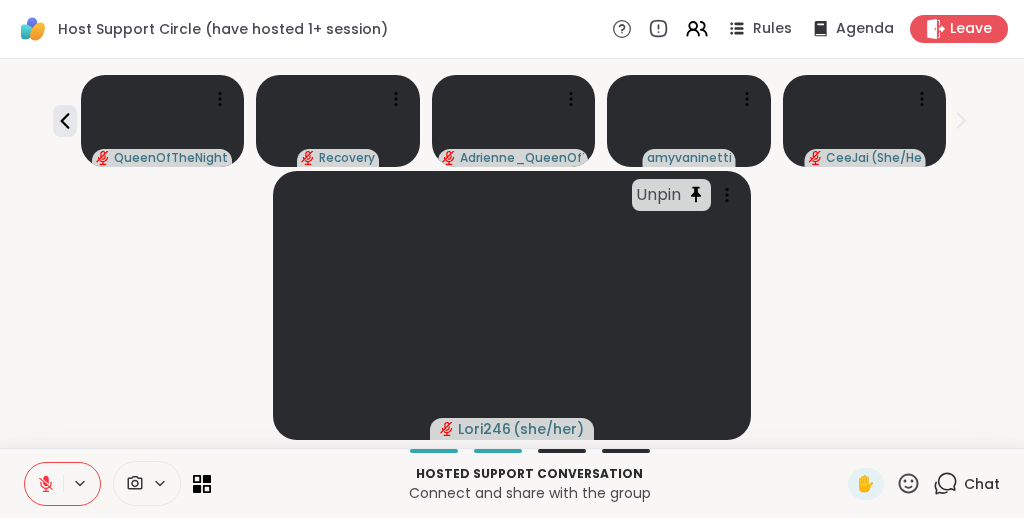 click on "Unpin  Lori246 ( she/her )" at bounding box center [512, 305] 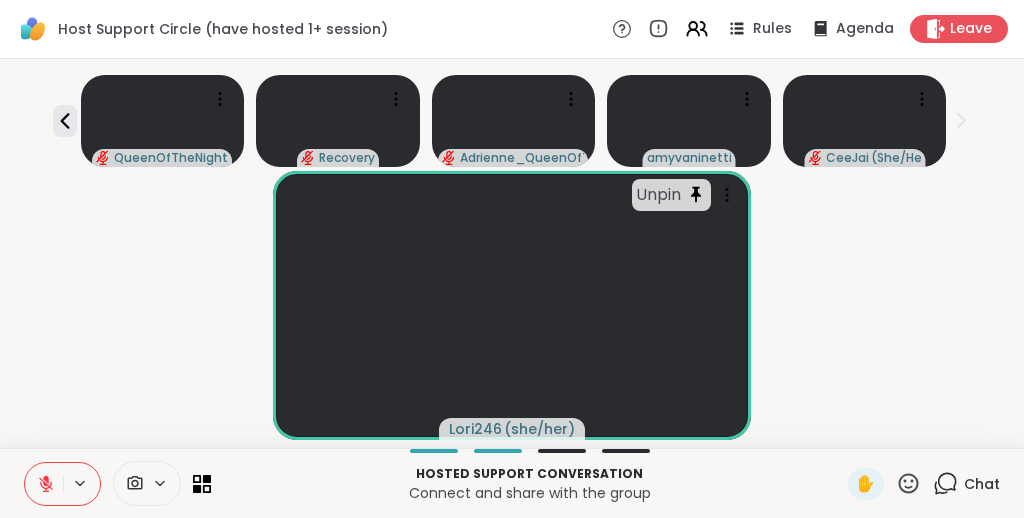 click 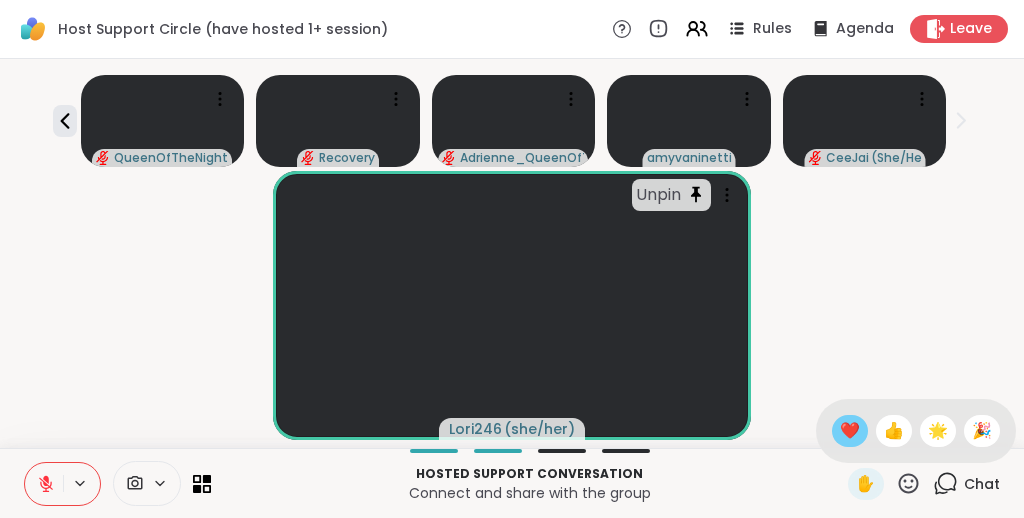 click on "❤️" at bounding box center (850, 431) 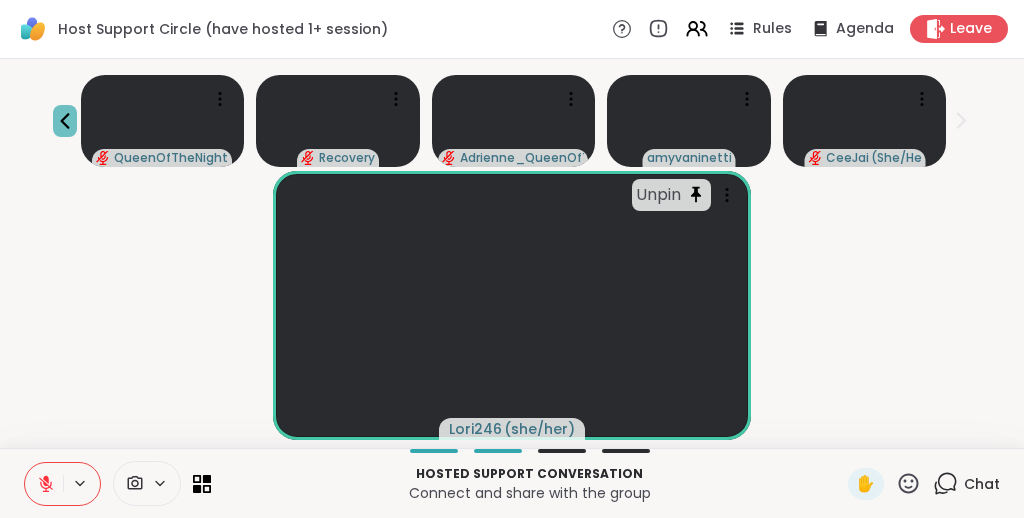 click 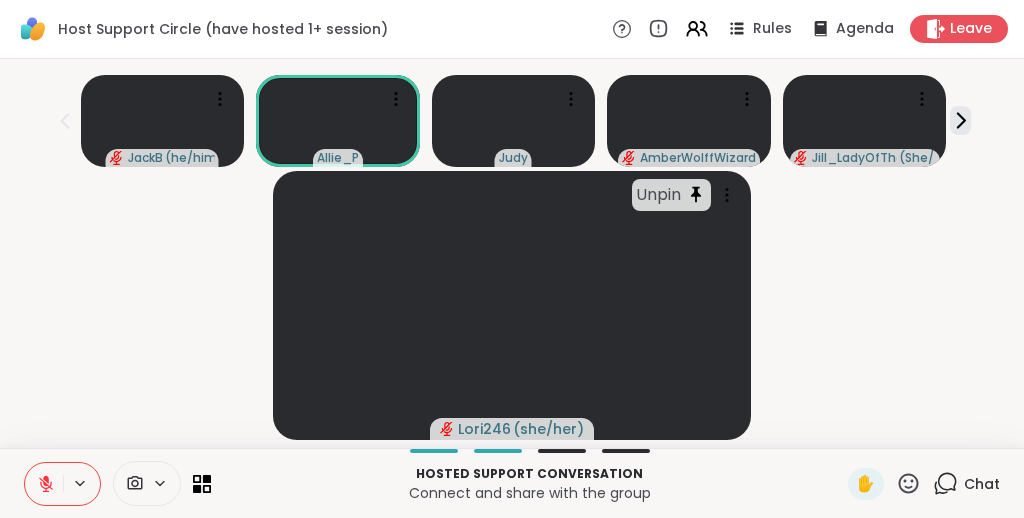 click on "Unpin  Lori246 ( she/her )" at bounding box center (512, 305) 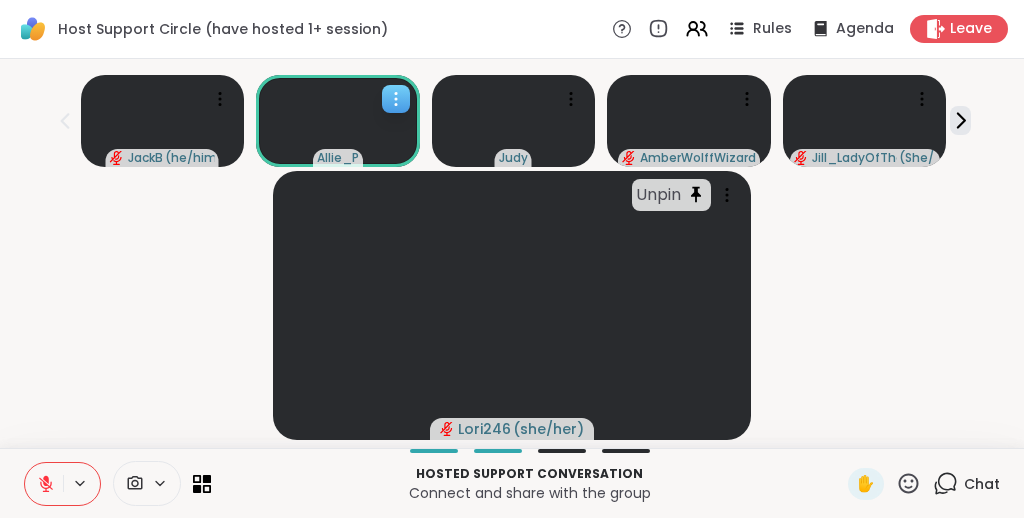 click 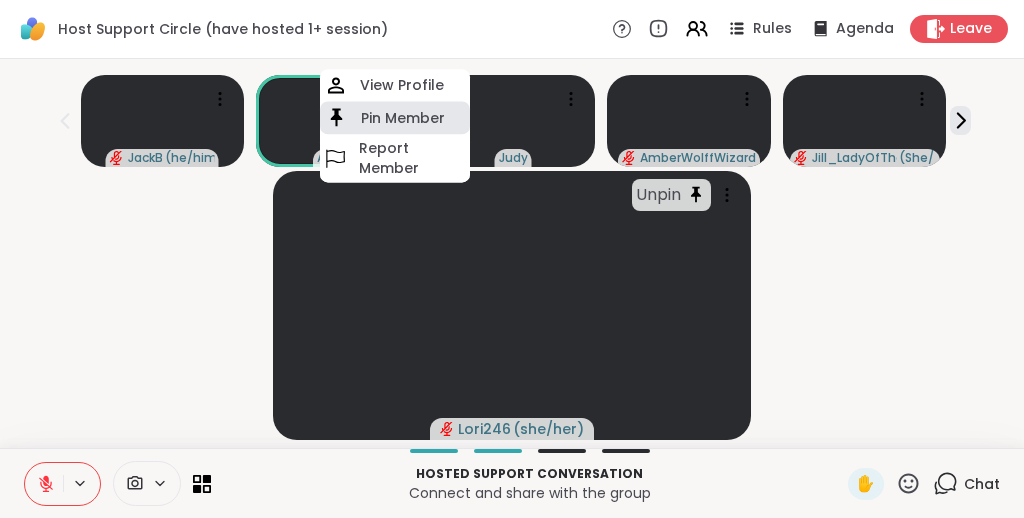 click on "Pin Member" at bounding box center (403, 118) 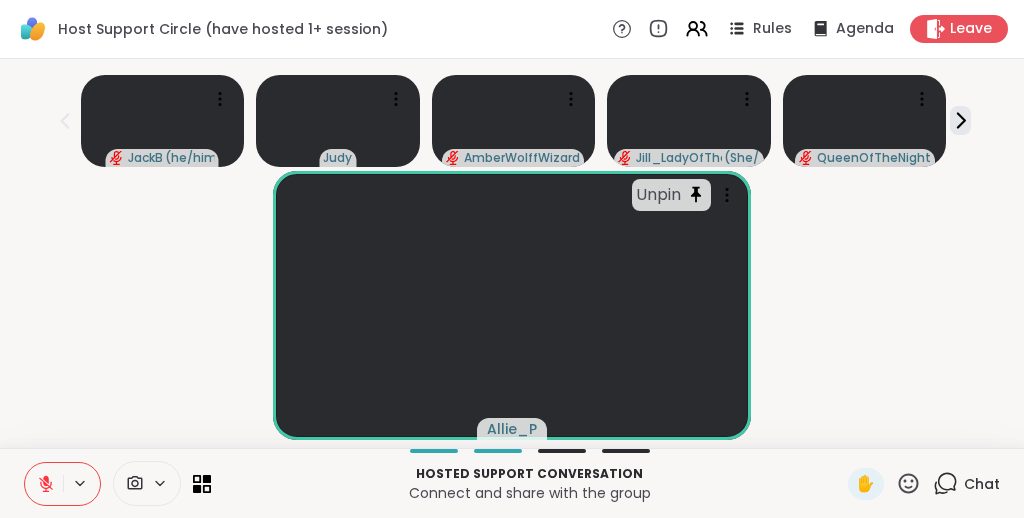click on "Unpin  Allie_P" at bounding box center (512, 305) 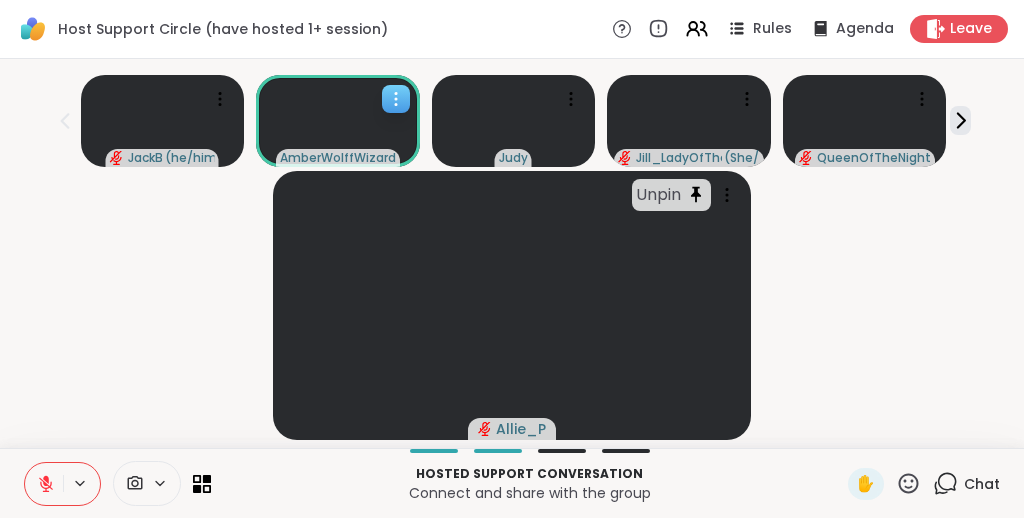 click 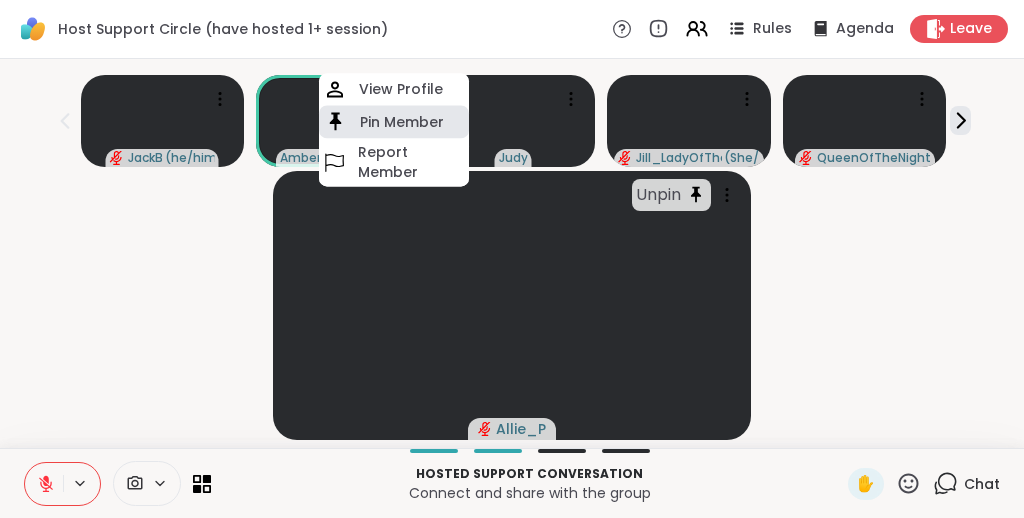 click on "Pin Member" at bounding box center [402, 122] 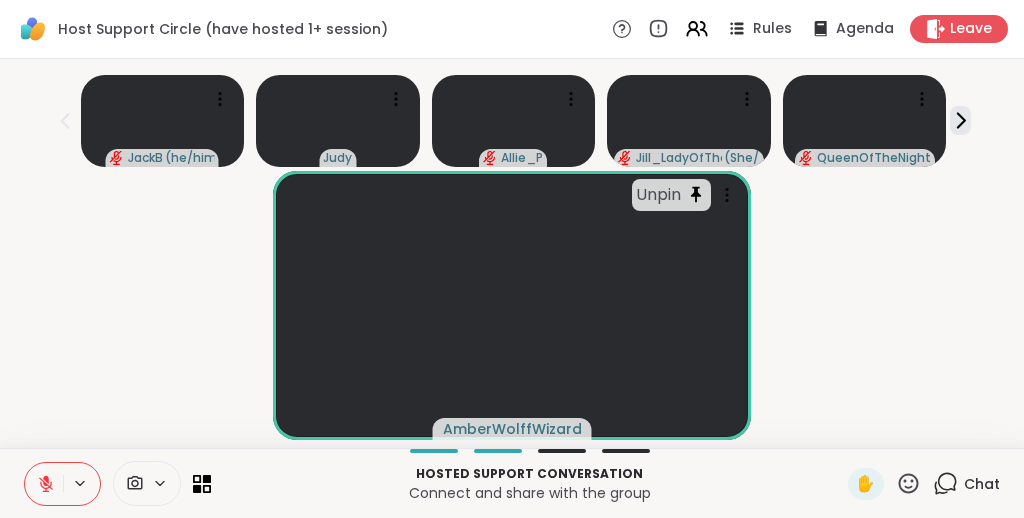 click on "Unpin  AmberWolffWizard" at bounding box center [512, 305] 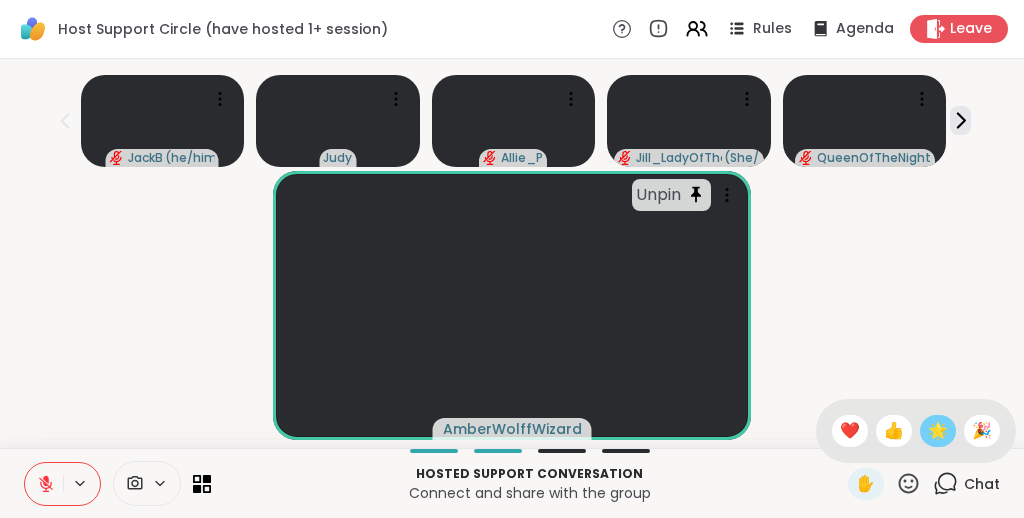 click on "🌟" at bounding box center (938, 431) 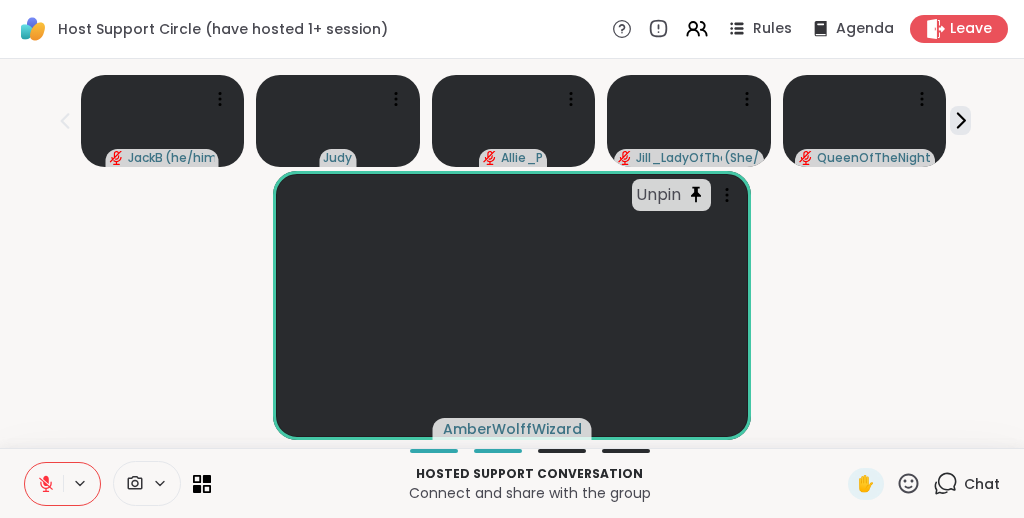 click 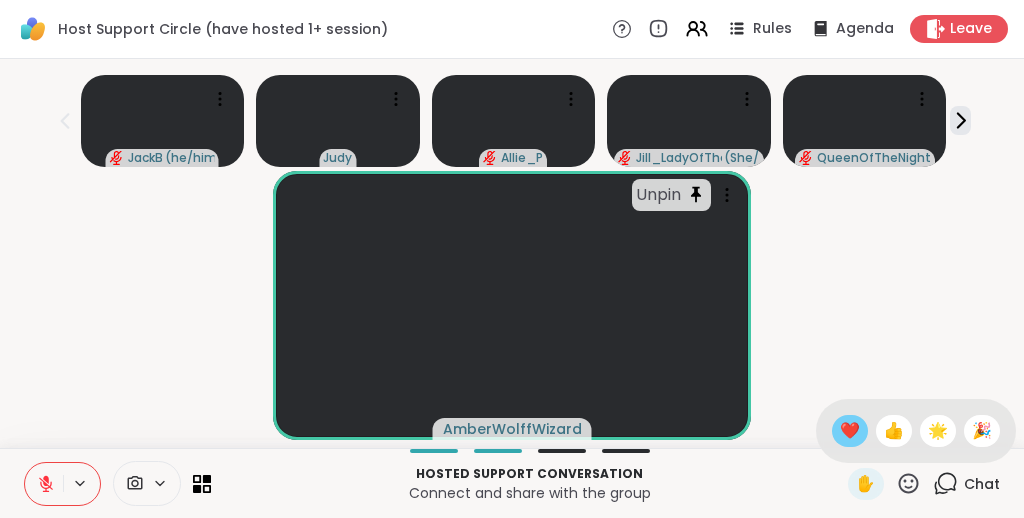click on "❤️" at bounding box center (850, 431) 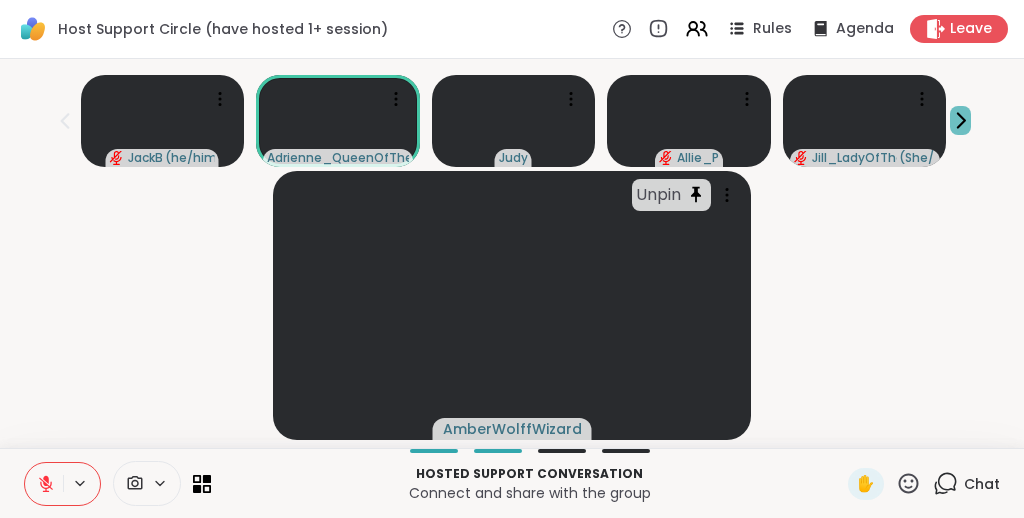 click 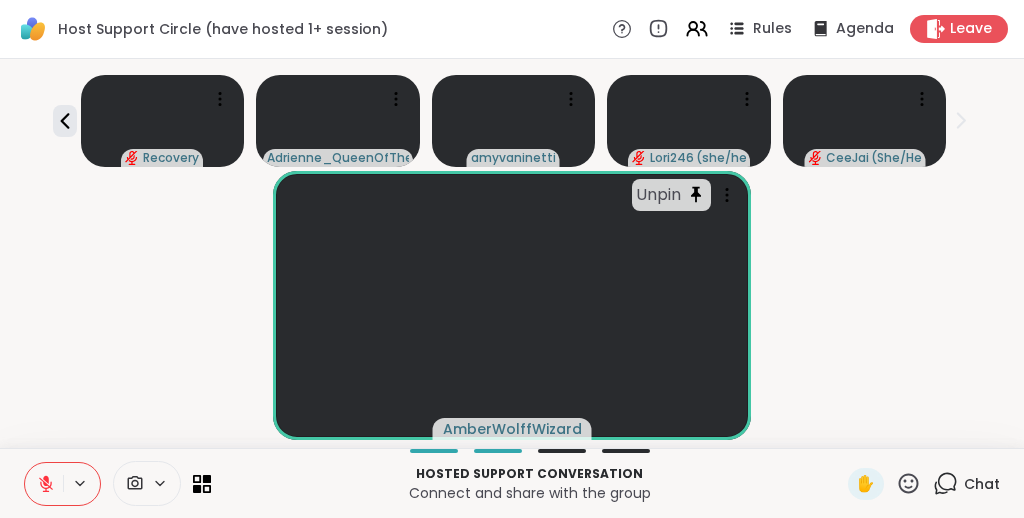 click 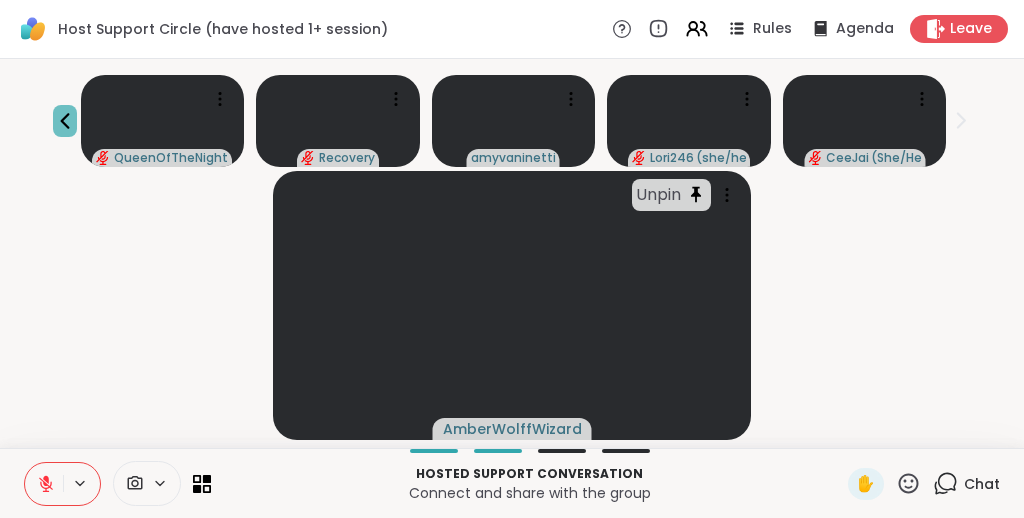 click 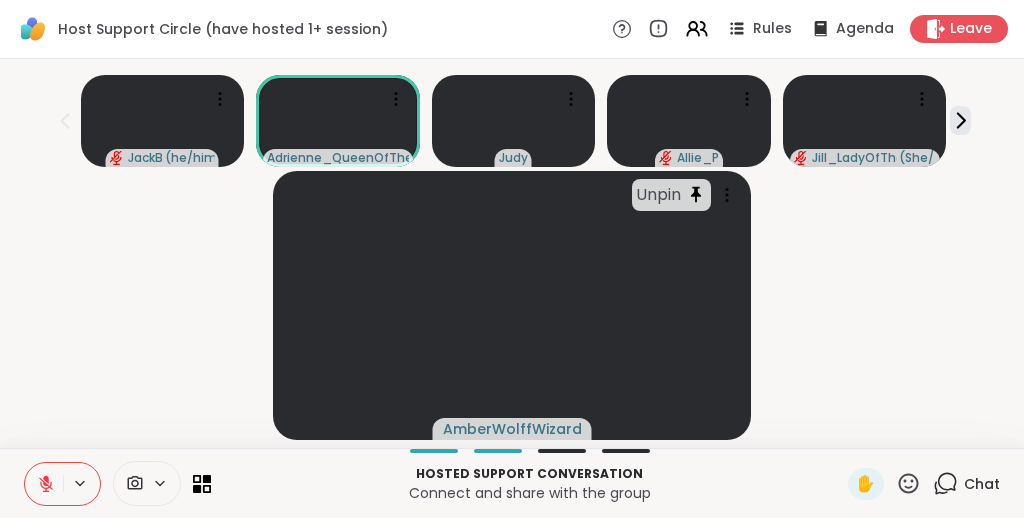 scroll, scrollTop: 0, scrollLeft: 0, axis: both 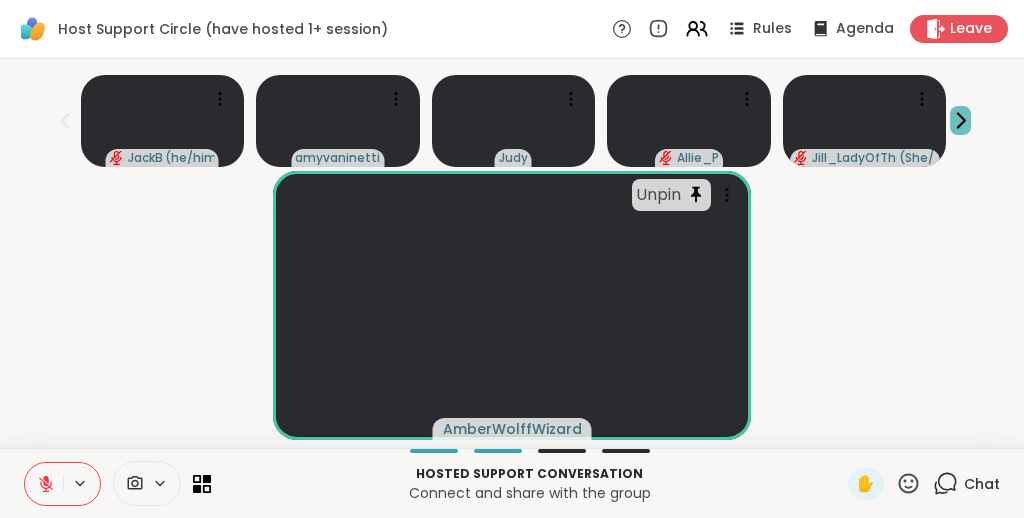click 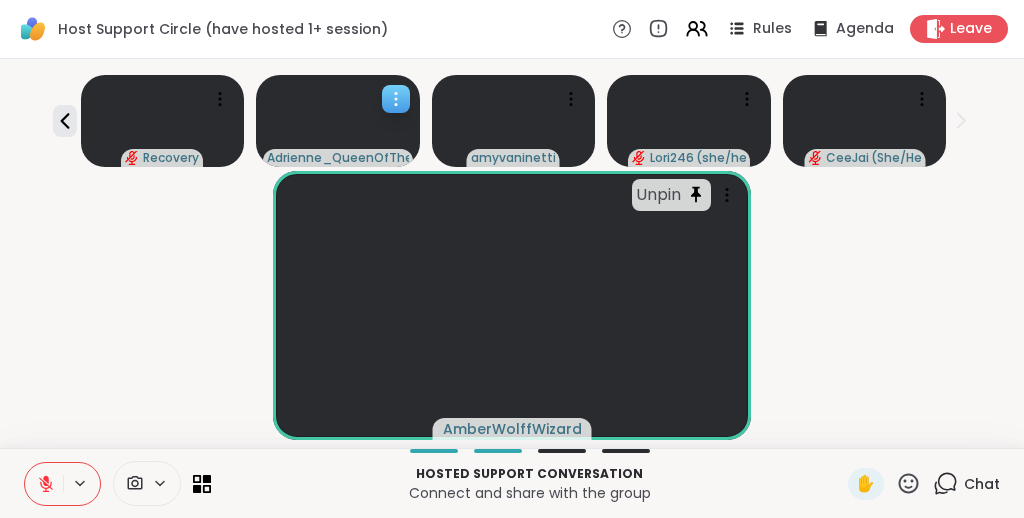 click 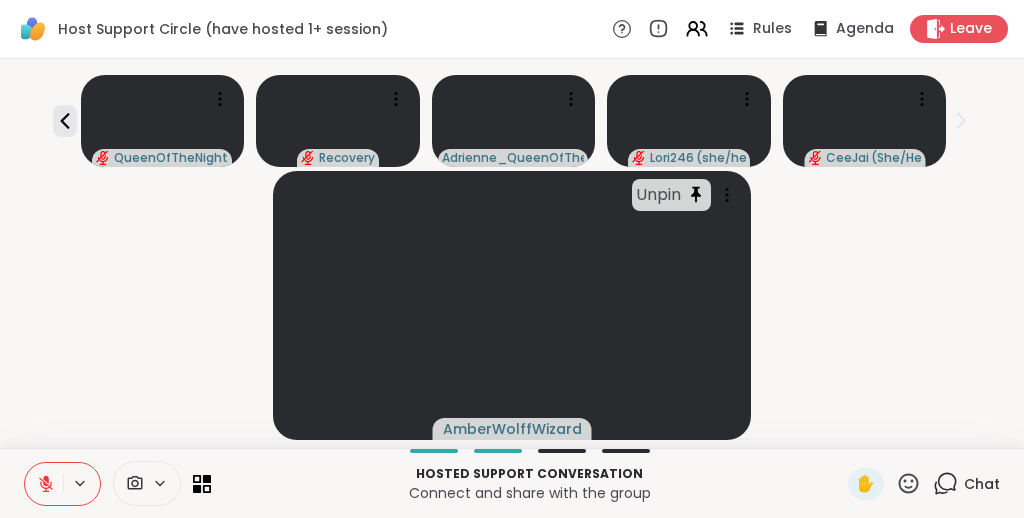 click on "Unpin  AmberWolffWizard" at bounding box center (512, 305) 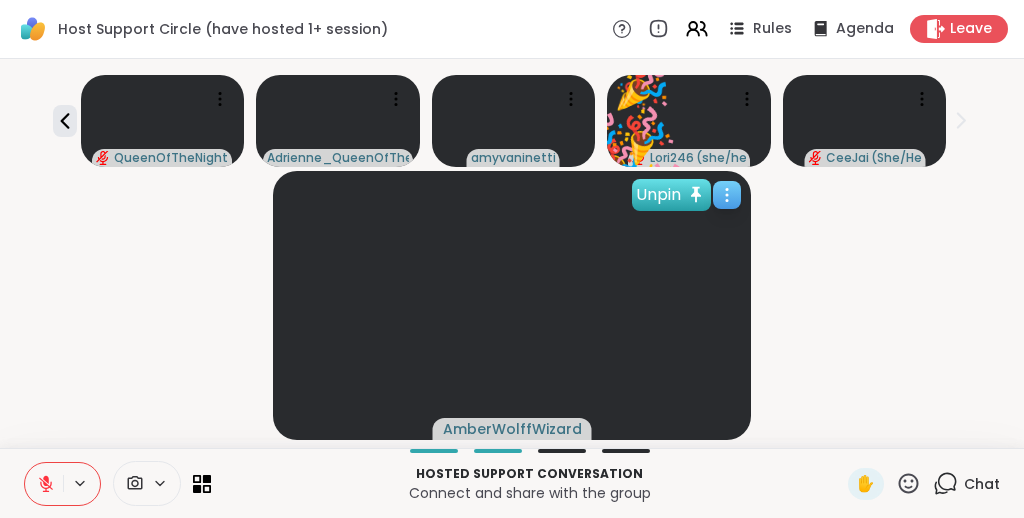 click on "Unpin" at bounding box center (671, 195) 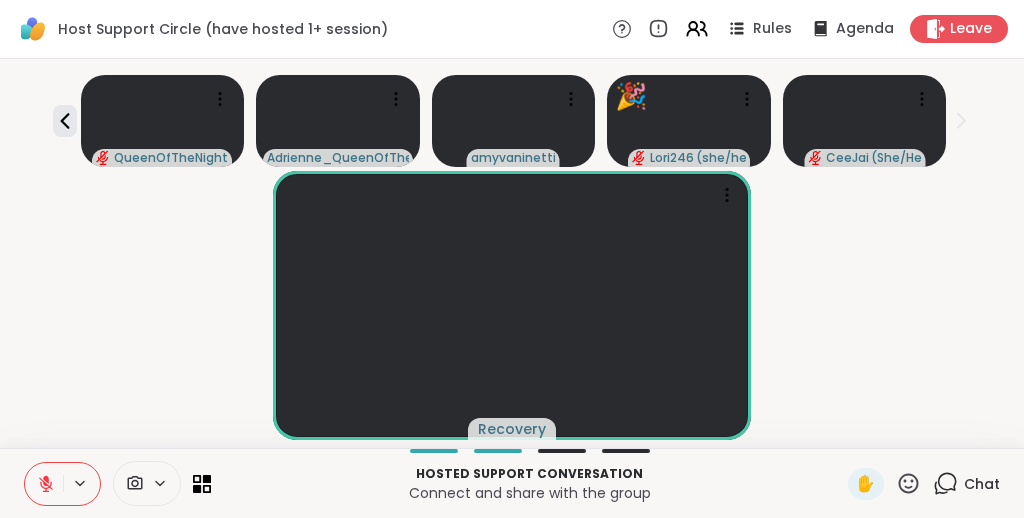 click on "Recovery" at bounding box center (512, 305) 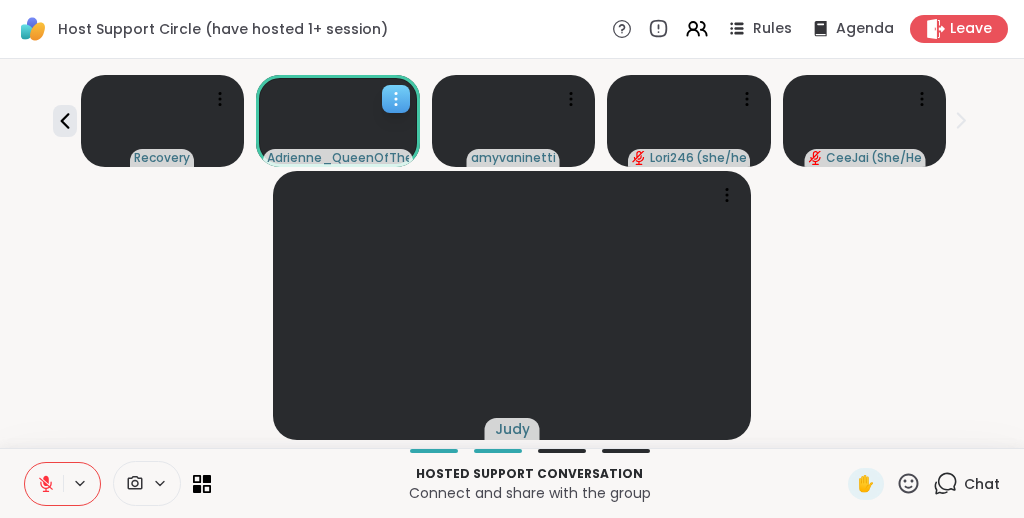 click 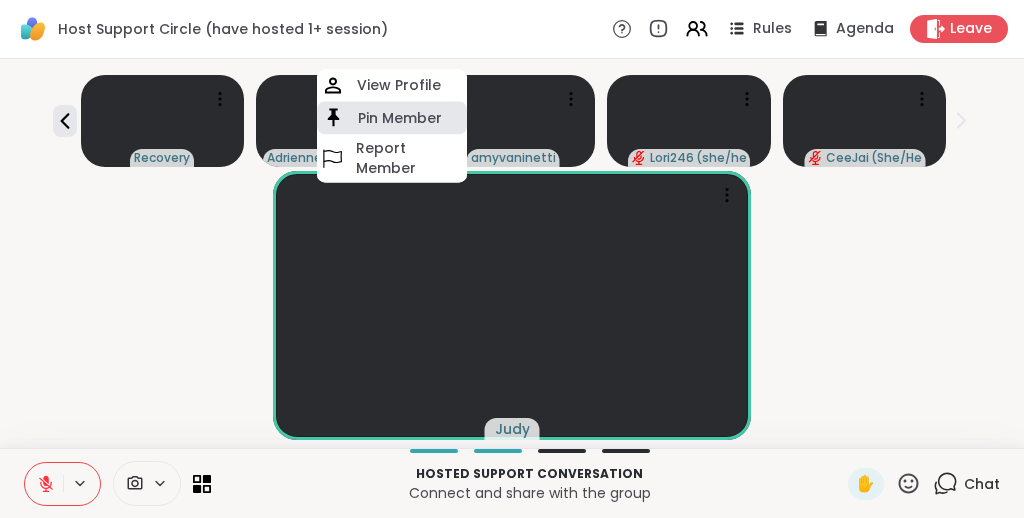 click on "Pin Member" at bounding box center [400, 118] 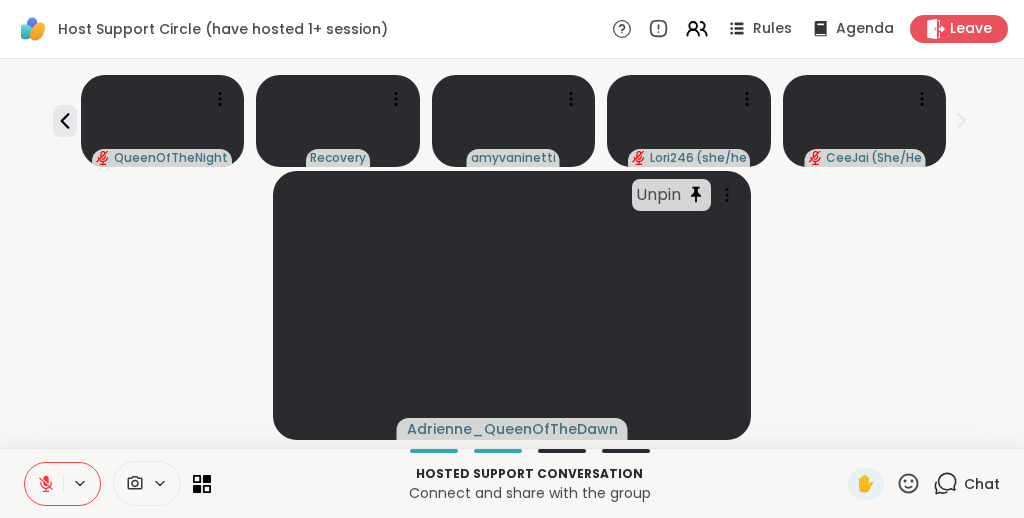 click on "Unpin  Adrienne_QueenOfTheDawn" at bounding box center [512, 305] 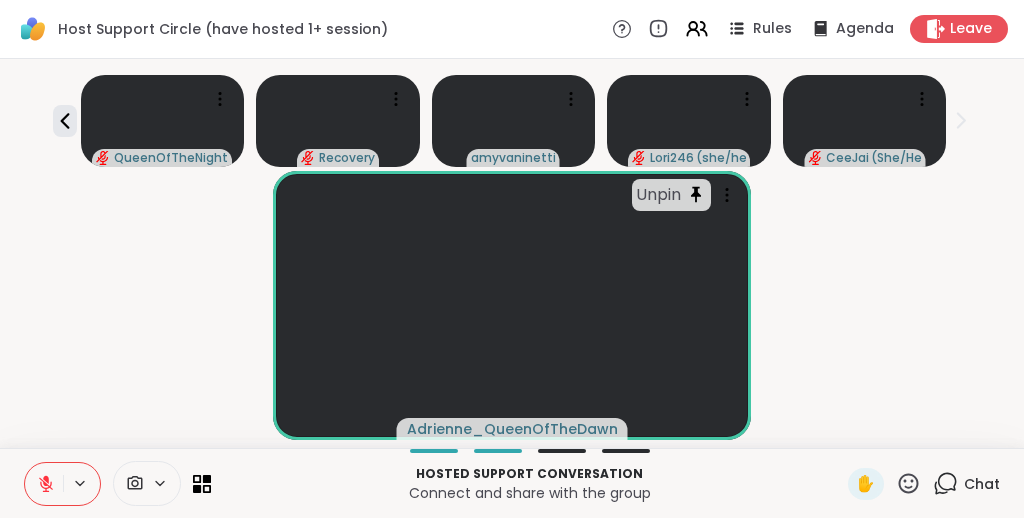 click on "Unpin  Adrienne_QueenOfTheDawn" at bounding box center (512, 305) 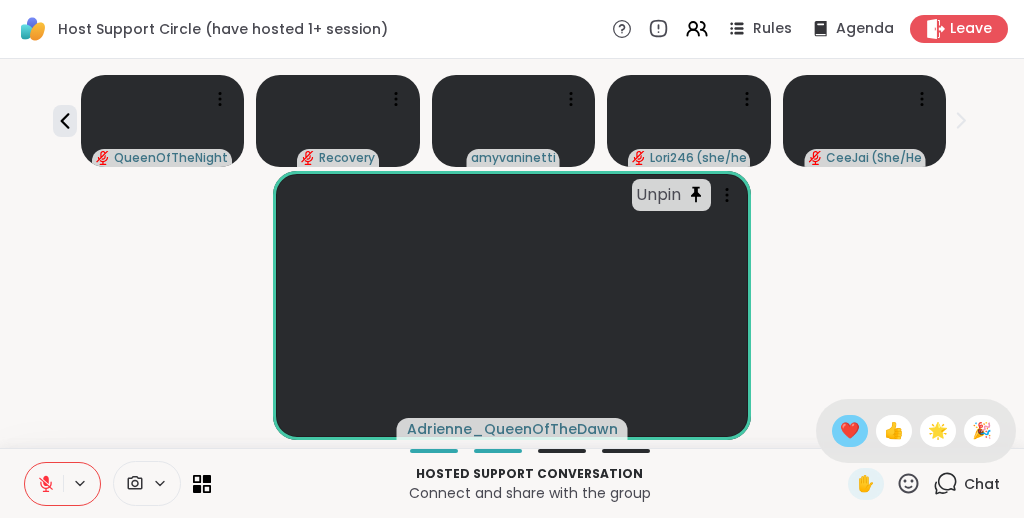click on "❤️" at bounding box center (850, 431) 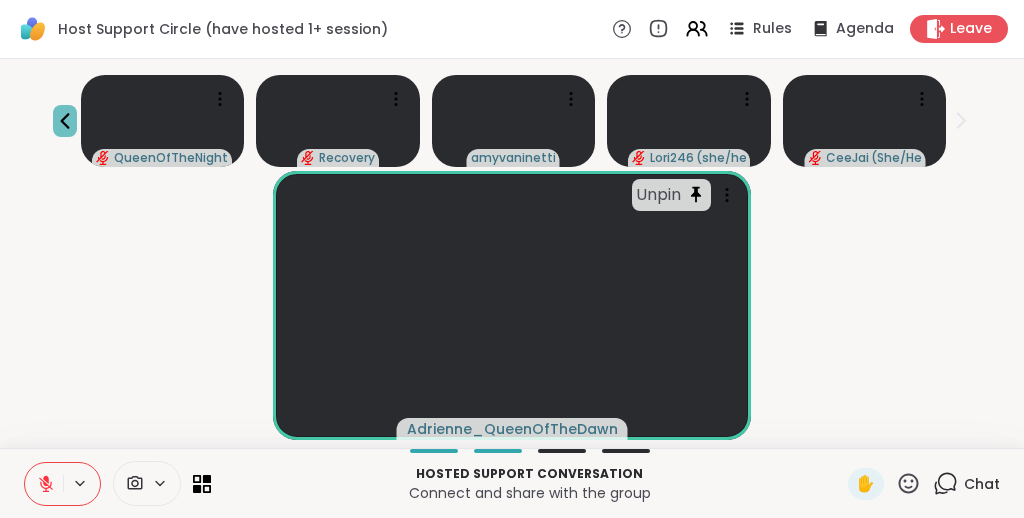 click 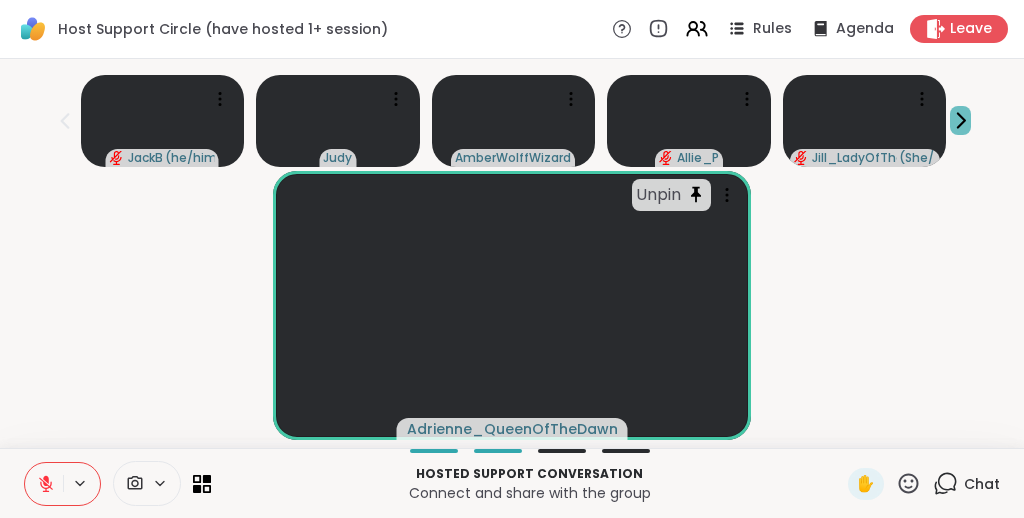 click 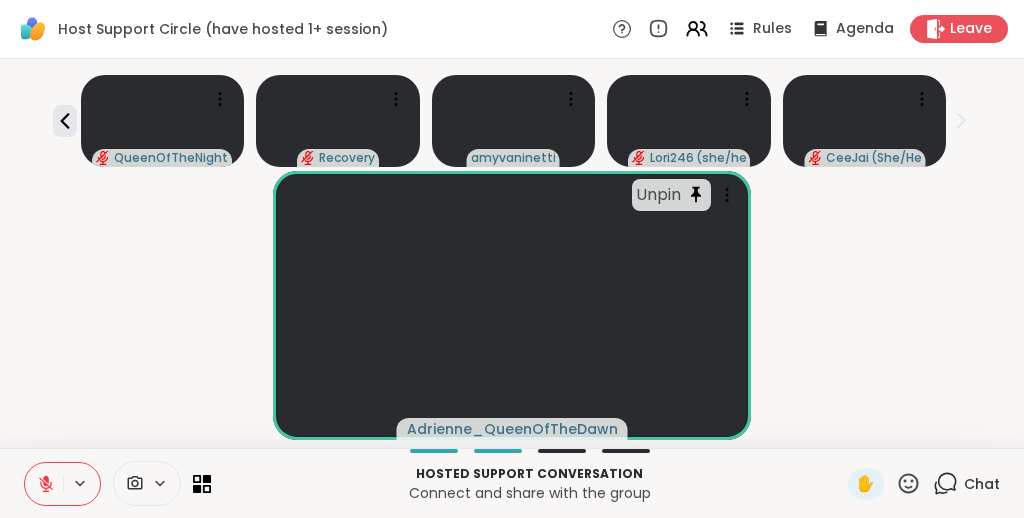 scroll, scrollTop: 0, scrollLeft: 0, axis: both 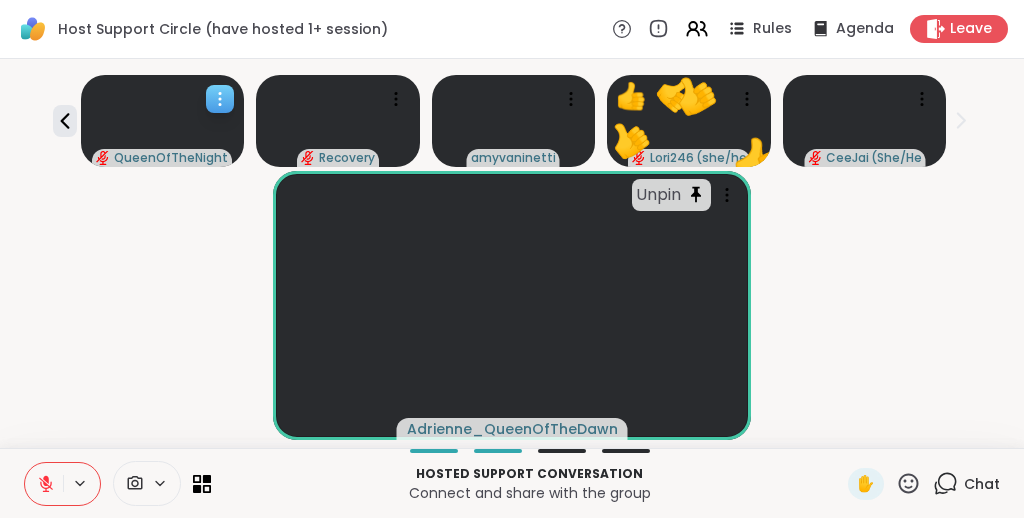 click 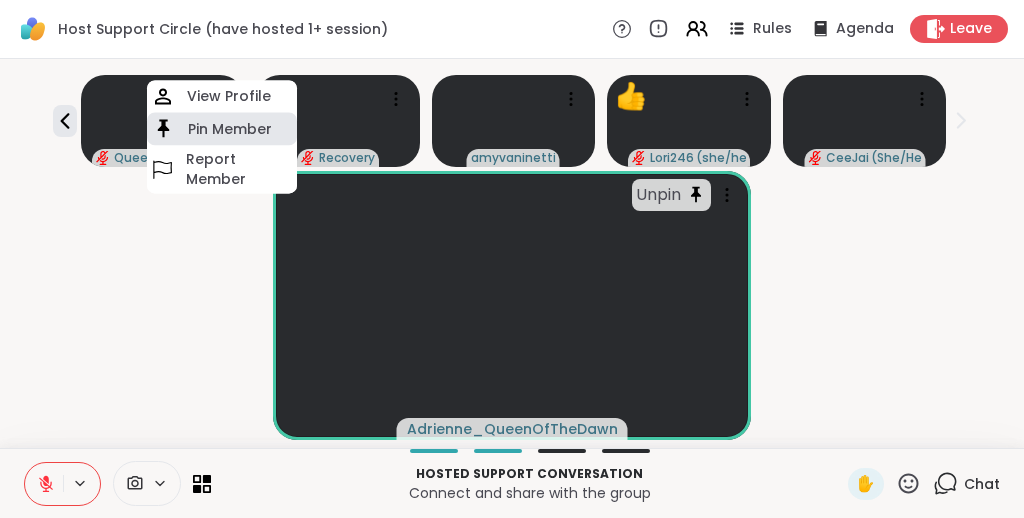 click on "Pin Member" at bounding box center [230, 129] 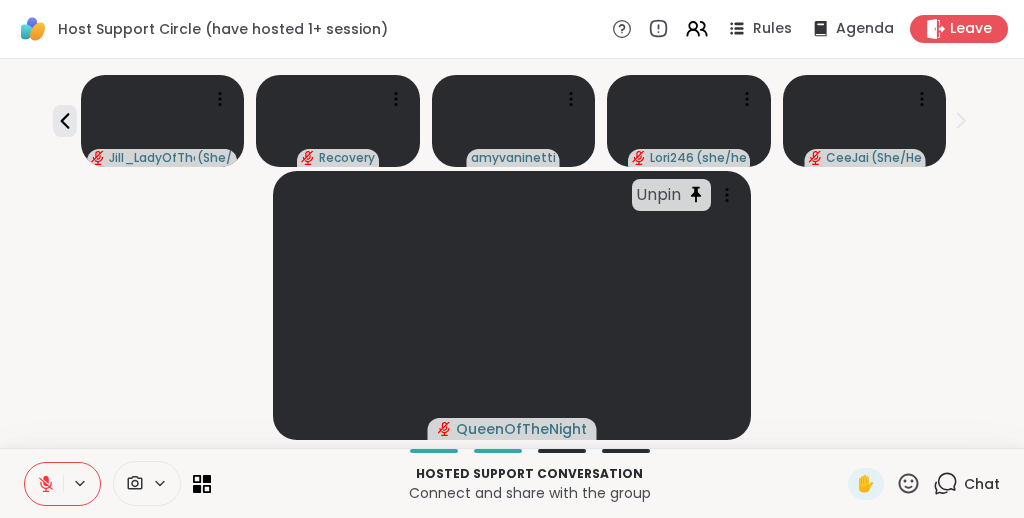 click on "Unpin  QueenOfTheNight" at bounding box center [512, 305] 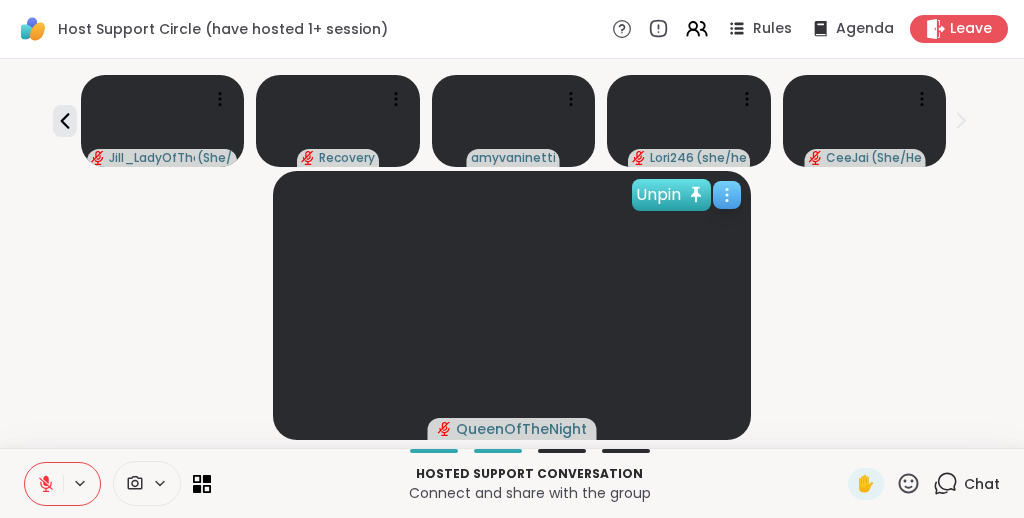 click on "Unpin" at bounding box center [671, 195] 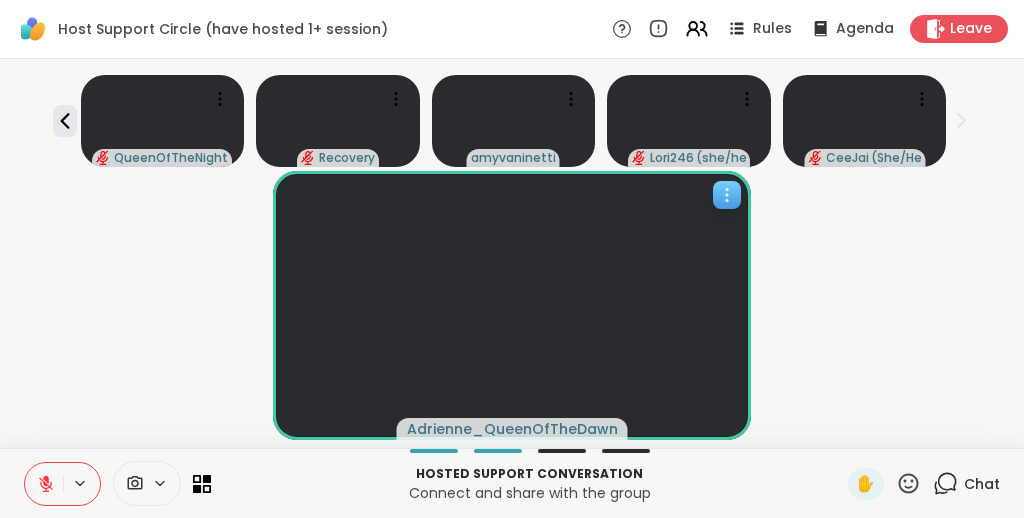 click 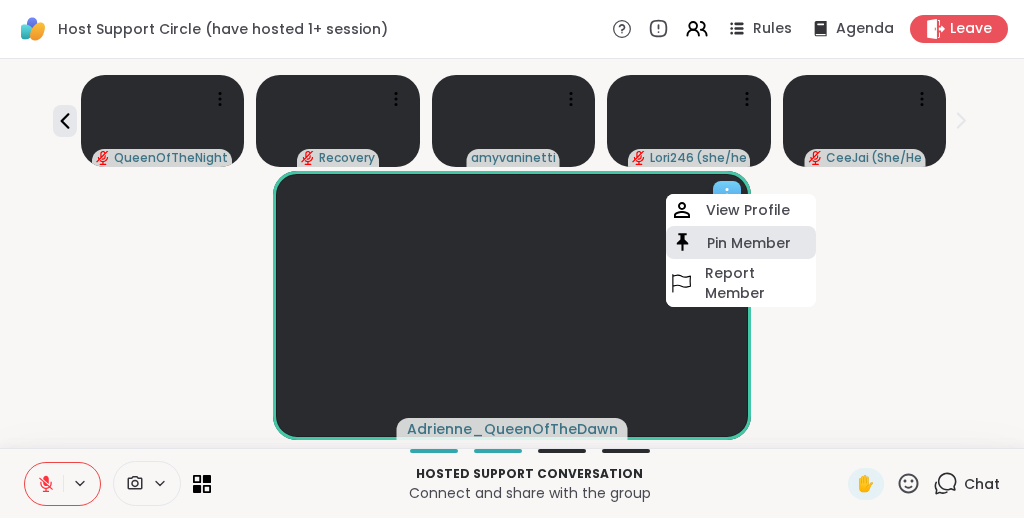 click on "Pin Member" at bounding box center [749, 243] 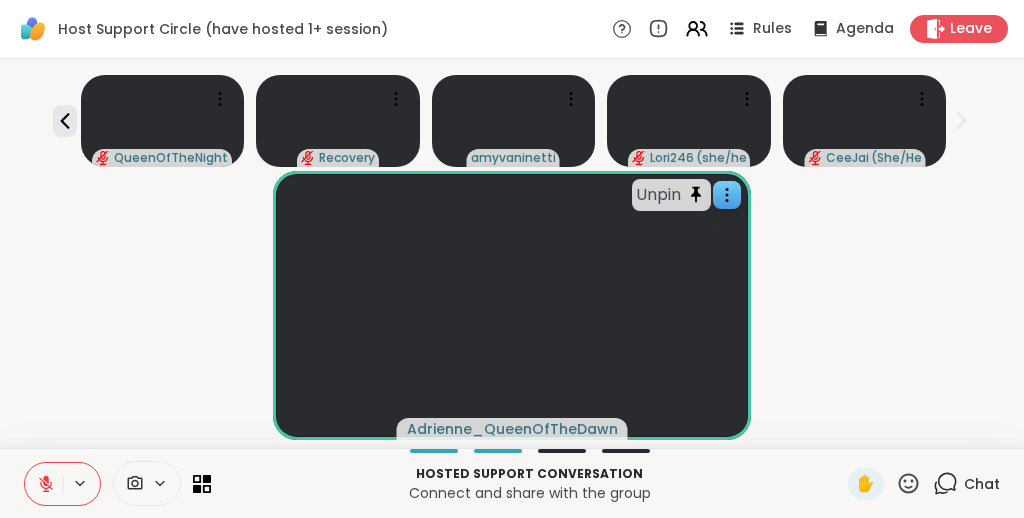 click 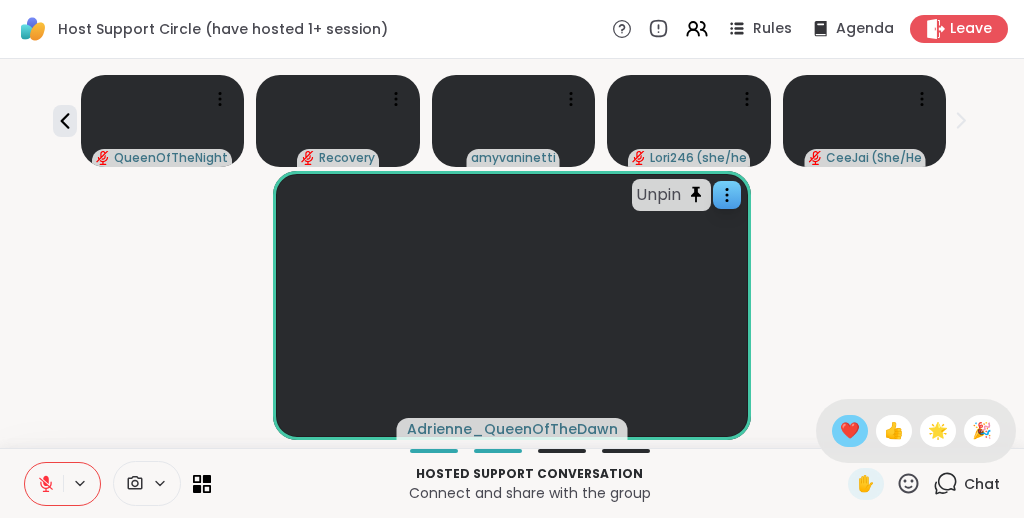 click on "❤️" at bounding box center (850, 431) 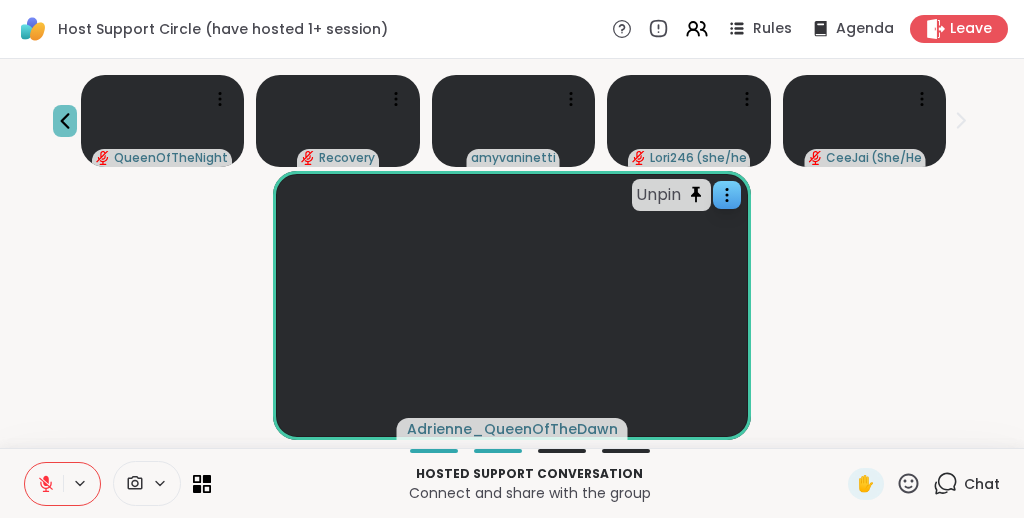 click 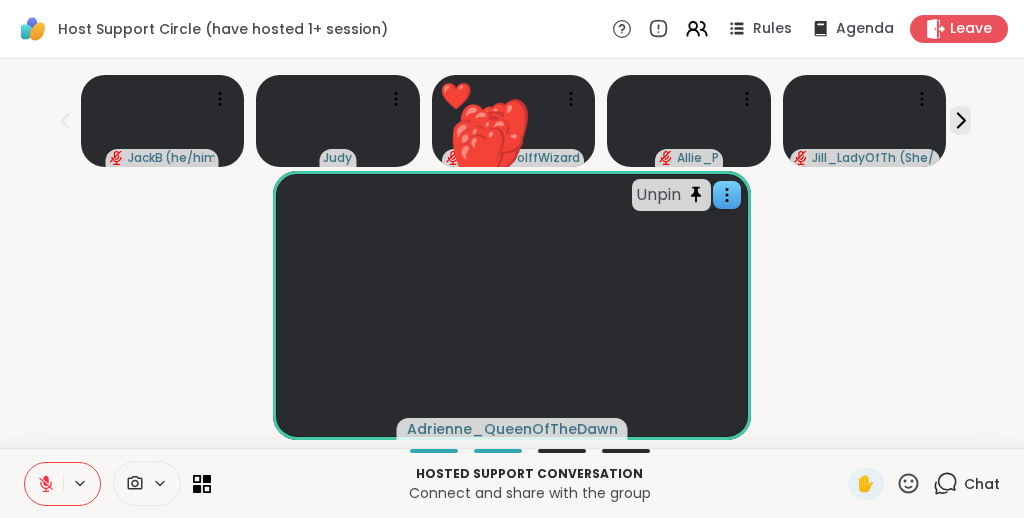 click on "Unpin  Adrienne_QueenOfTheDawn" at bounding box center (512, 305) 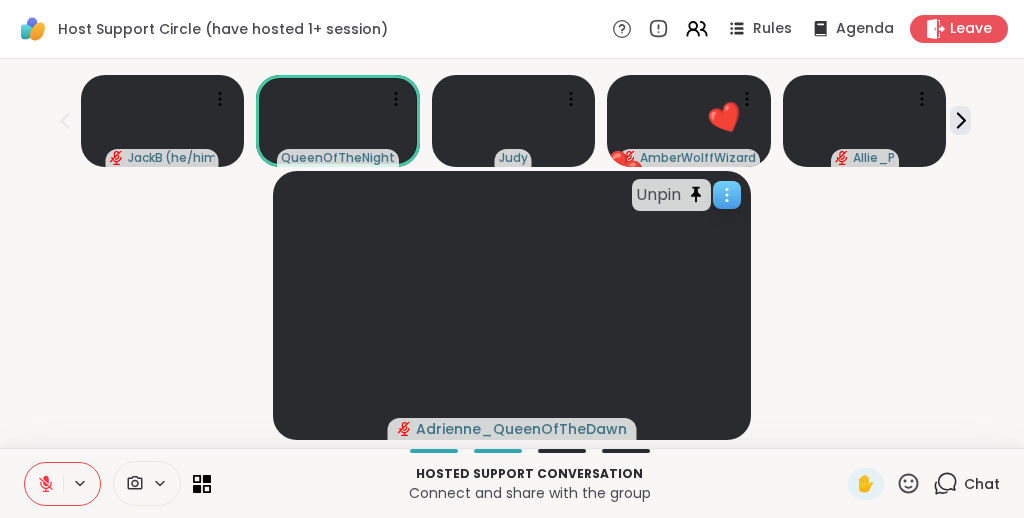 scroll, scrollTop: 0, scrollLeft: 0, axis: both 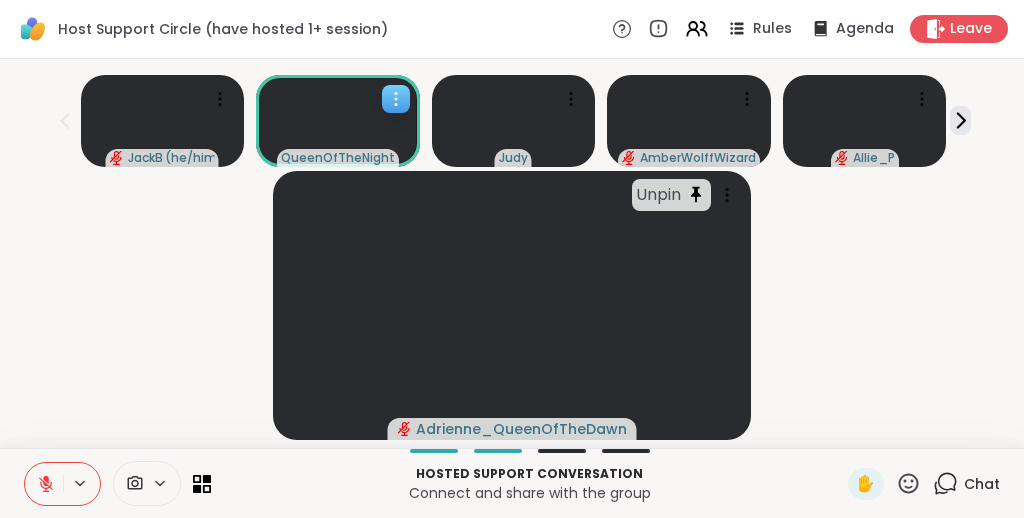 click 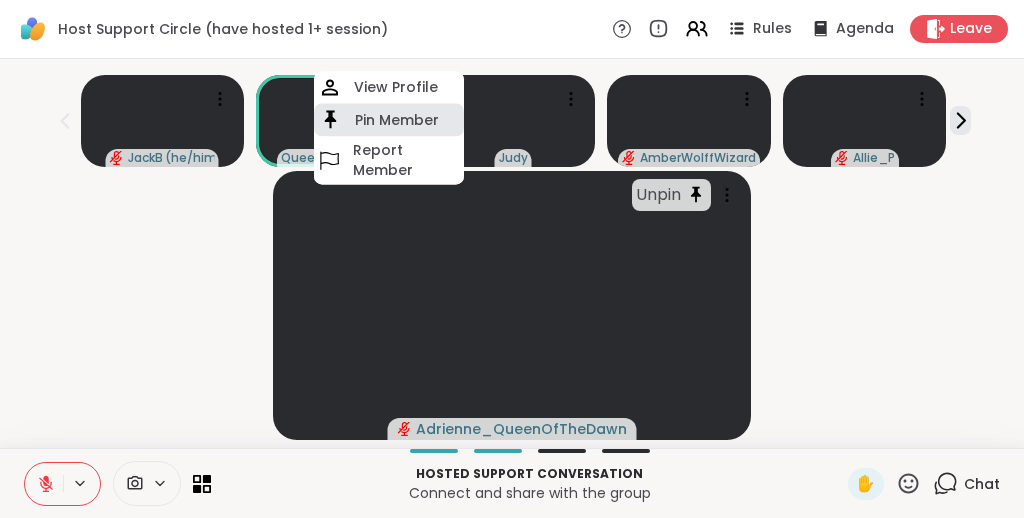 click on "Pin Member" at bounding box center [397, 120] 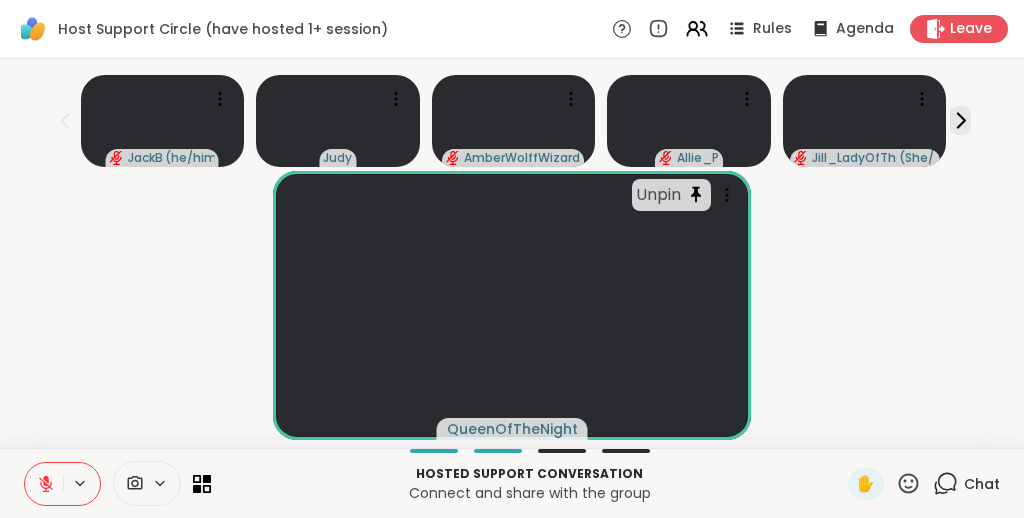scroll, scrollTop: 40, scrollLeft: 0, axis: vertical 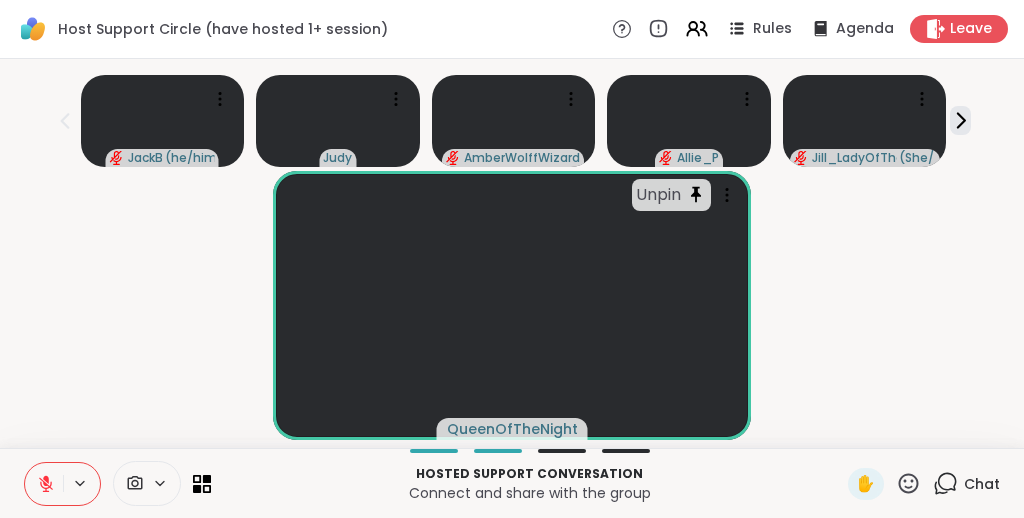 click on "Unpin  QueenOfTheNight" at bounding box center [512, 305] 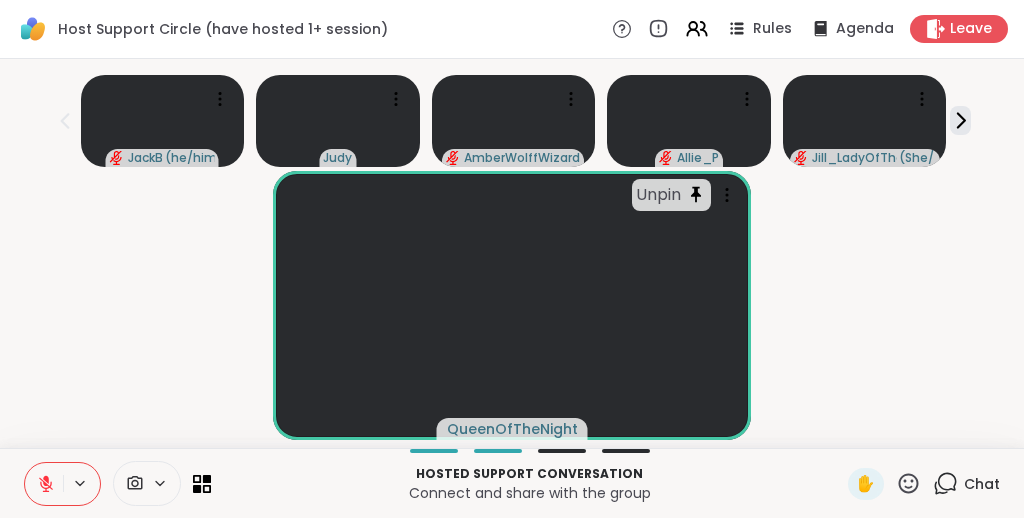 scroll, scrollTop: 8, scrollLeft: 0, axis: vertical 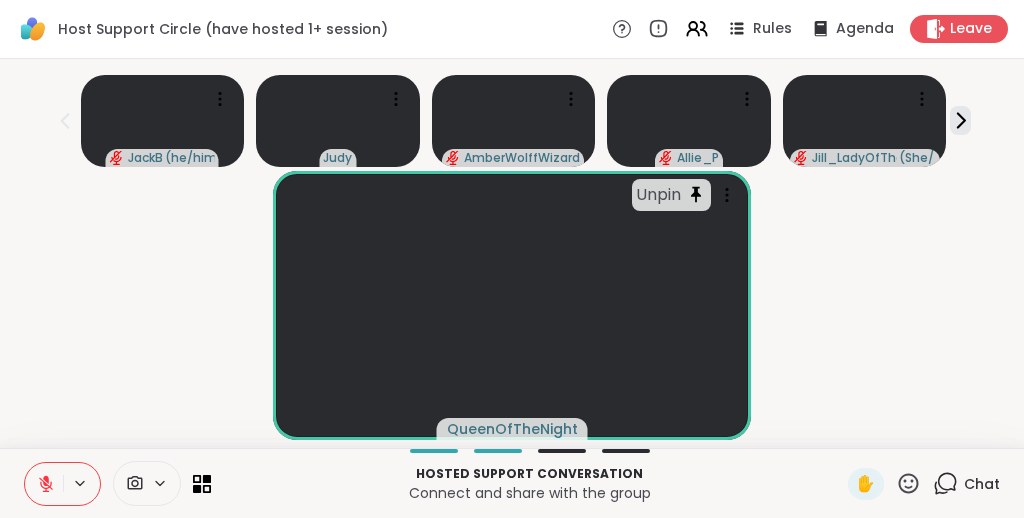 click 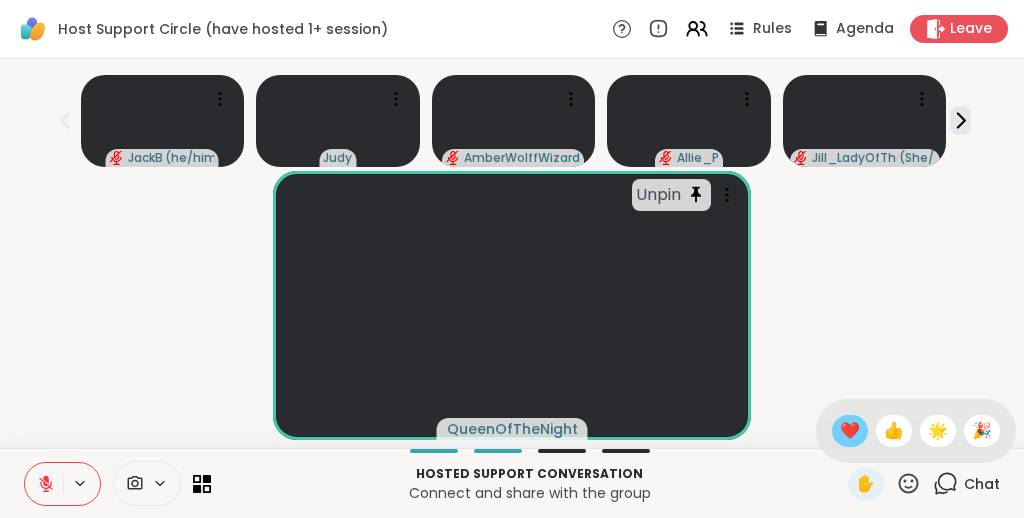 click on "❤️" at bounding box center (850, 431) 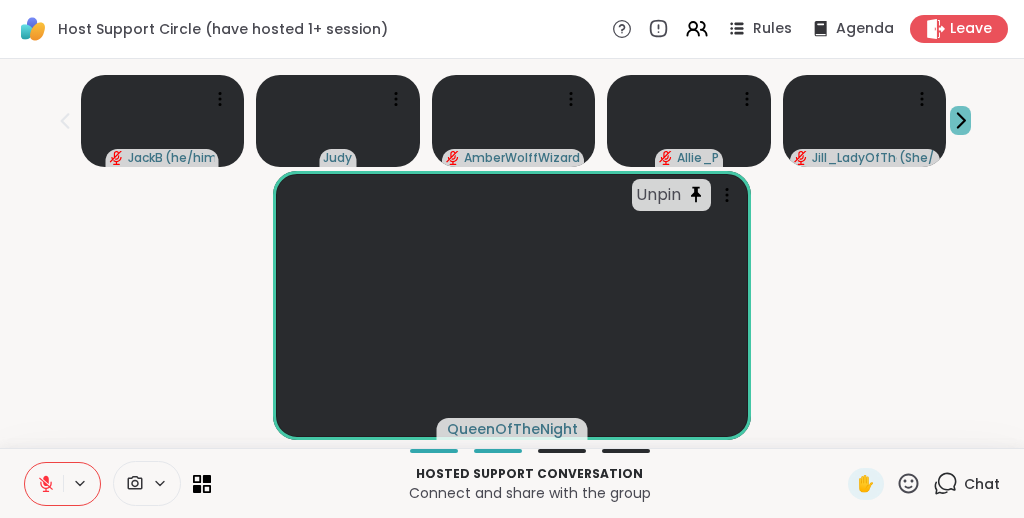 click 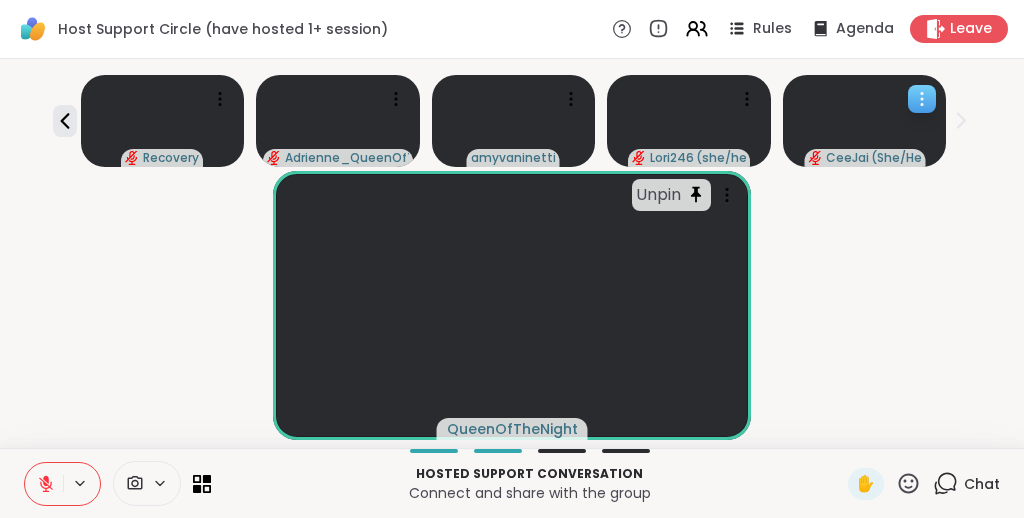 click 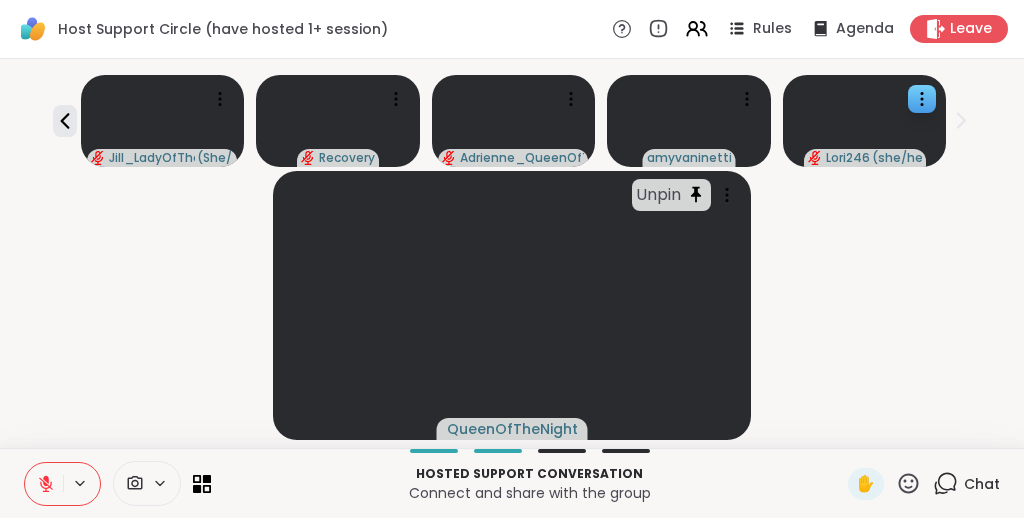 click at bounding box center [922, 99] 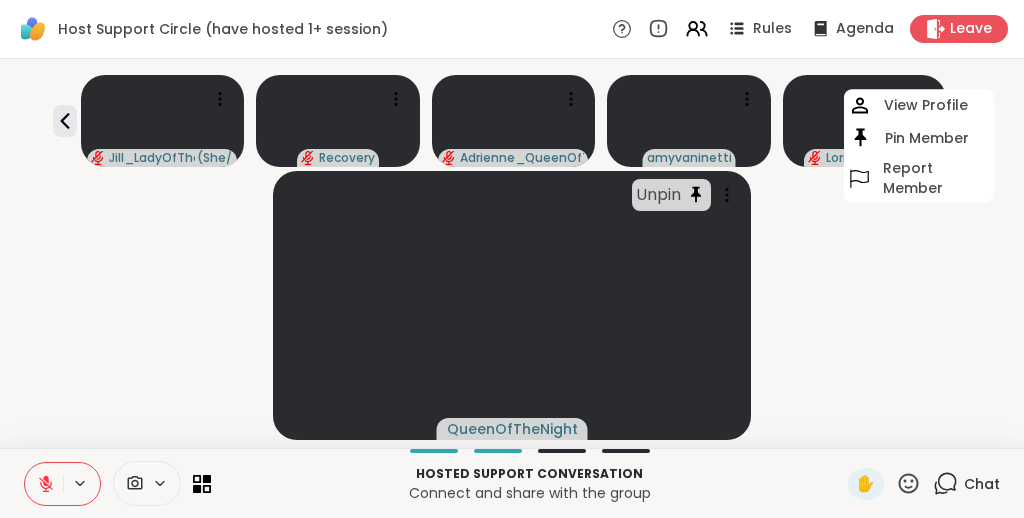 click on "Unpin  QueenOfTheNight" at bounding box center (512, 305) 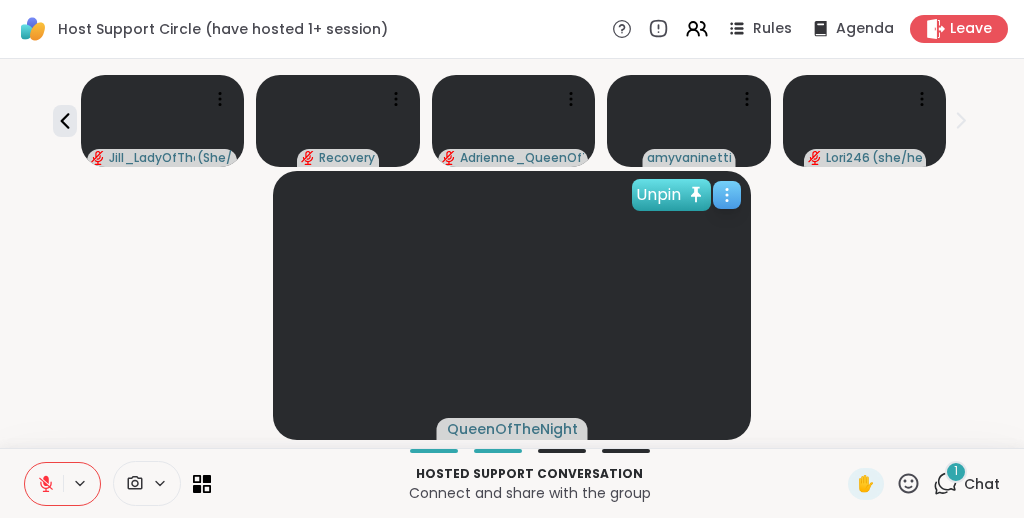 click on "Unpin" at bounding box center [671, 195] 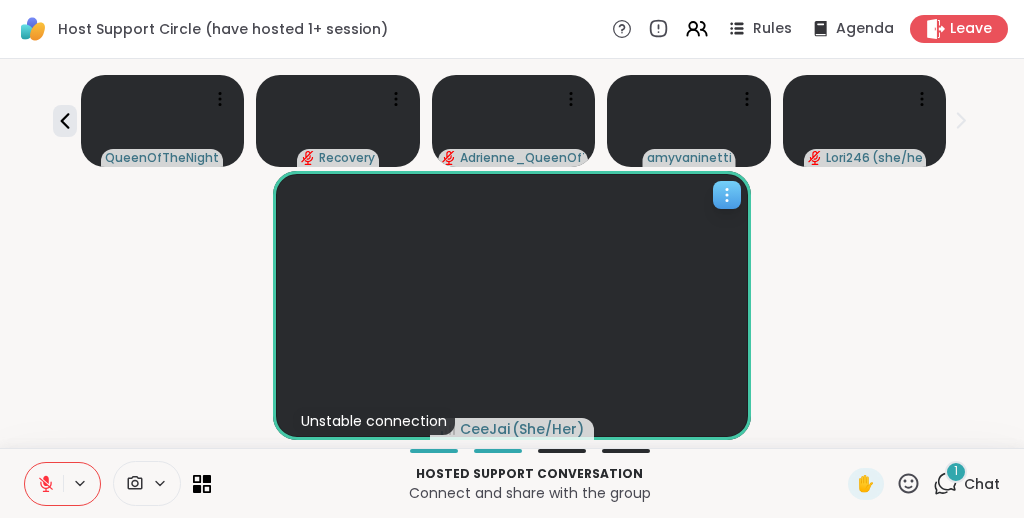click 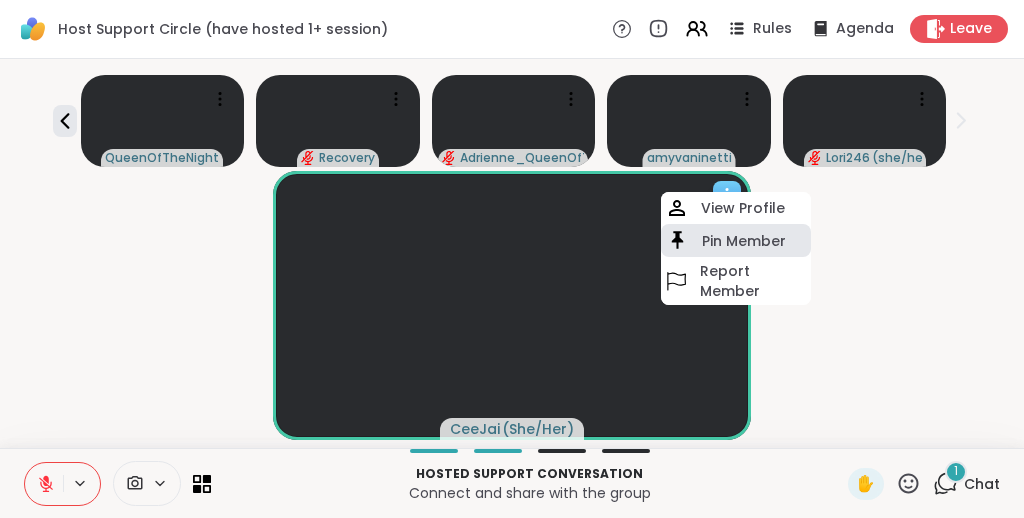 click on "Pin Member" at bounding box center [744, 241] 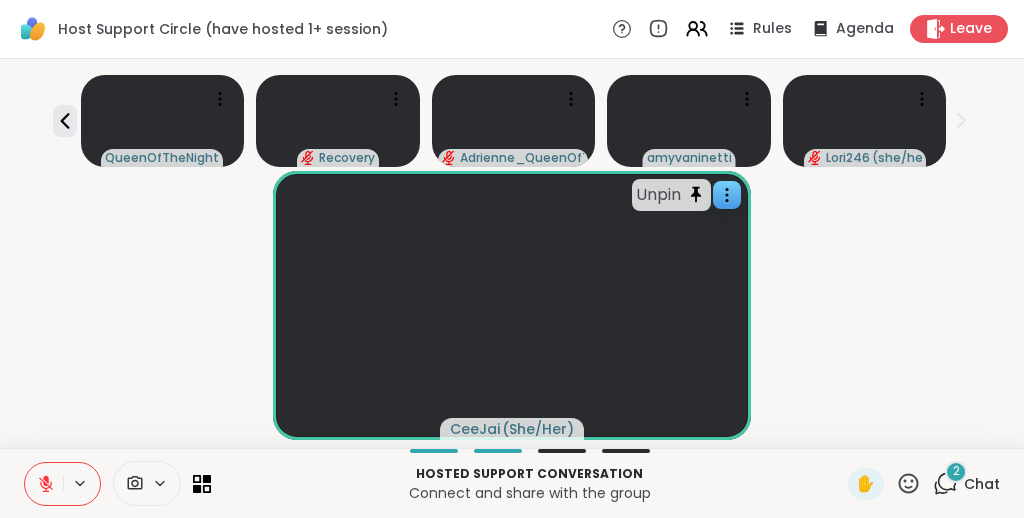 click 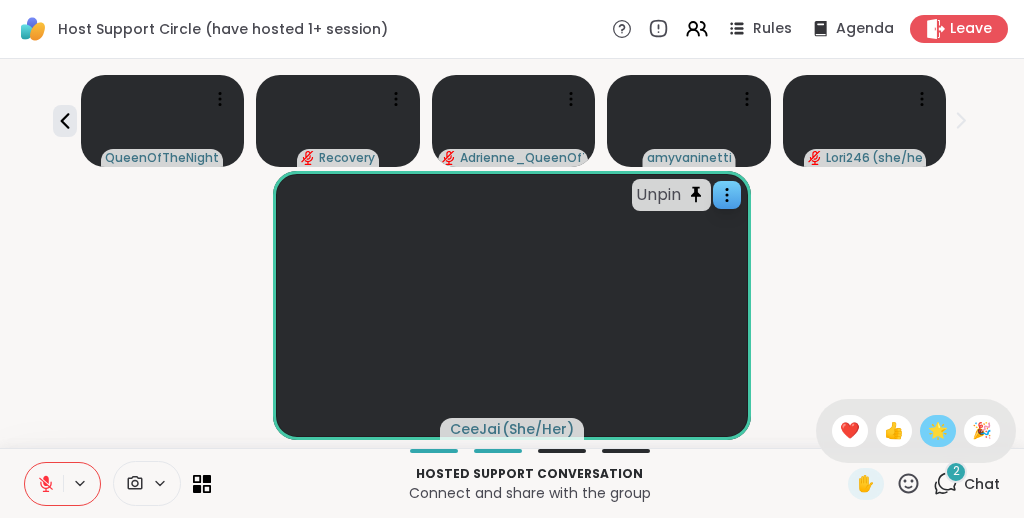click on "🌟" at bounding box center [938, 431] 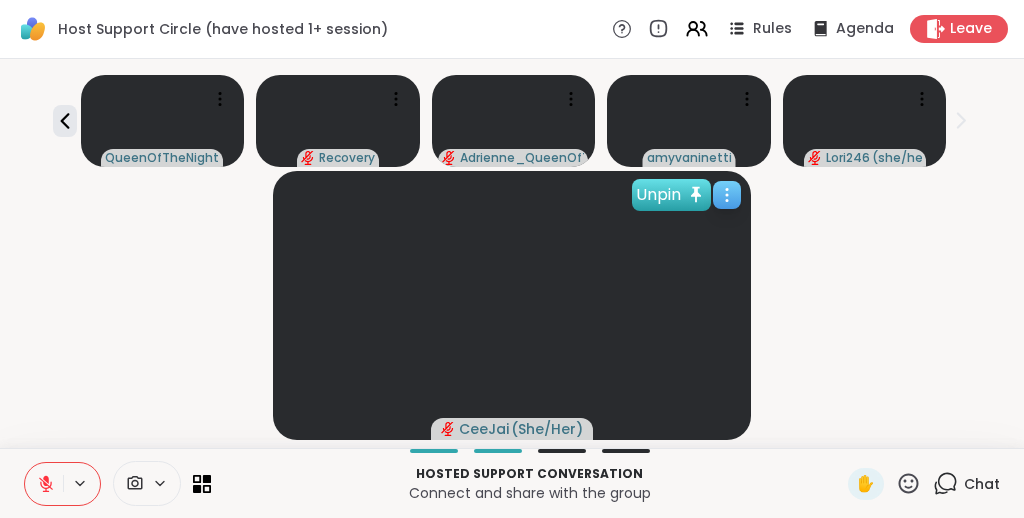click on "Unpin" at bounding box center [671, 195] 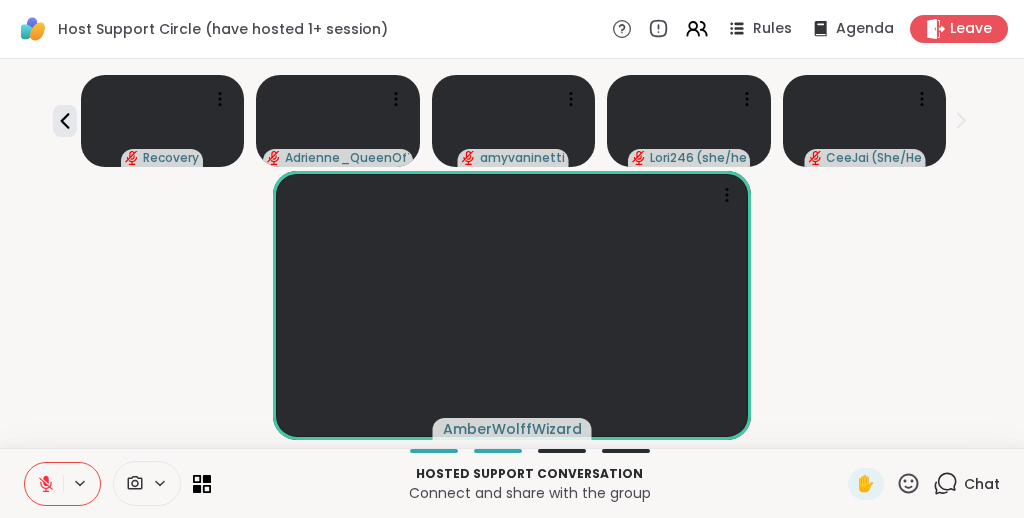 click on "AmberWolffWizard" at bounding box center (512, 305) 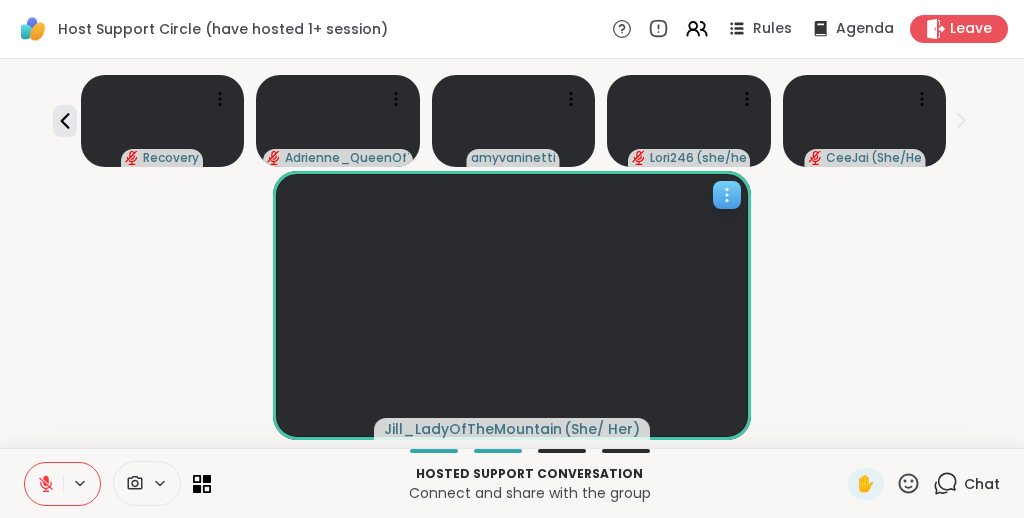 click 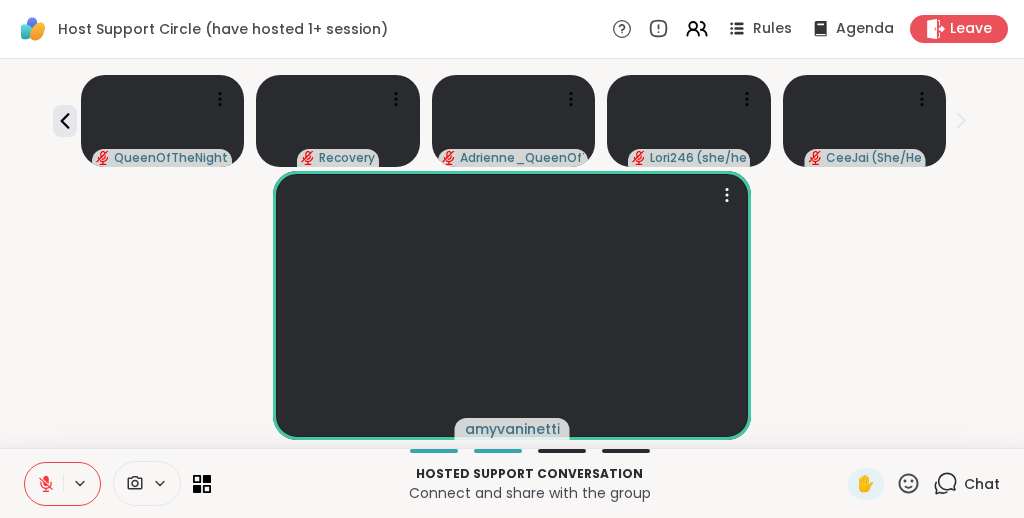 click on "amyvaninetti" at bounding box center (512, 305) 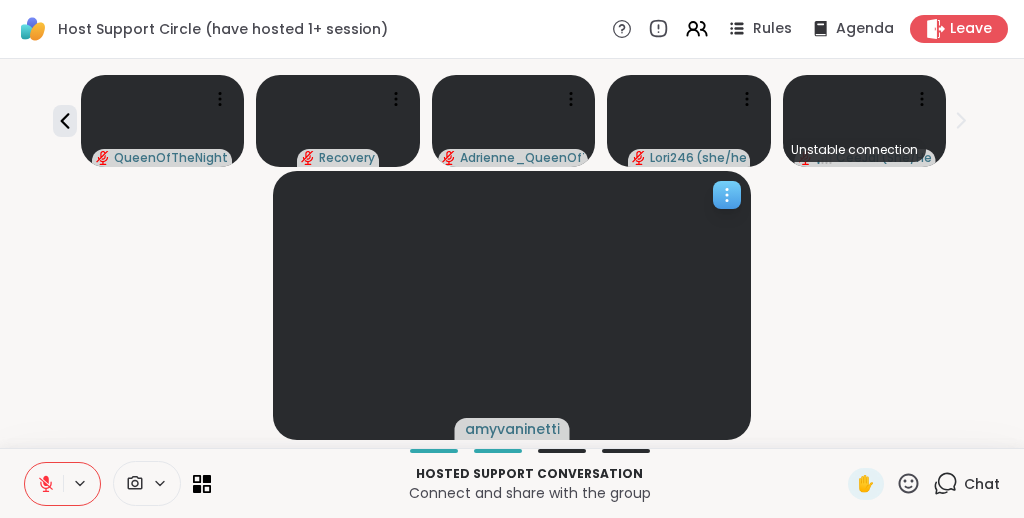 click 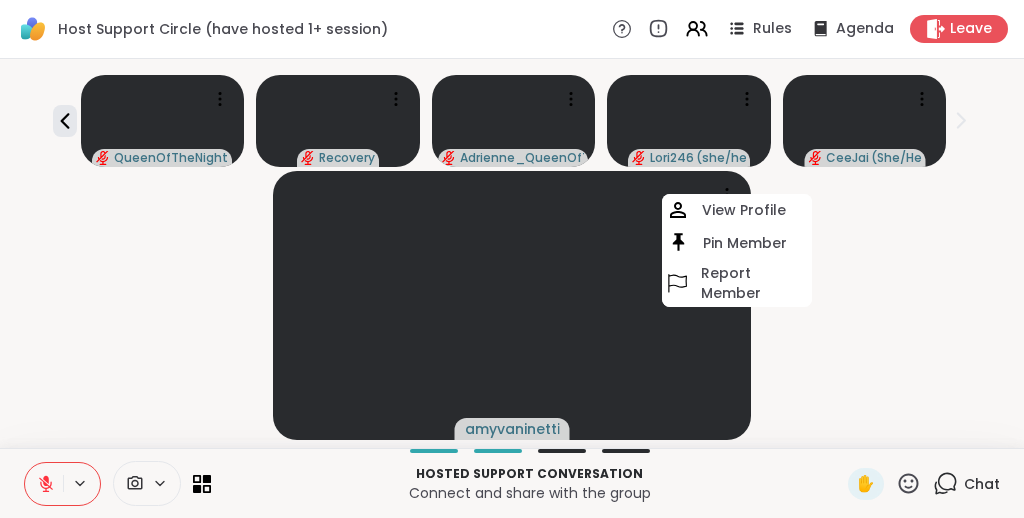 click on "amyvaninetti View Profile Pin Member Report Member" at bounding box center (512, 305) 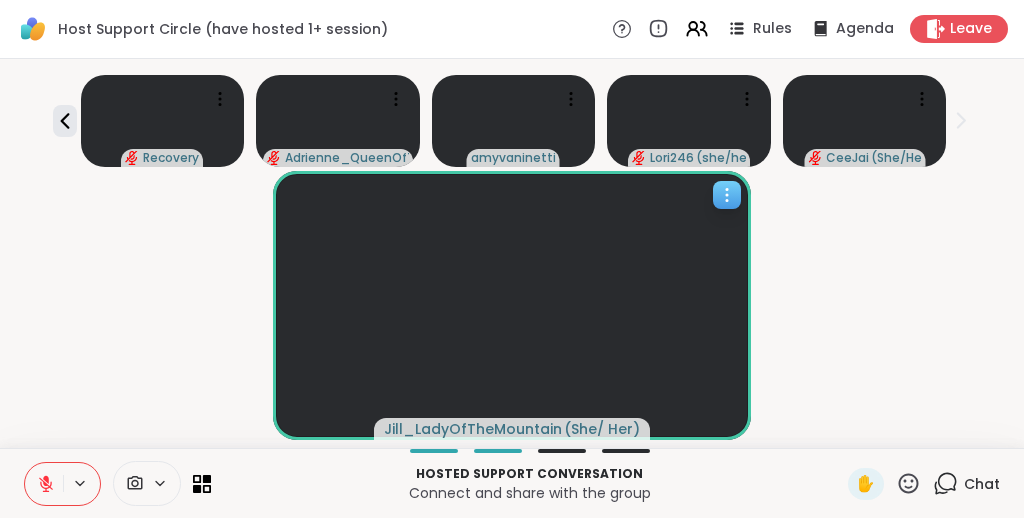 click 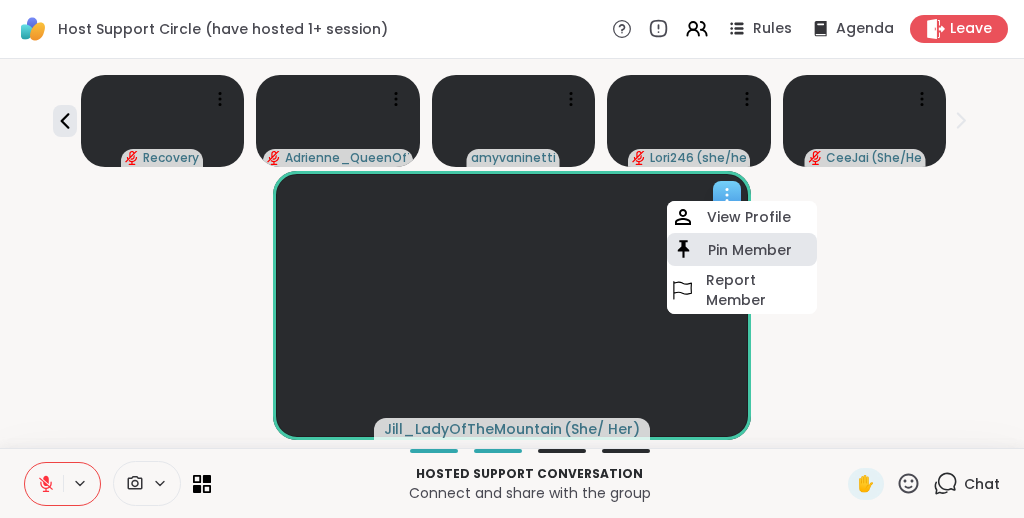 click on "Pin Member" at bounding box center (750, 250) 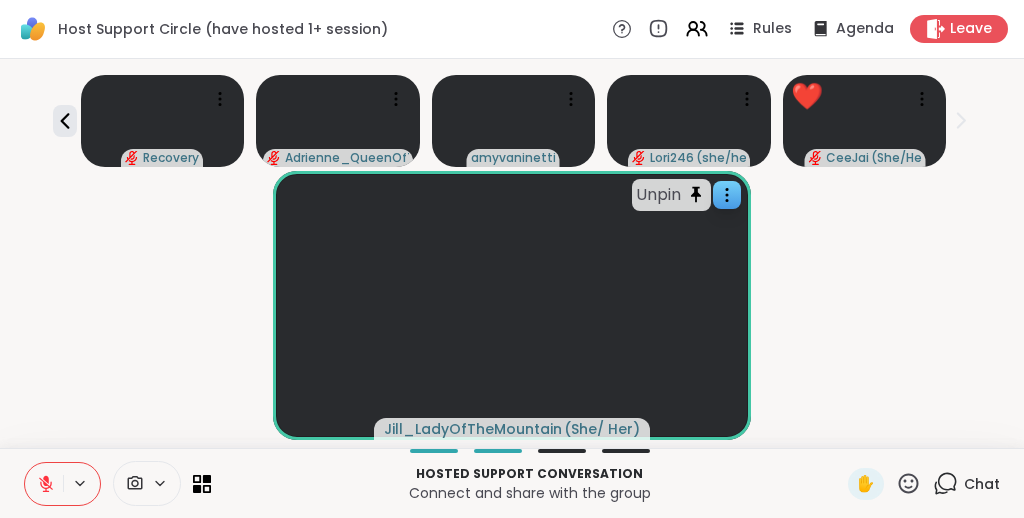 click 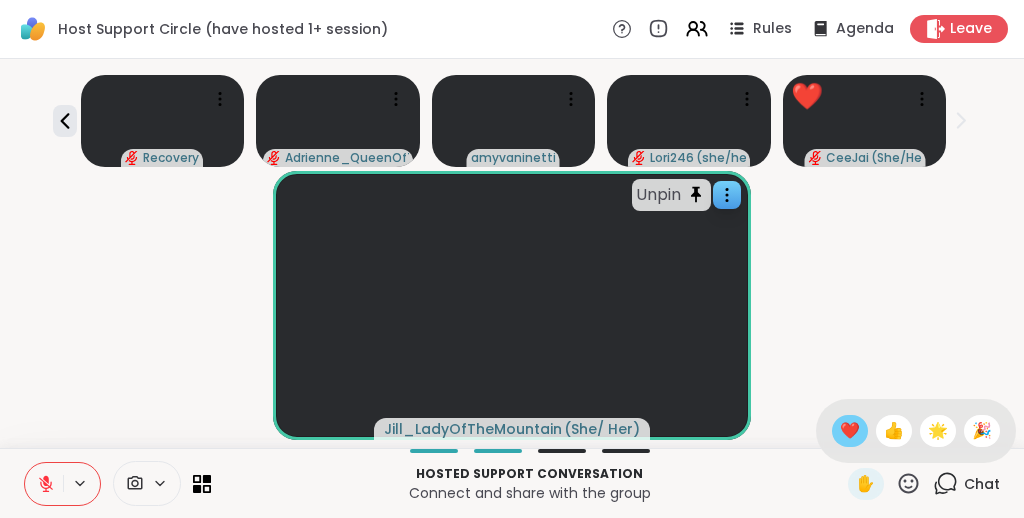 click on "❤️" at bounding box center [850, 431] 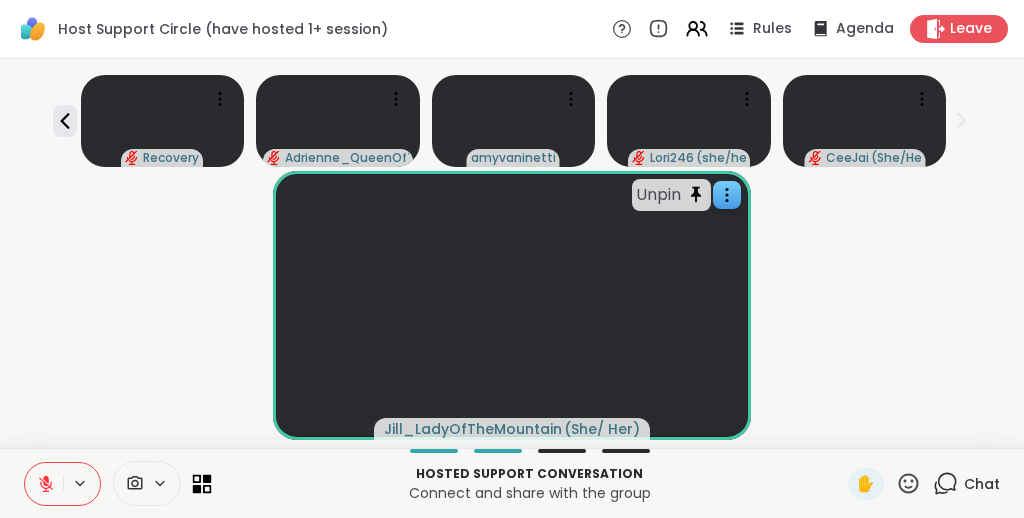 click 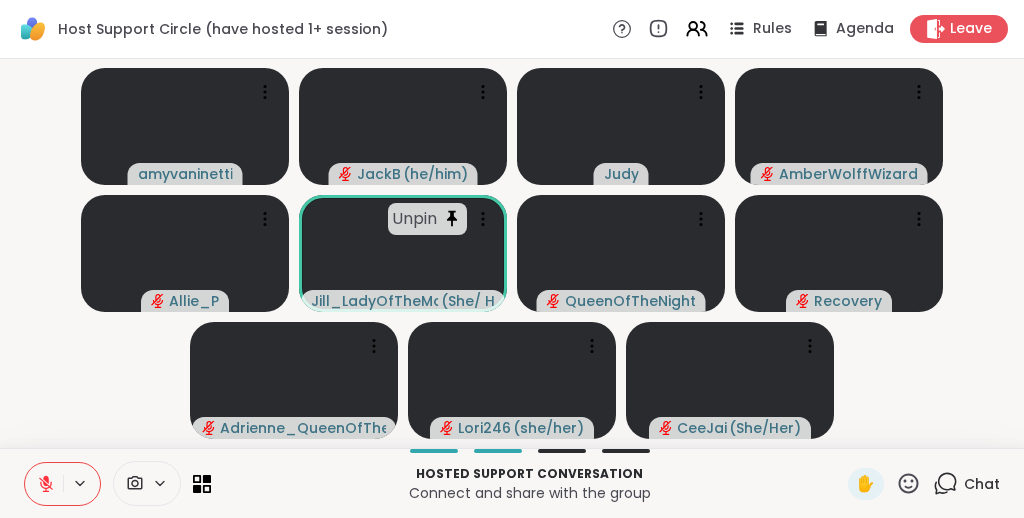 click 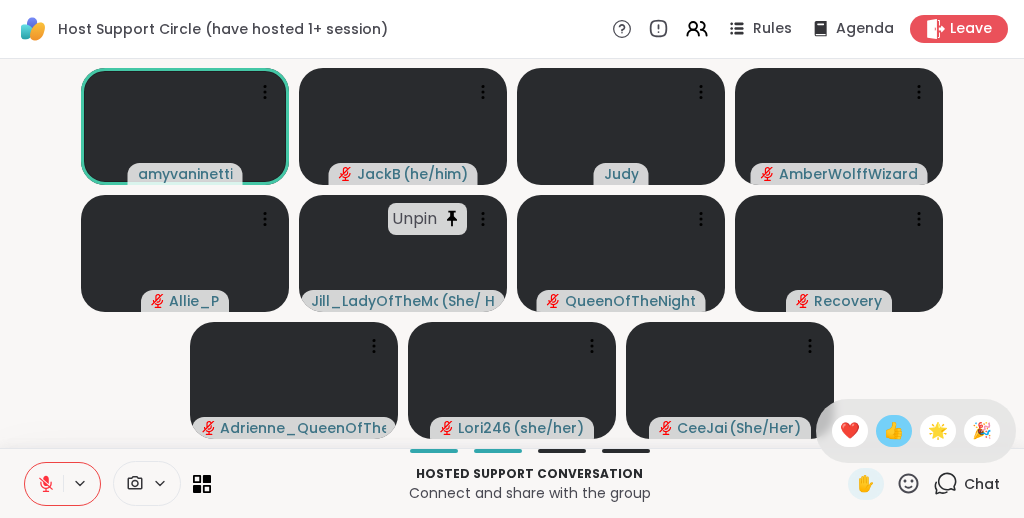 click on "👍" at bounding box center [894, 431] 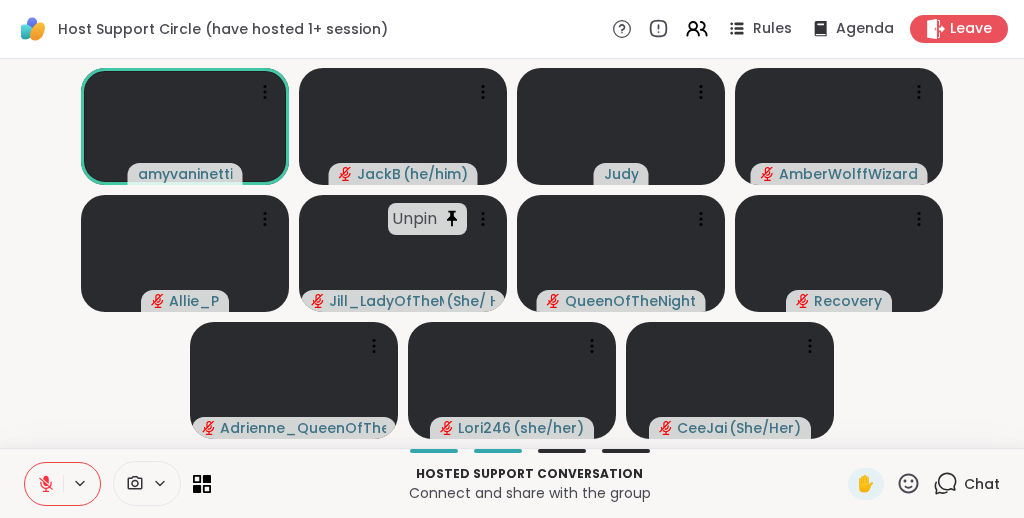 click on "amyvaninetti JackB ( he/him ) Judy AmberWolffWizard Allie_P Unpin  Jill_LadyOfTheMountain ( She/ Her ) QueenOfTheNight Recovery Adrienne_QueenOfTheDawn Lori246 ( she/her ) CeeJai ( She/Her )" at bounding box center (512, 253) 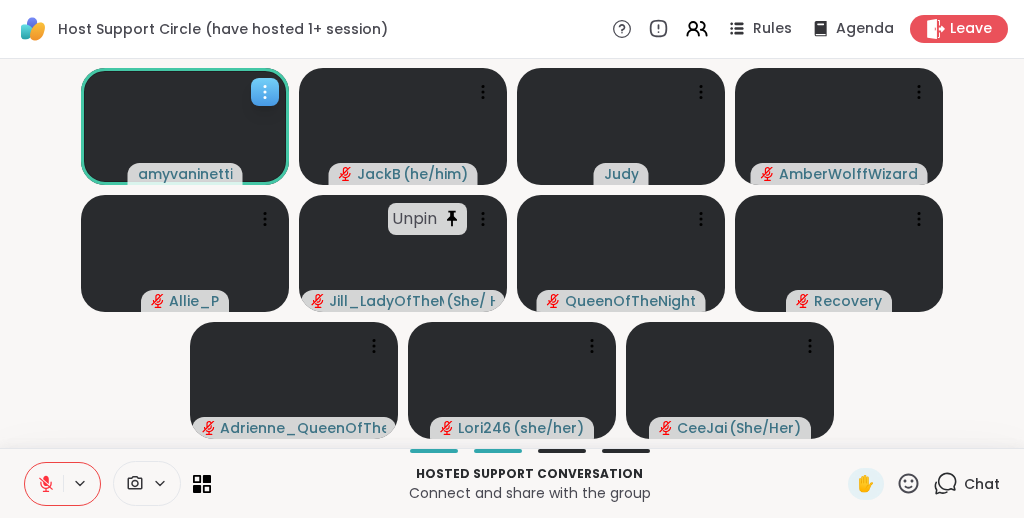 click 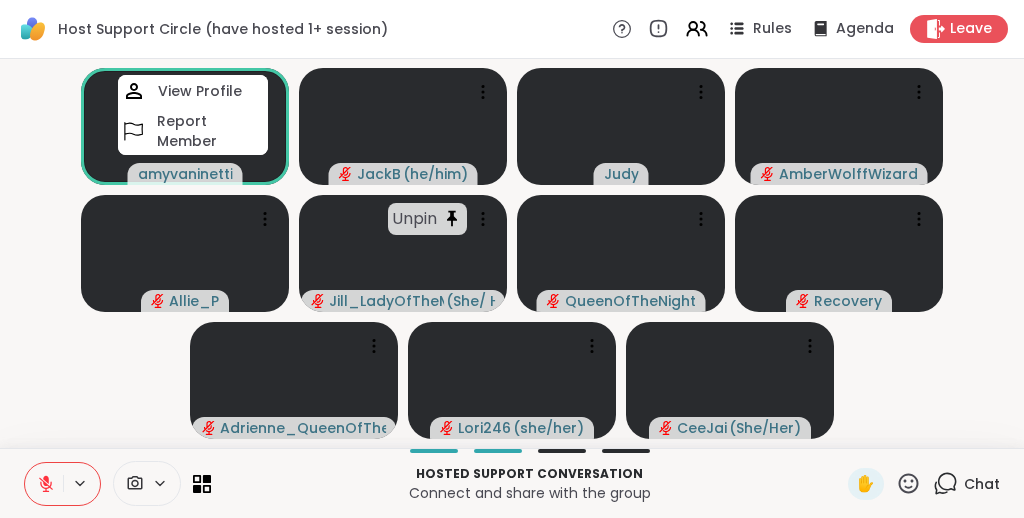 click on "amyvaninetti View Profile Report Member JackB ( he/him ) Judy AmberWolffWizard Allie_P Unpin  Jill_LadyOfTheMountain ( She/ Her ) QueenOfTheNight Recovery Adrienne_QueenOfTheDawn Lori246 ( she/her ) CeeJai ( She/Her )" at bounding box center (512, 253) 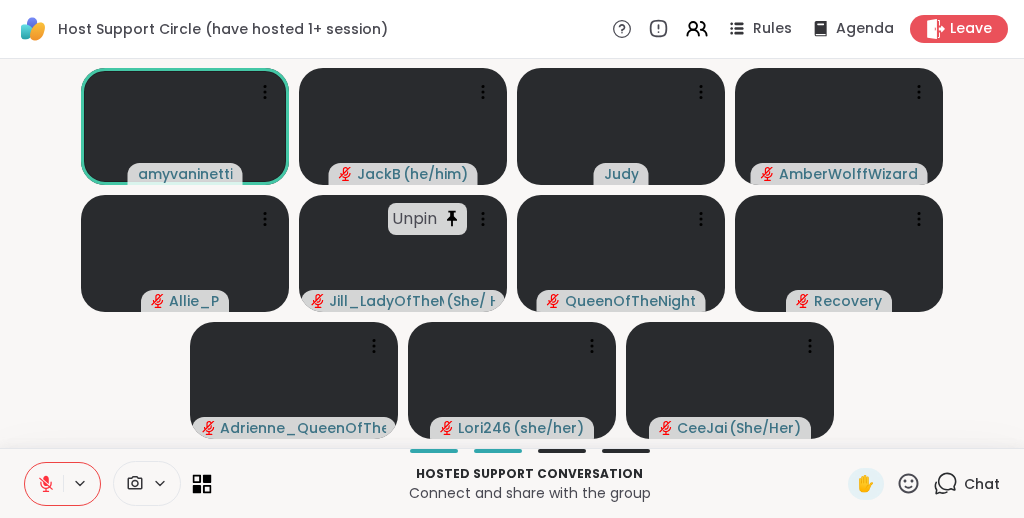 click 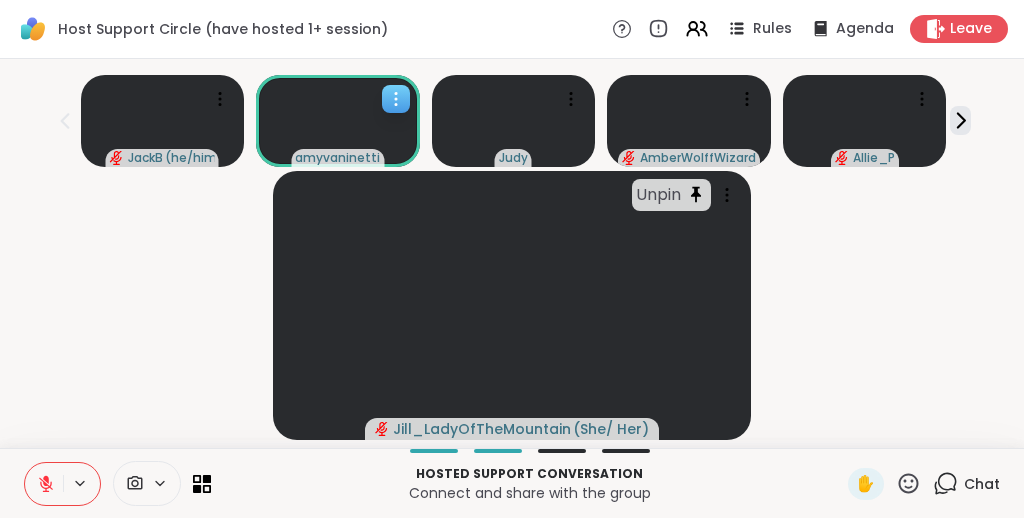 click 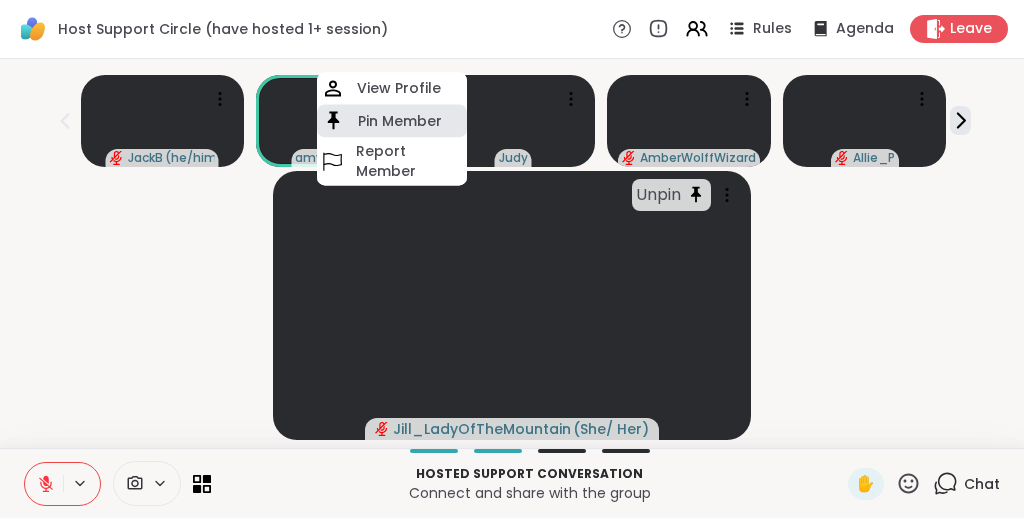 click on "Pin Member" at bounding box center (400, 121) 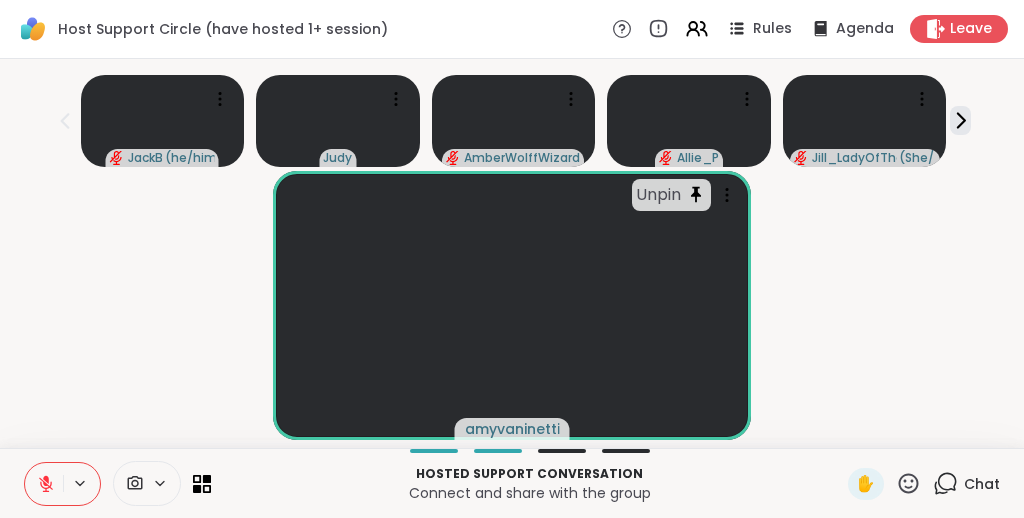 scroll, scrollTop: 40, scrollLeft: 0, axis: vertical 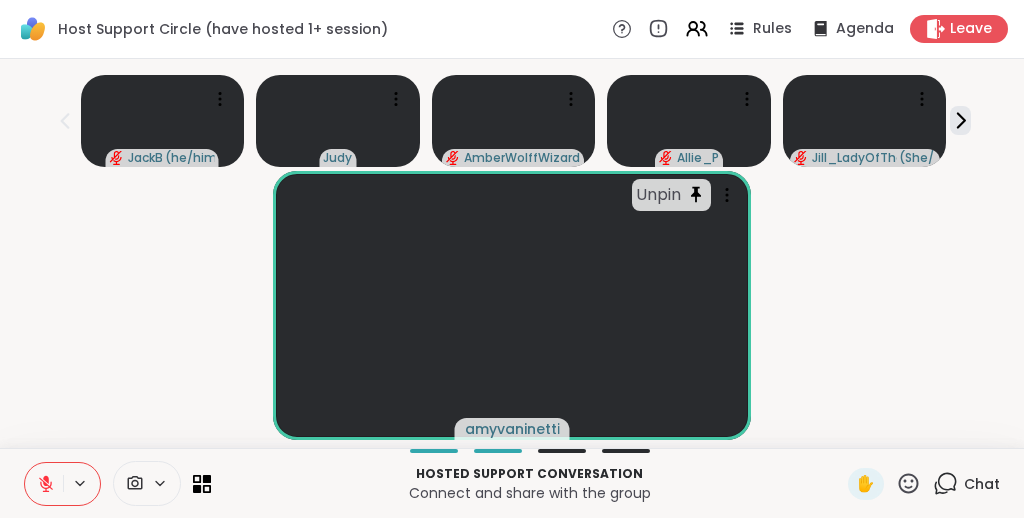 click 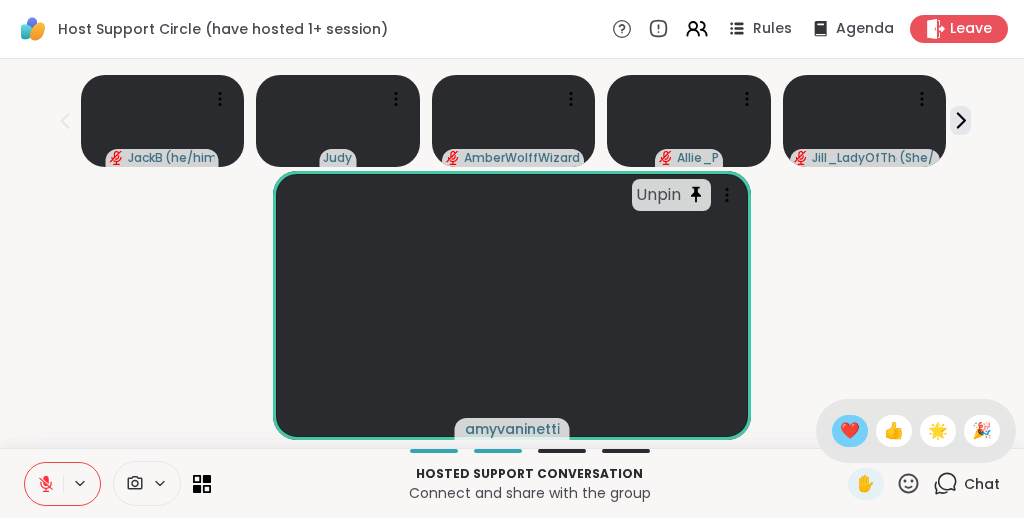 click on "❤️" at bounding box center [850, 431] 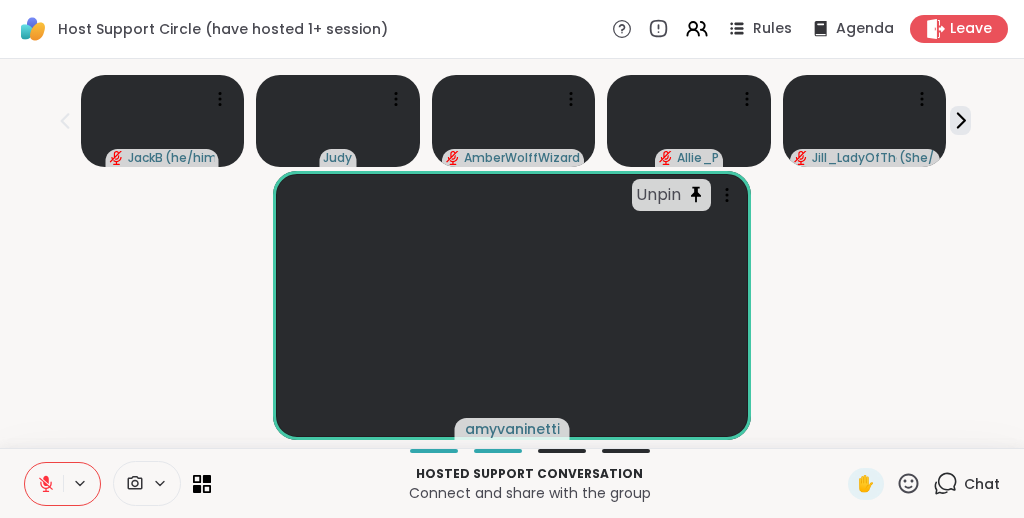 scroll, scrollTop: 0, scrollLeft: 0, axis: both 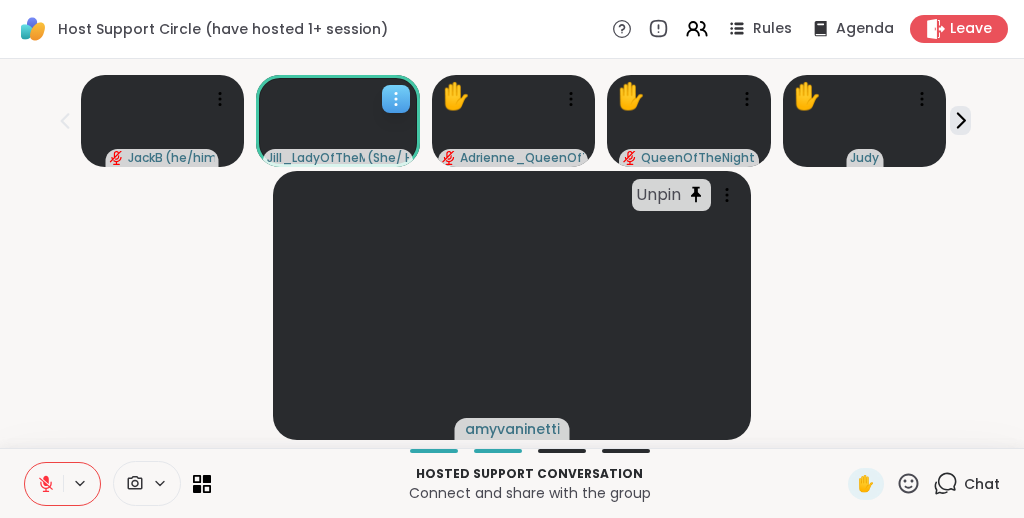 click 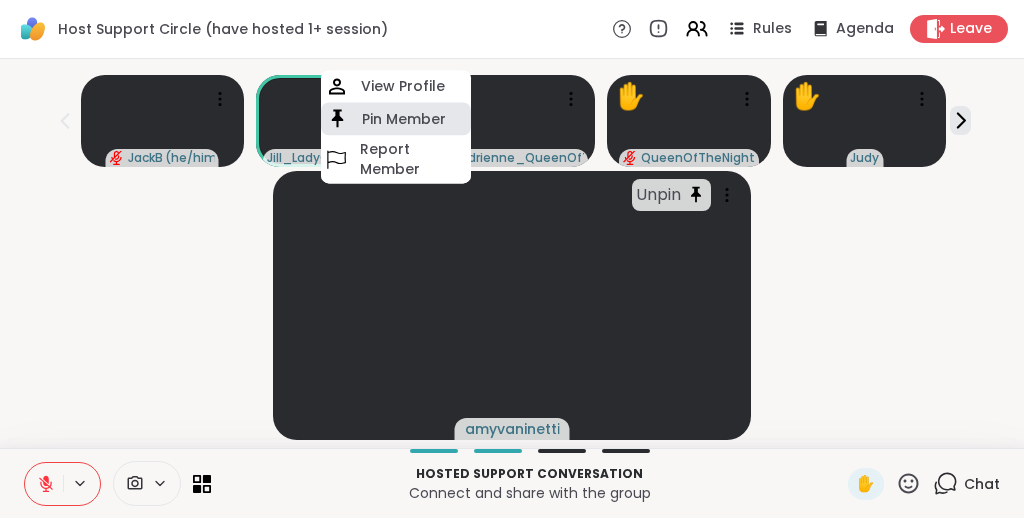 click on "Pin Member" at bounding box center (404, 119) 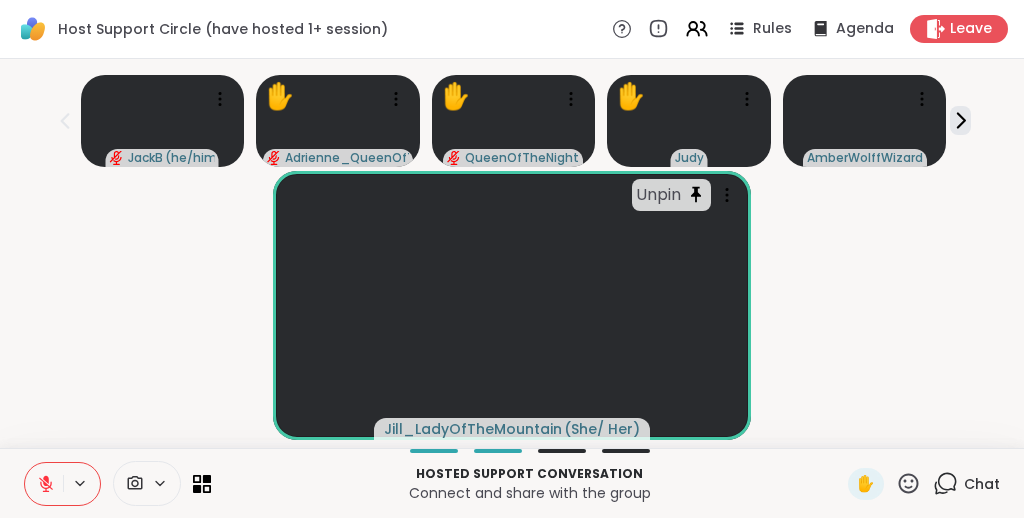 click on "Unpin  Jill_LadyOfTheMountain ( She/ Her )" at bounding box center (512, 305) 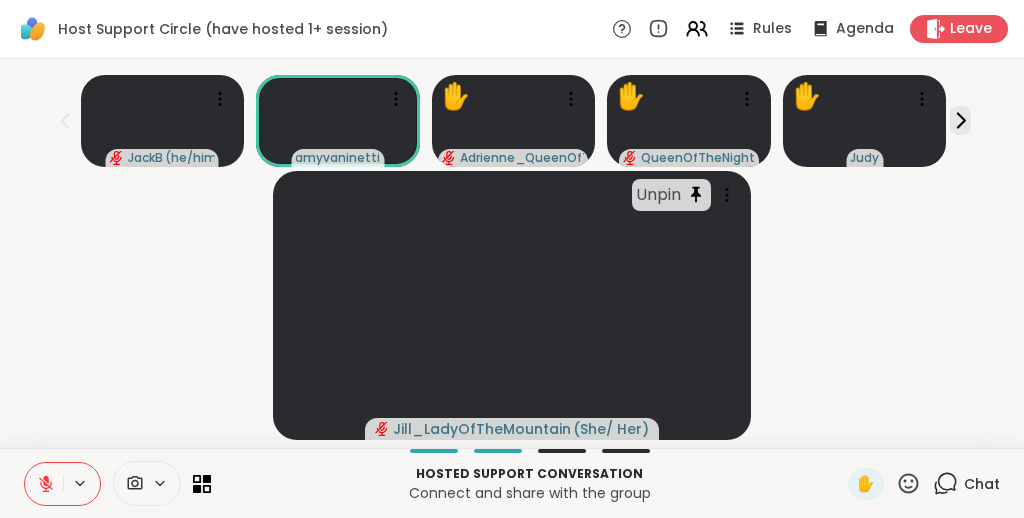 click on "Unpin  Jill_LadyOfTheMountain ( She/ Her )" at bounding box center [512, 305] 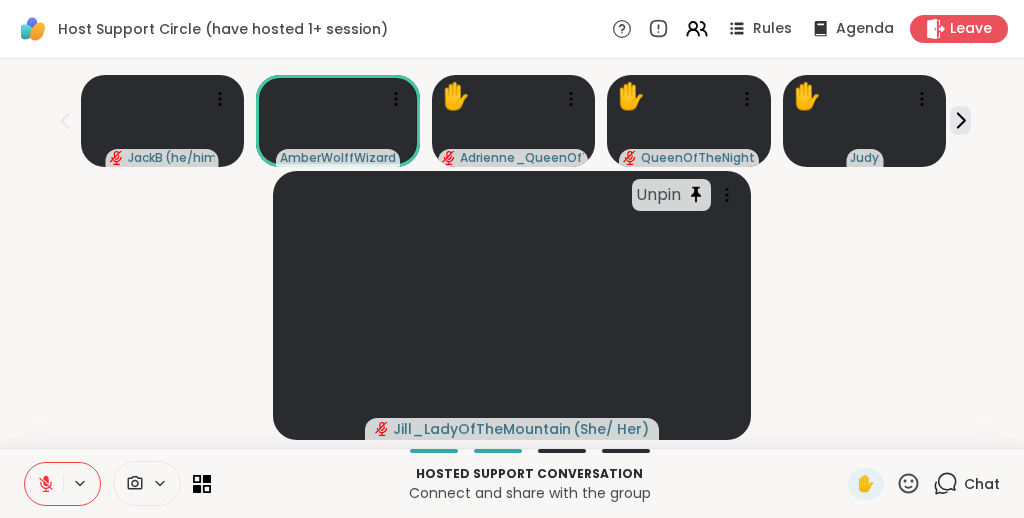 scroll, scrollTop: 0, scrollLeft: 0, axis: both 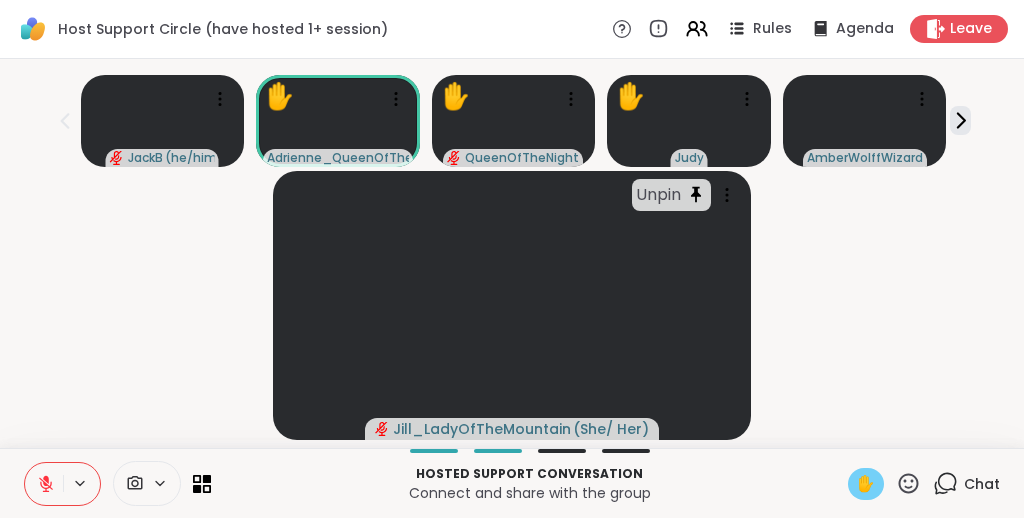 click on "✋" at bounding box center (866, 484) 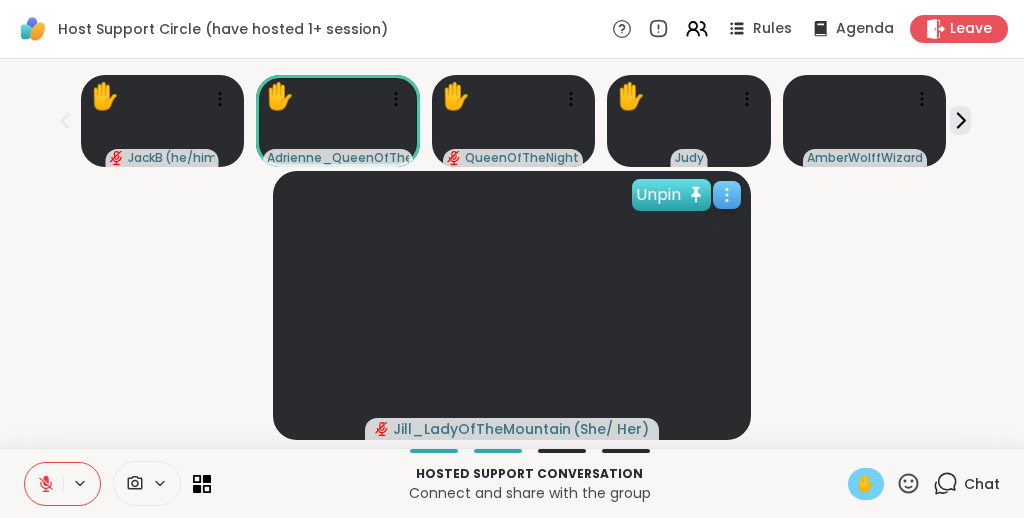 click on "Unpin" at bounding box center [671, 195] 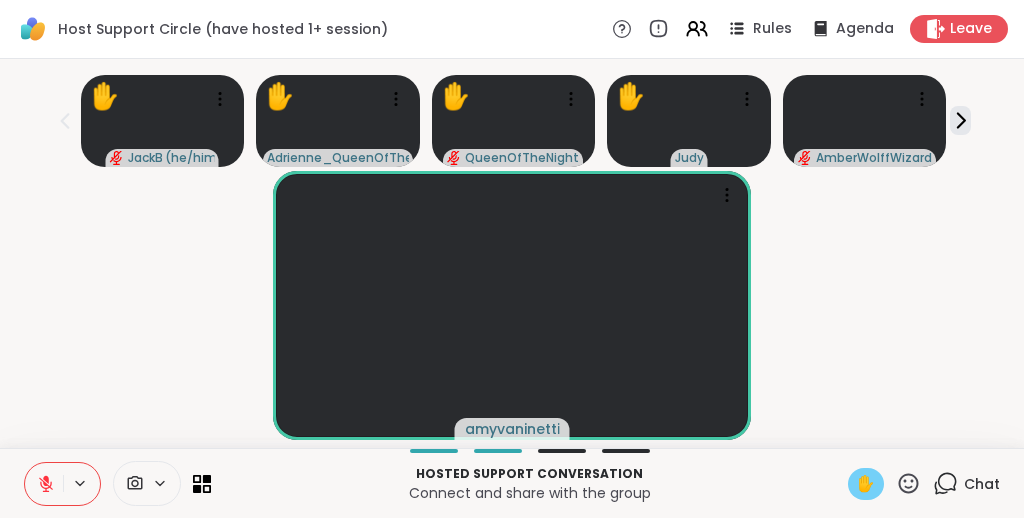 scroll, scrollTop: 0, scrollLeft: 0, axis: both 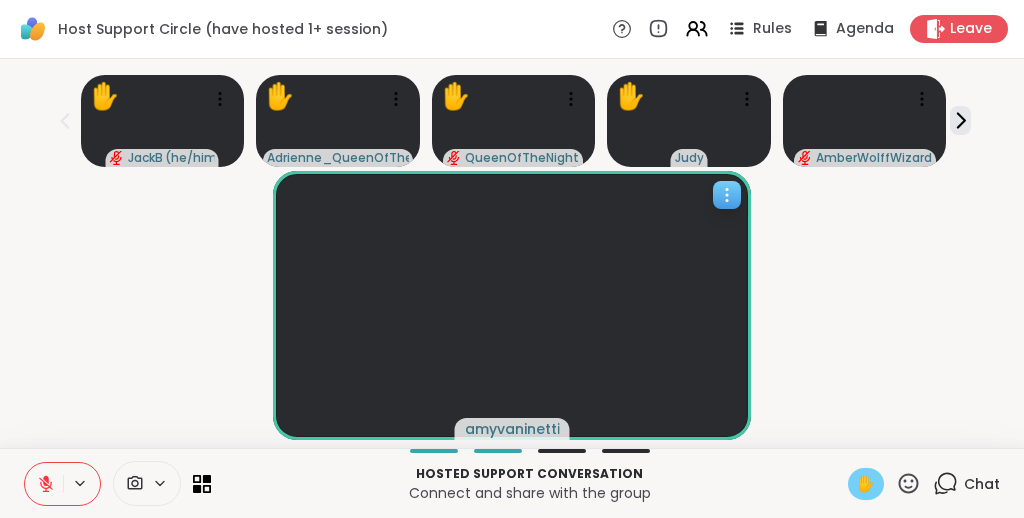 click 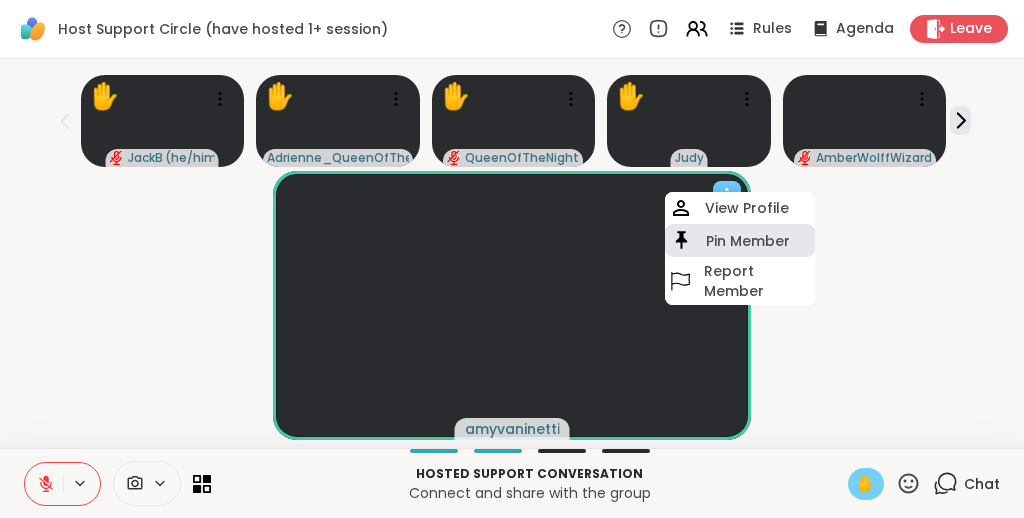 click on "Pin Member" at bounding box center (748, 241) 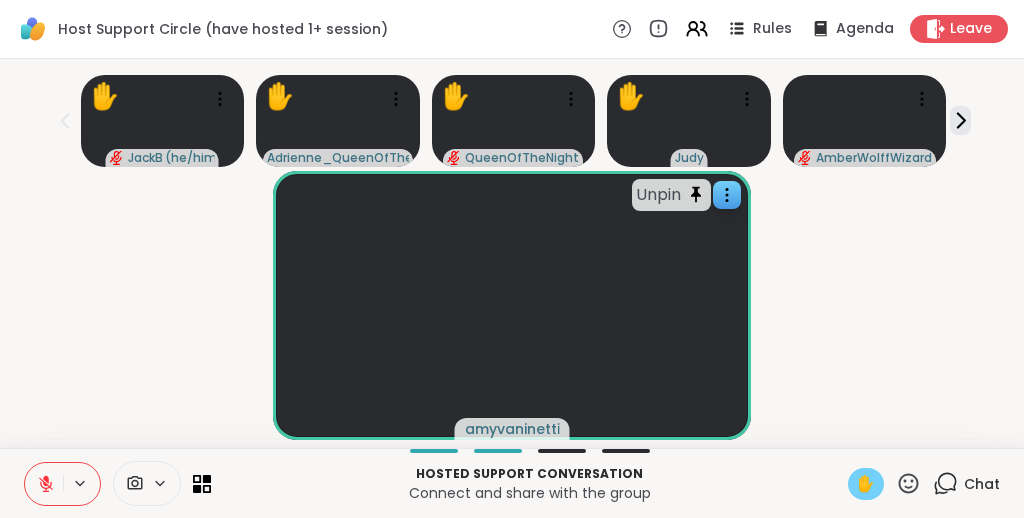 click on "Unpin  amyvaninetti" at bounding box center (512, 305) 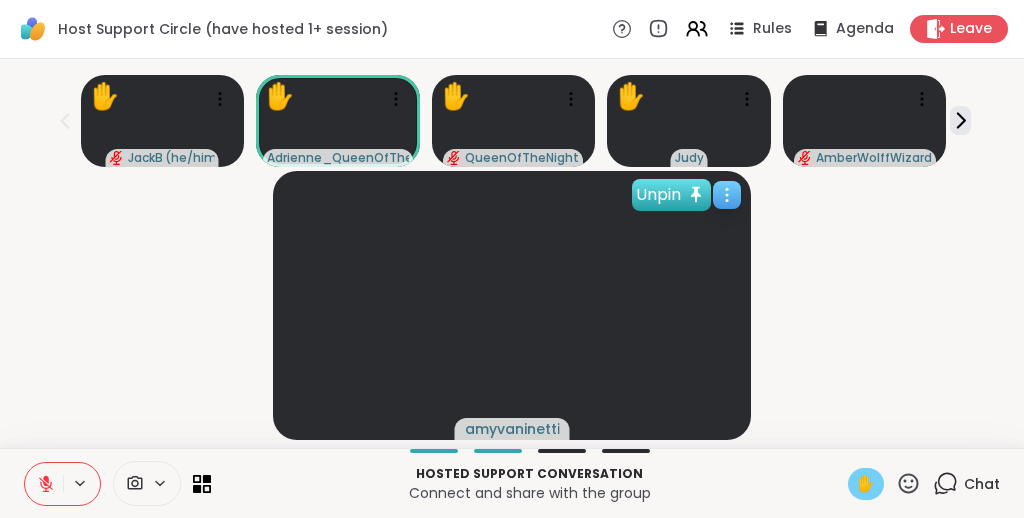 click on "Unpin" at bounding box center [671, 195] 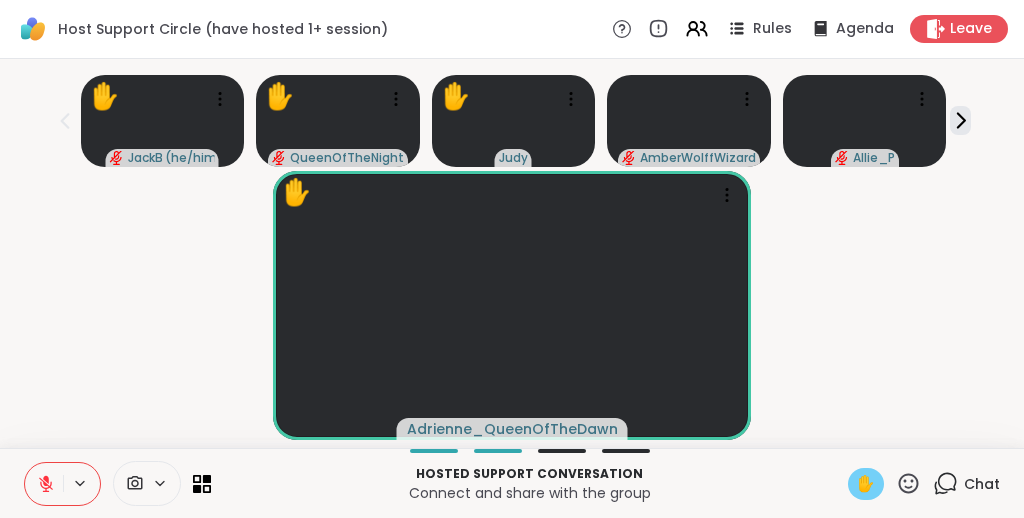 click on "✋ Adrienne_QueenOfTheDawn" at bounding box center [512, 305] 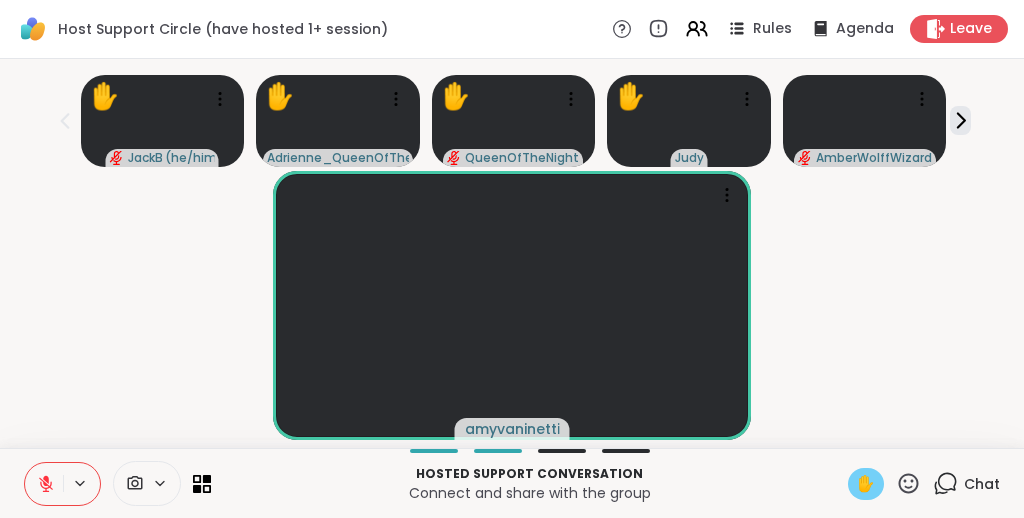 scroll, scrollTop: 40, scrollLeft: 0, axis: vertical 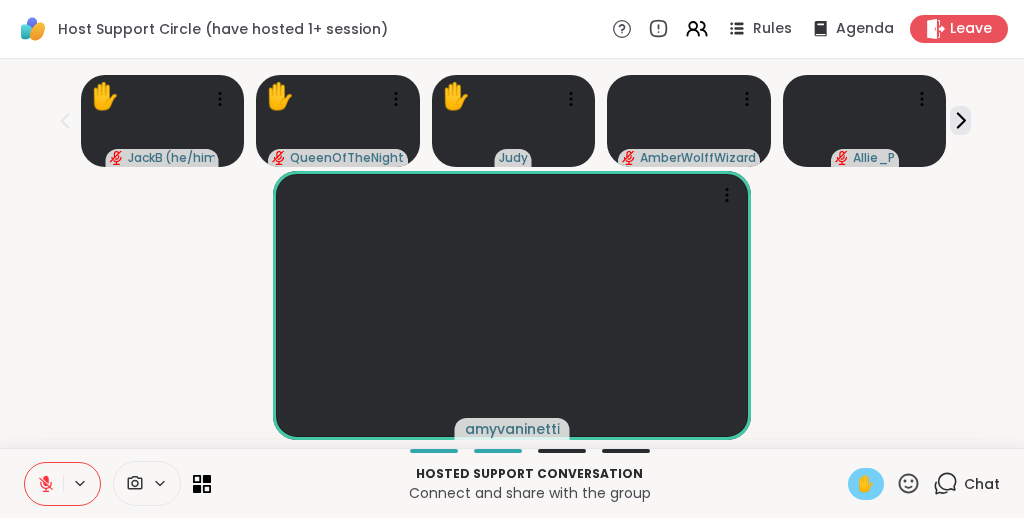 click on "amyvaninetti" at bounding box center [512, 305] 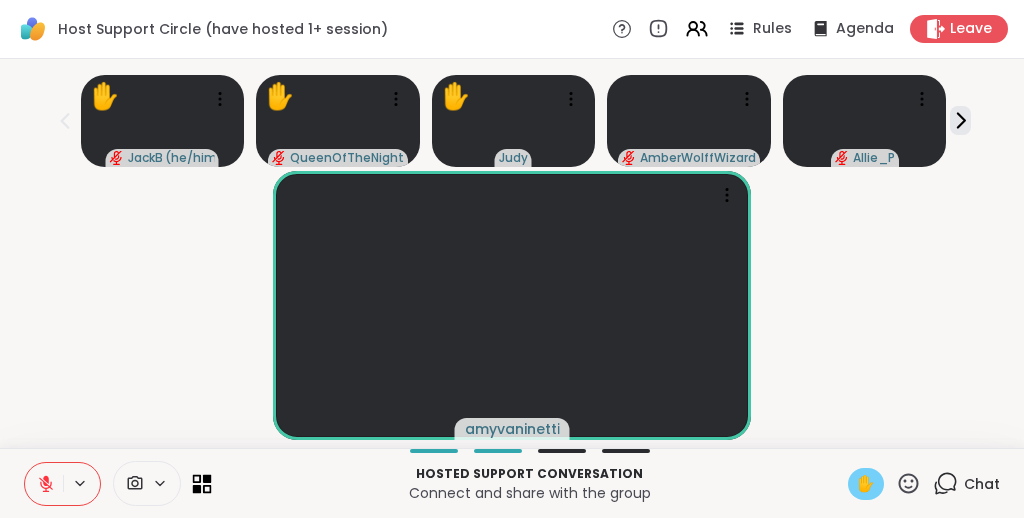 click 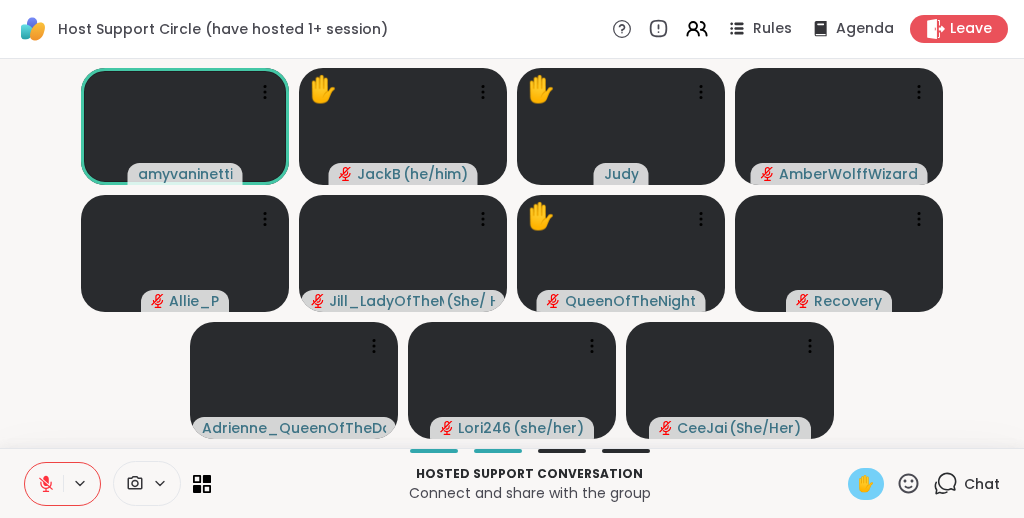 click on "amyvaninetti ✋ JackB ( he/him ) ✋ Judy AmberWolffWizard Allie_P Jill_LadyOfTheMountain ( She/ Her ) ✋ QueenOfTheNight Recovery Adrienne_QueenOfTheDawn Lori246 ( she/her ) CeeJai ( She/Her )" at bounding box center (512, 253) 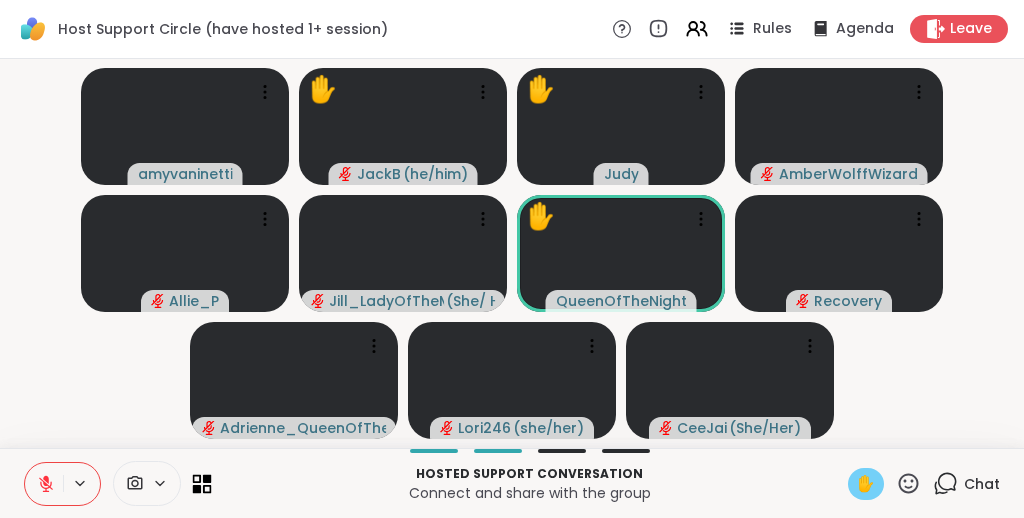 click 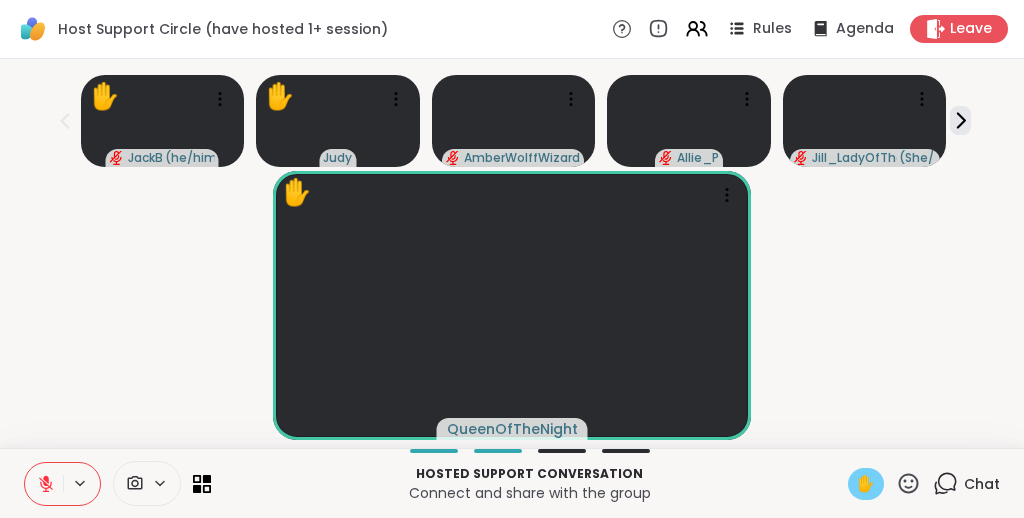 scroll, scrollTop: 40, scrollLeft: 0, axis: vertical 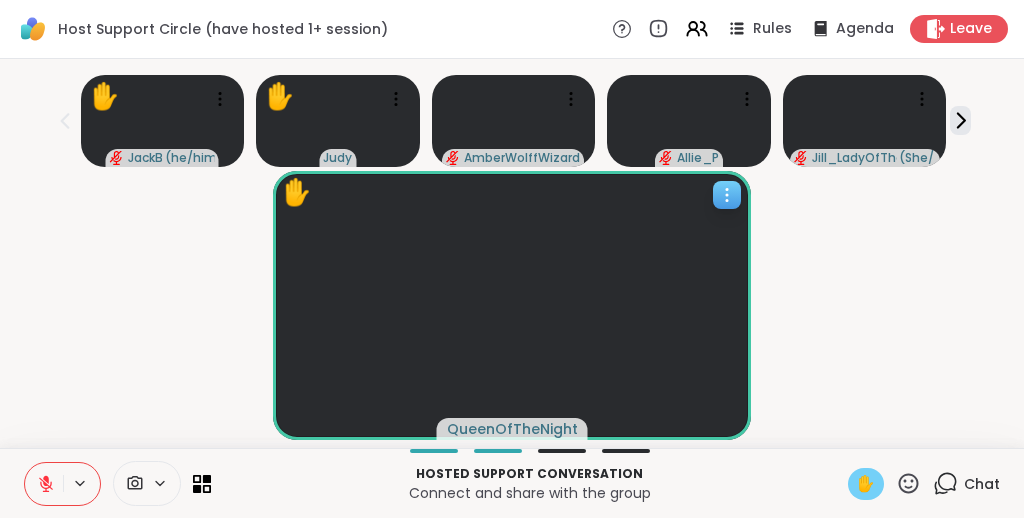 click 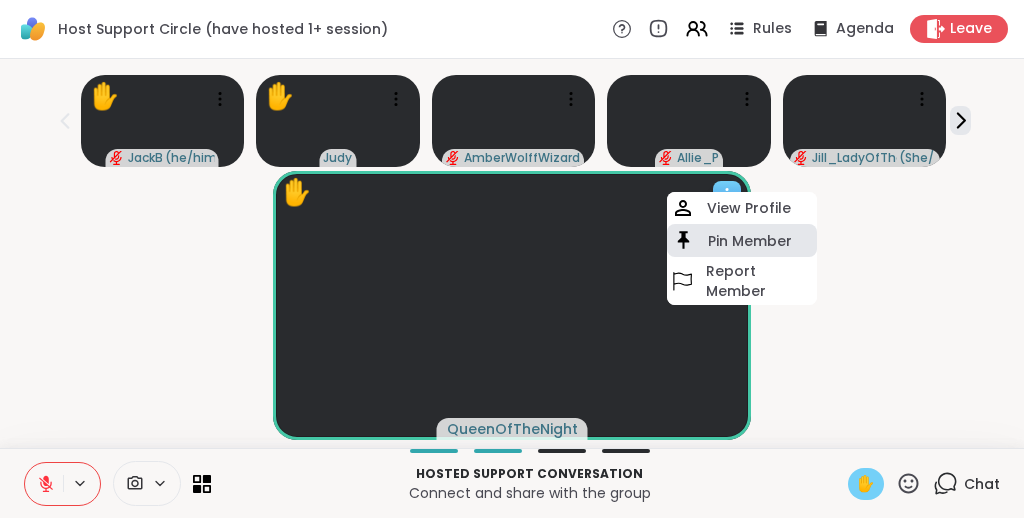 click on "Pin Member" at bounding box center [742, 240] 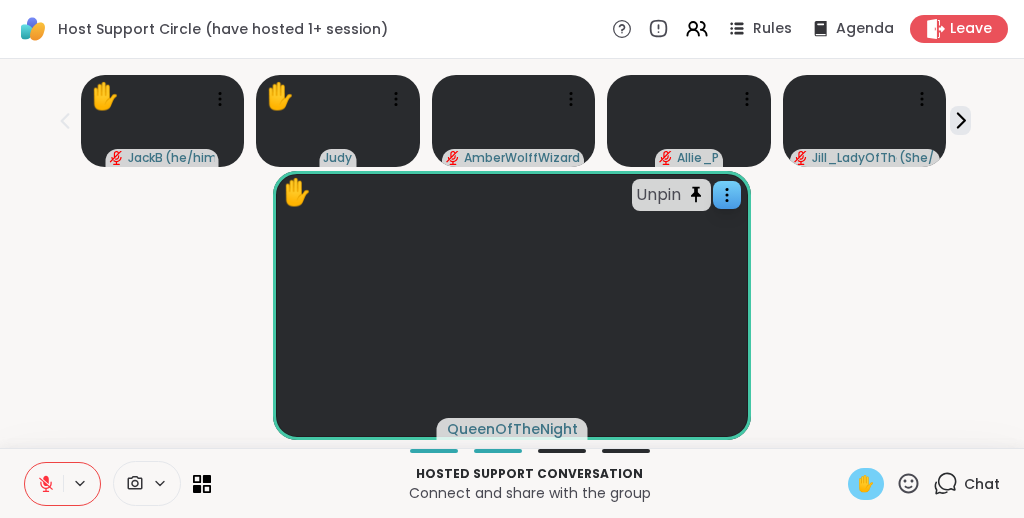 click on "✋ Unpin  QueenOfTheNight" at bounding box center (512, 305) 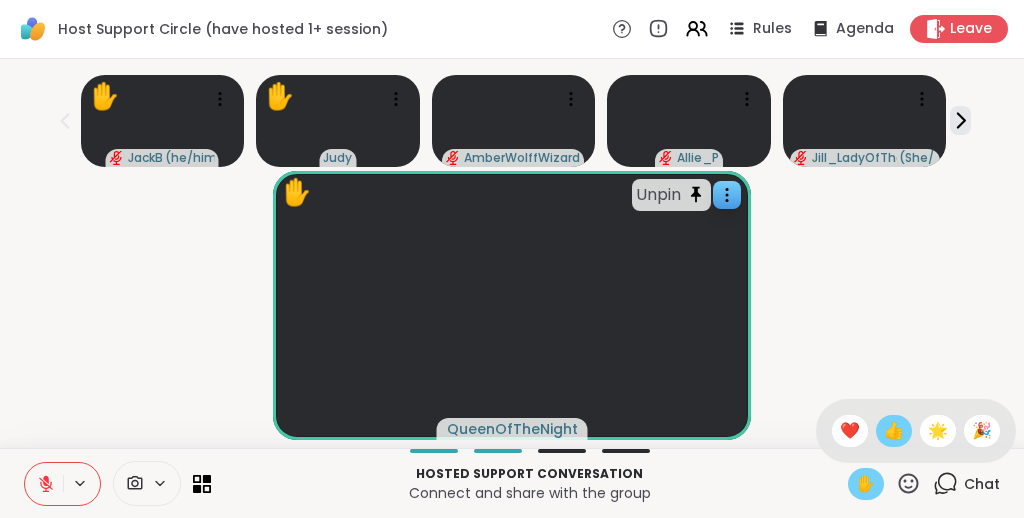 click on "👍" at bounding box center [894, 431] 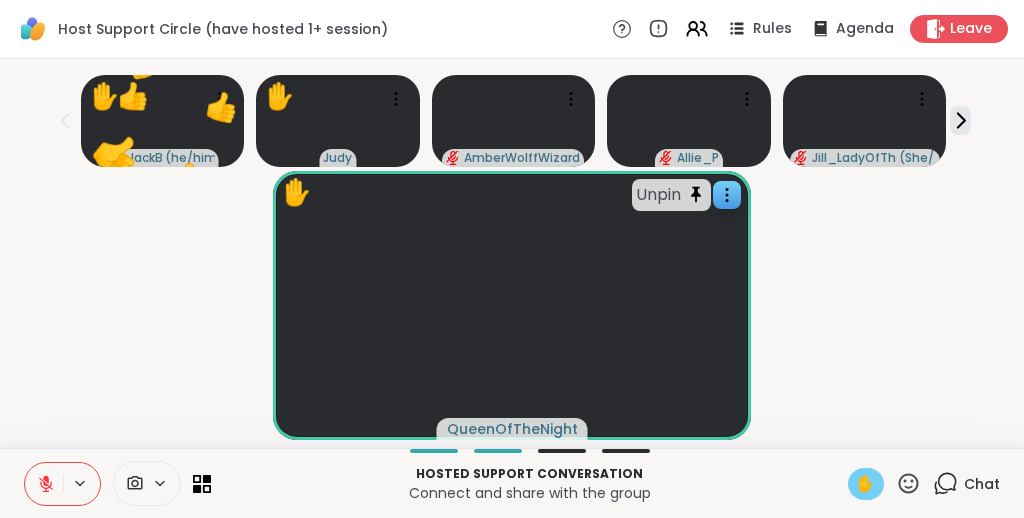 click on "✋ Unpin  QueenOfTheNight" at bounding box center [512, 305] 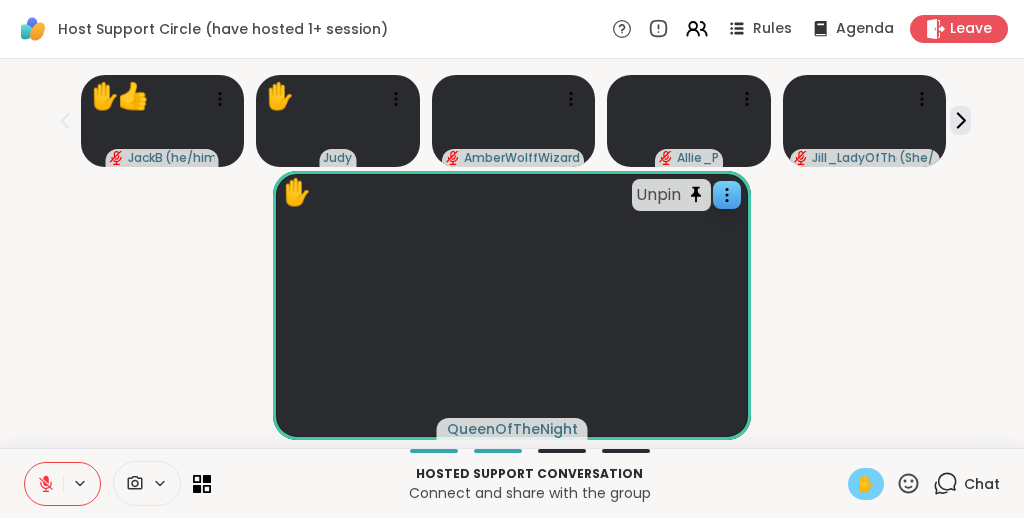 scroll, scrollTop: 40, scrollLeft: 0, axis: vertical 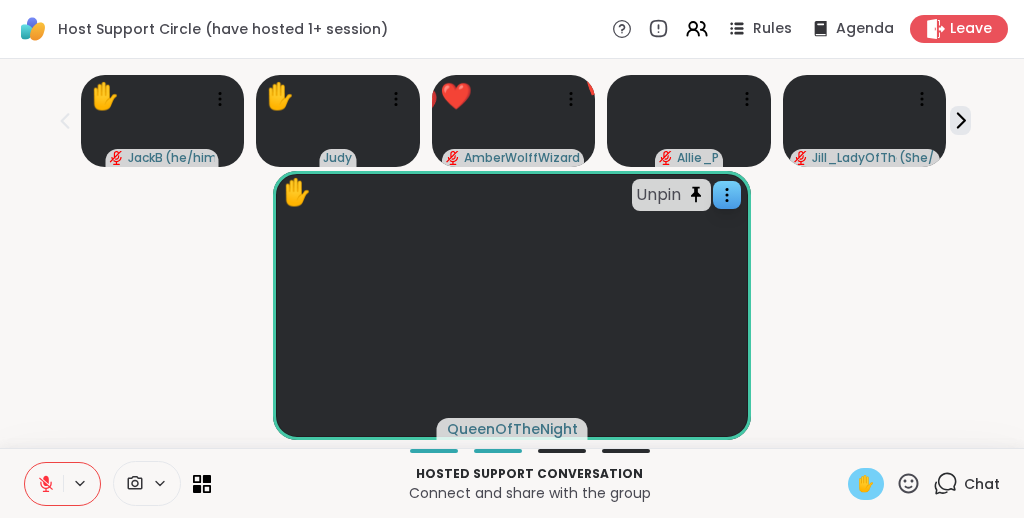 click on "✋ Unpin  QueenOfTheNight" at bounding box center [512, 305] 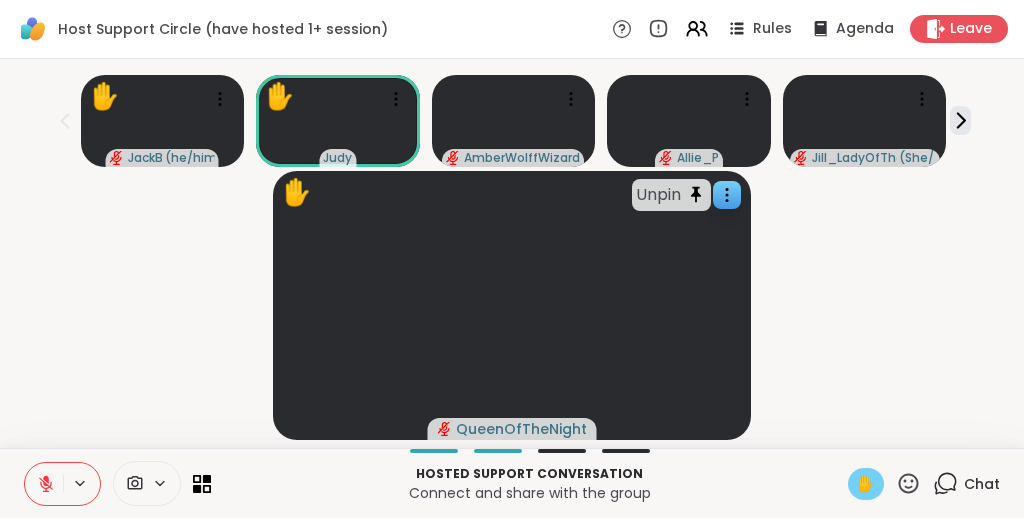 scroll, scrollTop: 0, scrollLeft: 0, axis: both 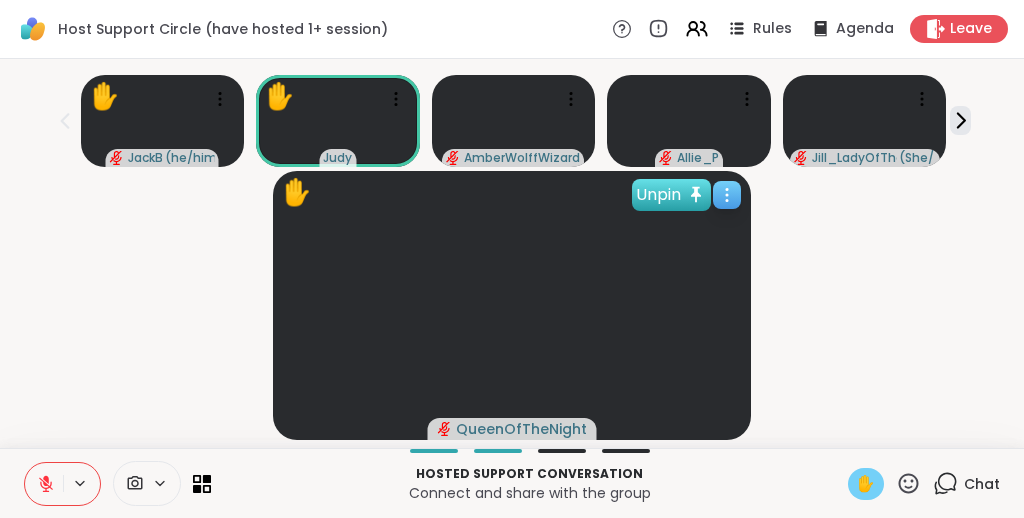 click on "Unpin" at bounding box center [671, 195] 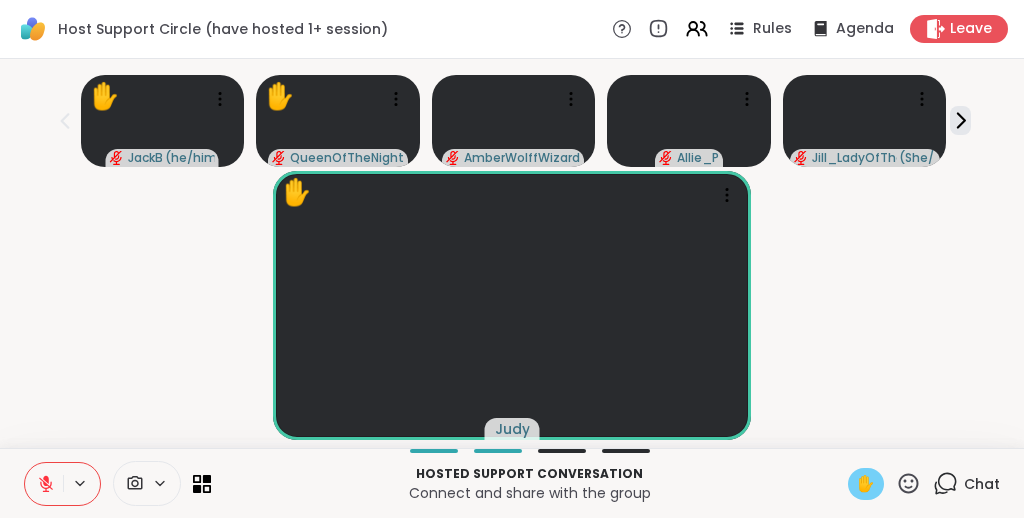 click on "✋ Judy" at bounding box center [512, 305] 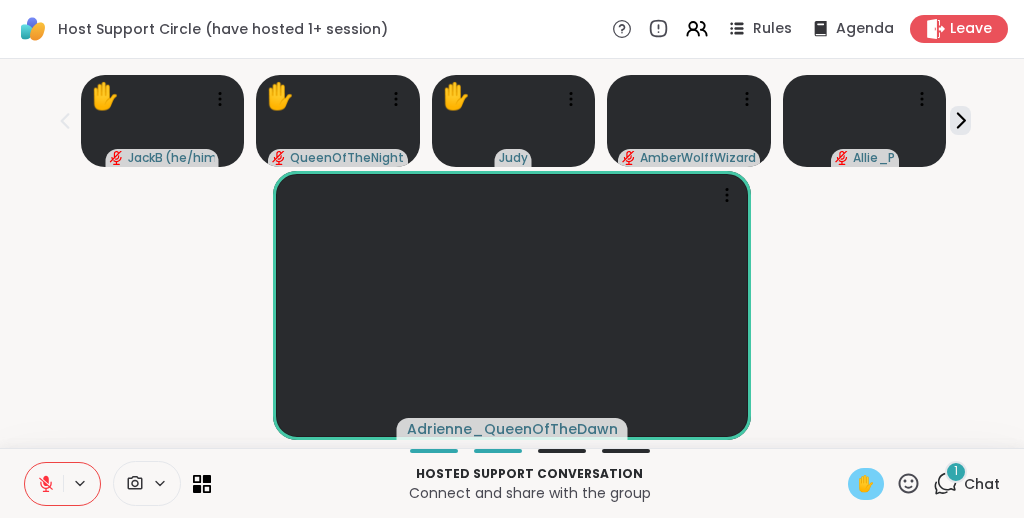 scroll, scrollTop: 0, scrollLeft: 0, axis: both 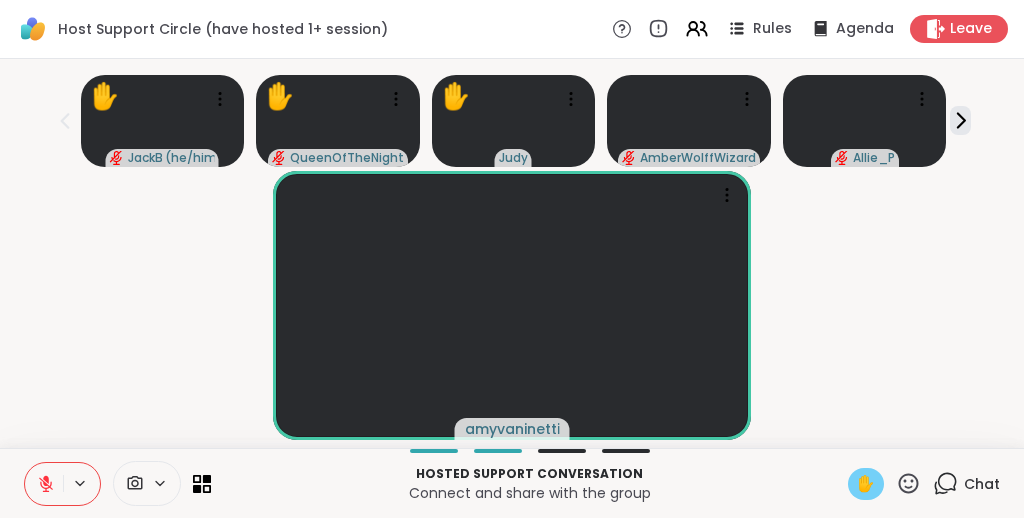 click on "amyvaninetti" at bounding box center (512, 305) 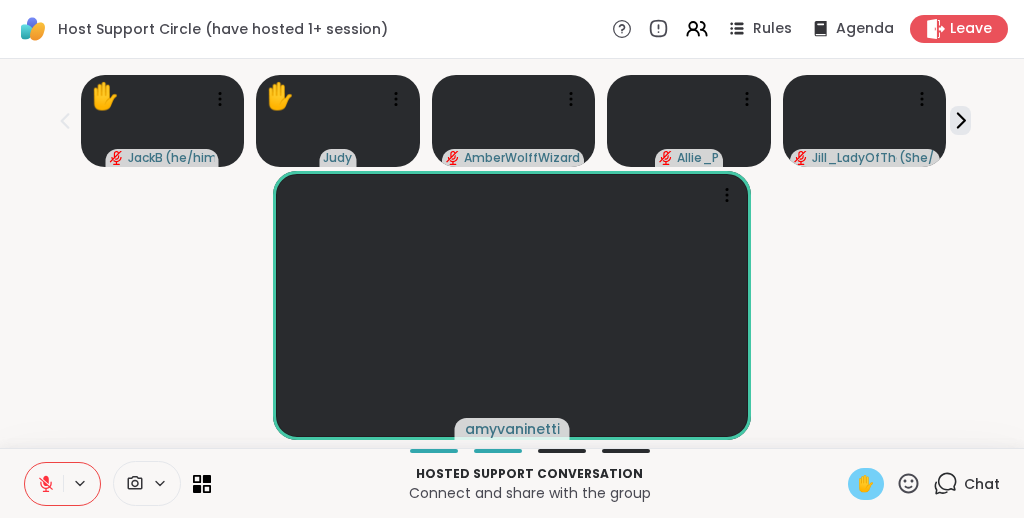 click 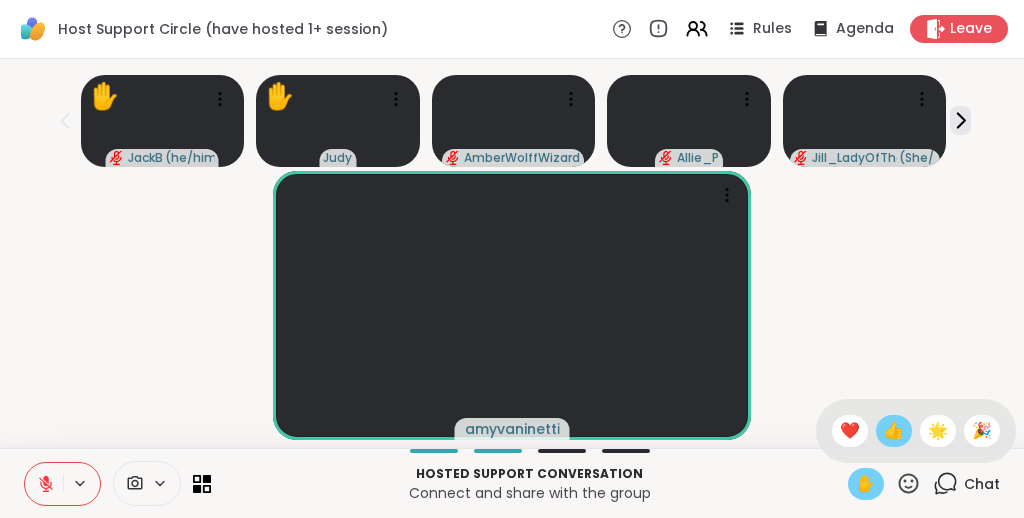 click on "👍" at bounding box center (894, 431) 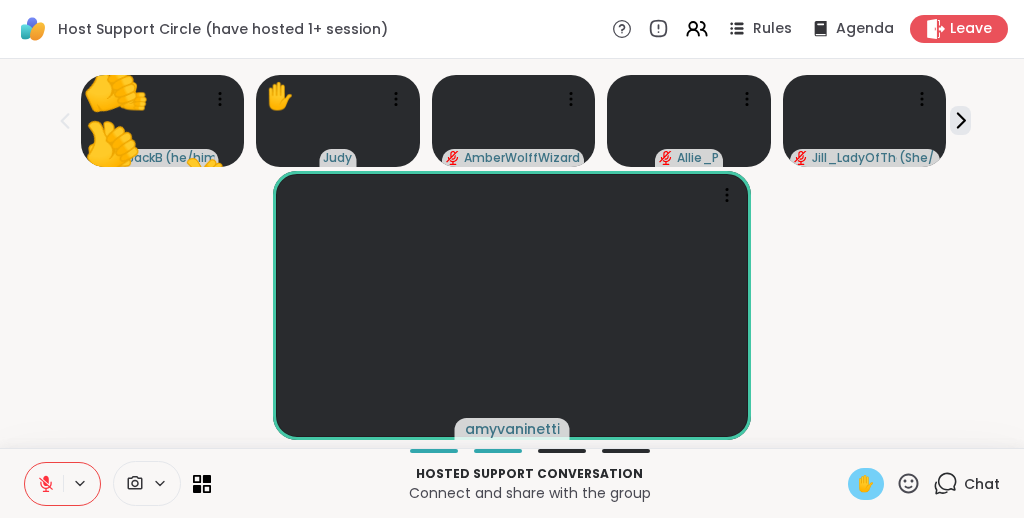 click 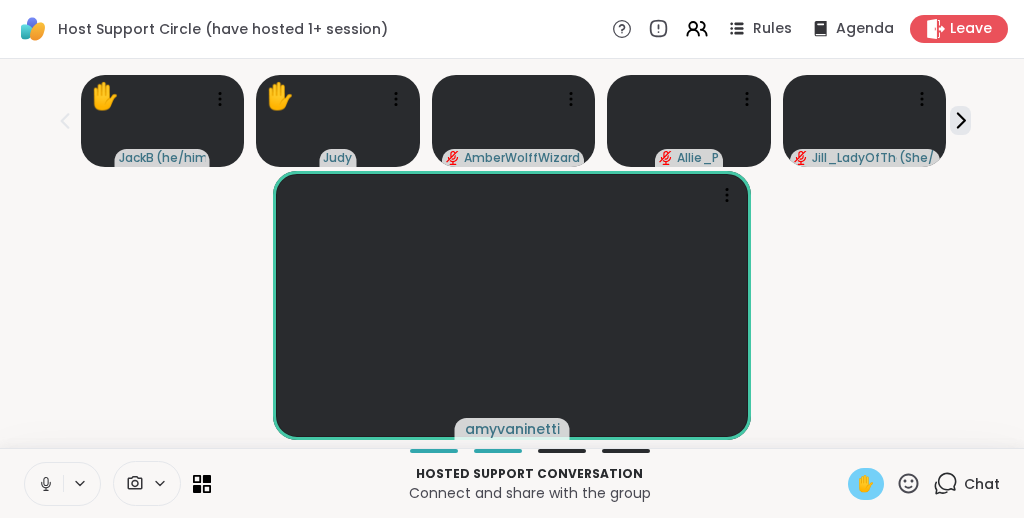 click 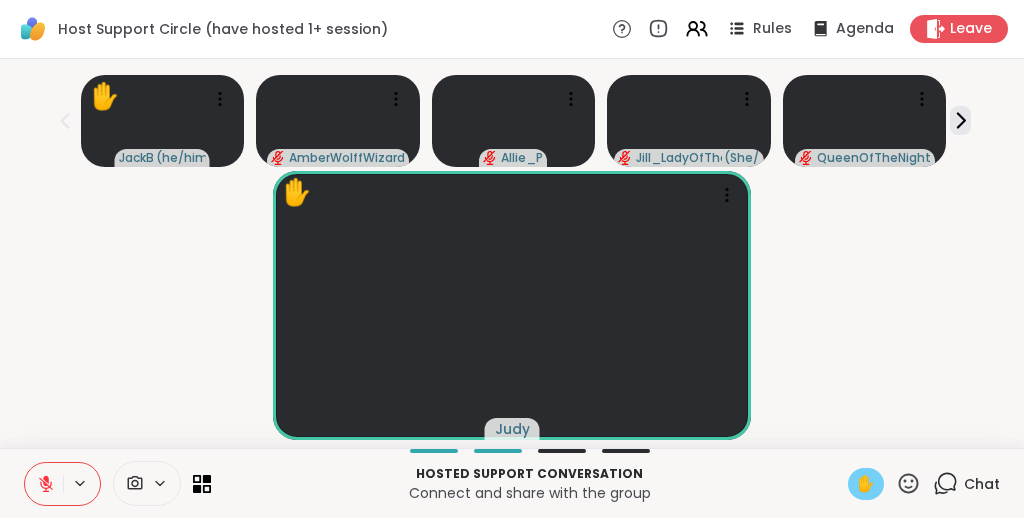 click at bounding box center [117, 483] 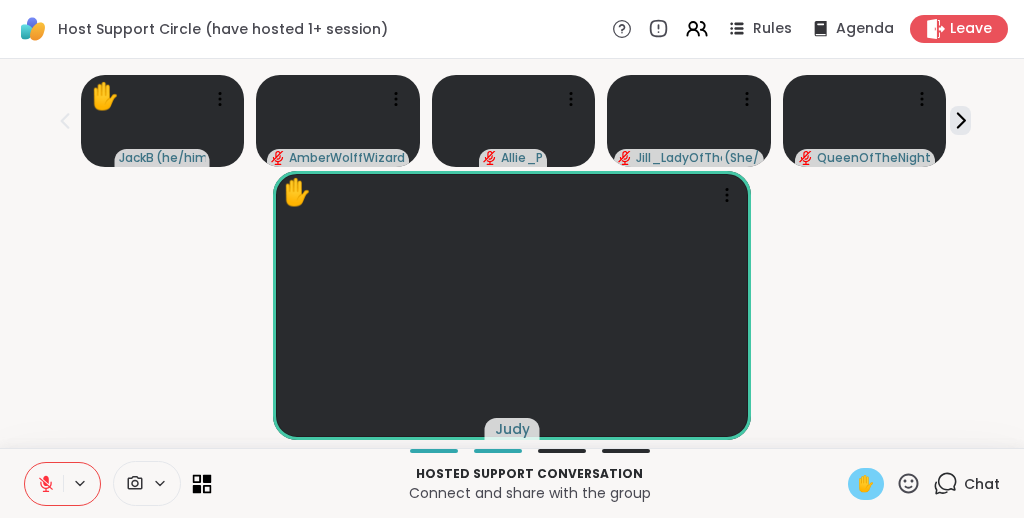 click 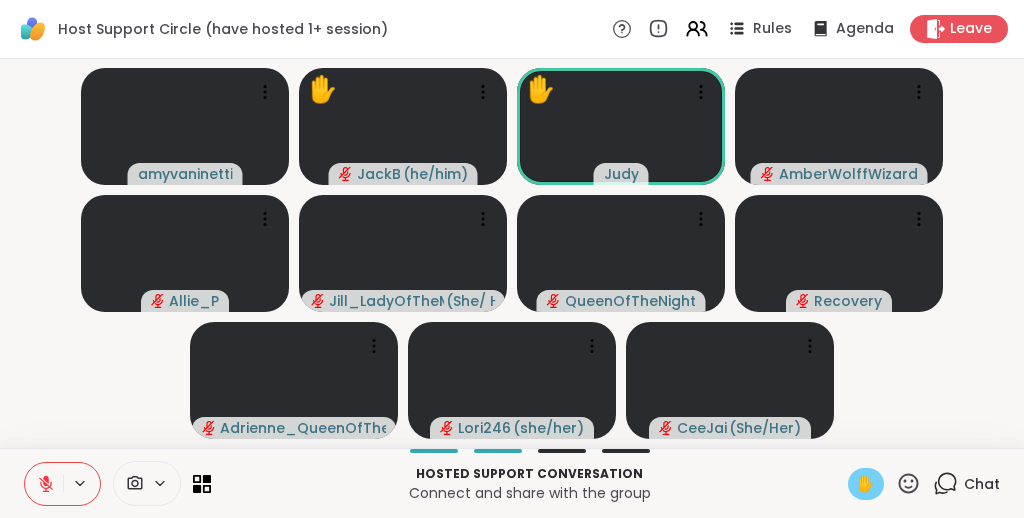 click on "amyvaninetti ✋ JackB ( he/him ) ✋ Judy AmberWolffWizard Allie_P Jill_LadyOfTheMountain ( She/ Her ) QueenOfTheNight Recovery Adrienne_QueenOfTheDawn Lori246 ( she/her ) CeeJai ( She/Her )" at bounding box center [512, 253] 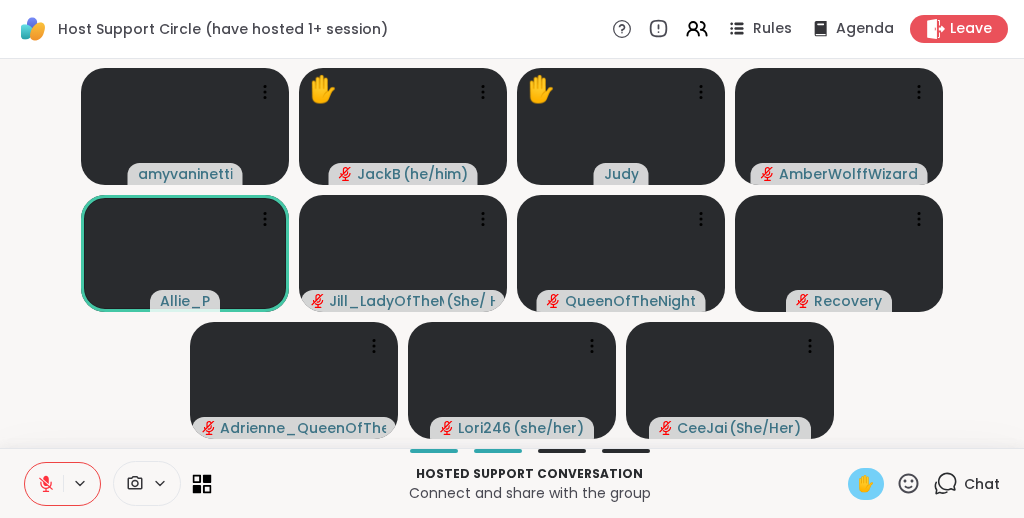 click 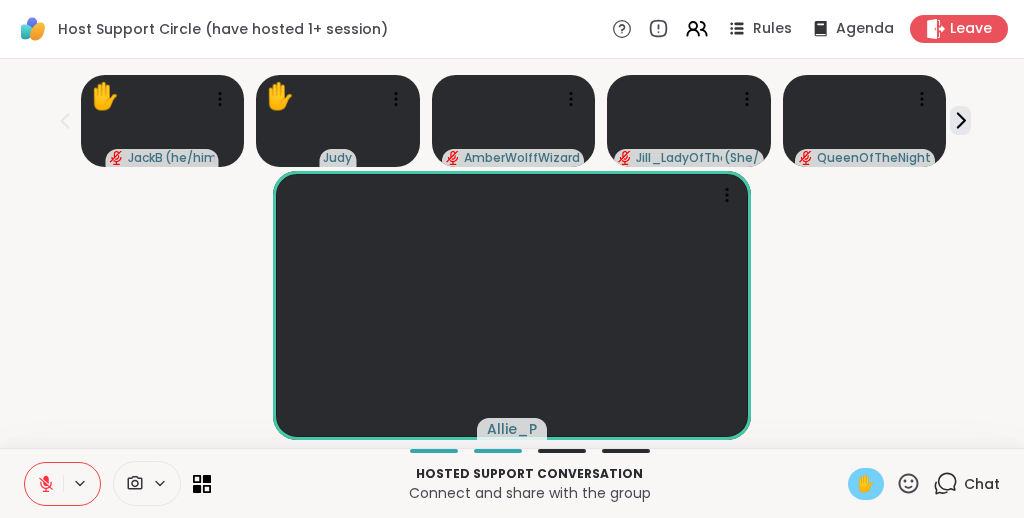 click on "Allie_P" at bounding box center [512, 305] 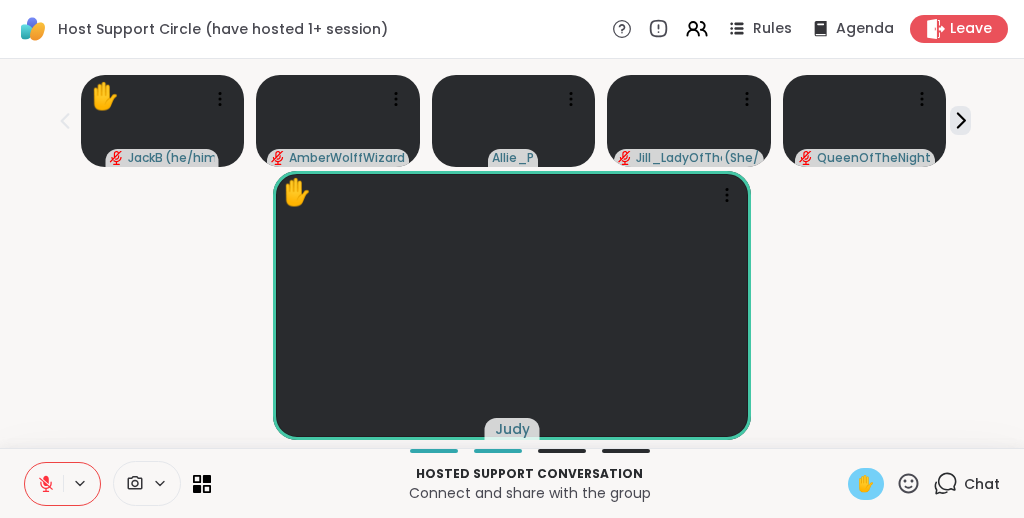 click on "✋ Judy" at bounding box center (512, 305) 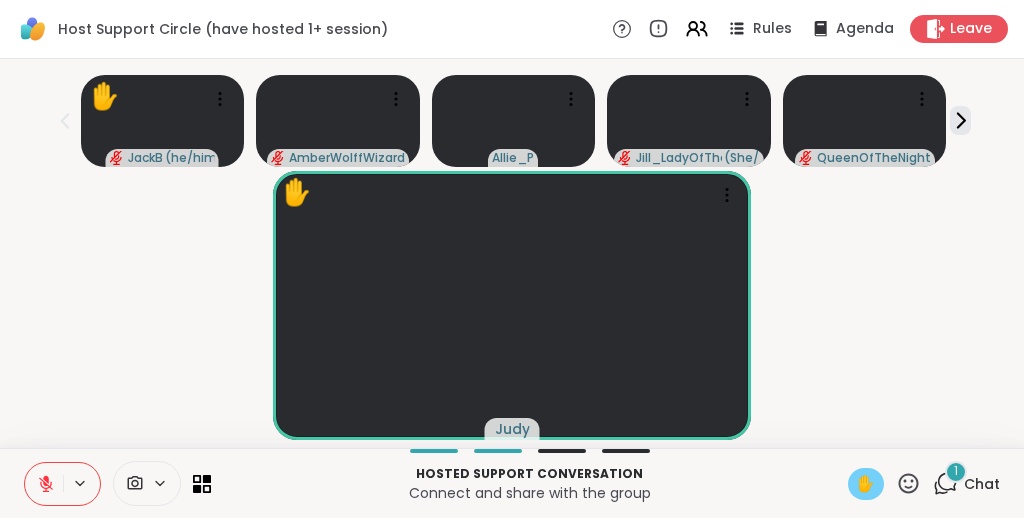 click 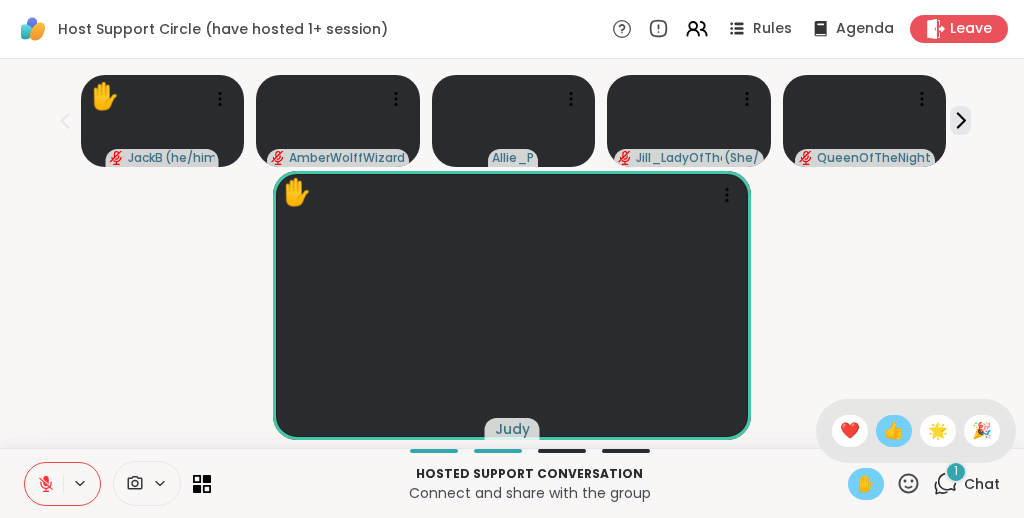 click on "👍" at bounding box center [894, 431] 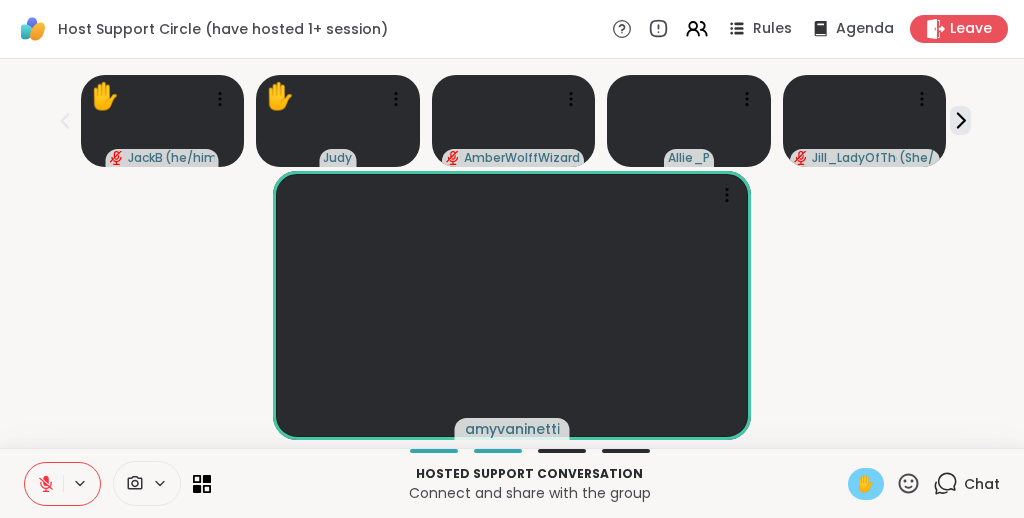 click on "amyvaninetti" at bounding box center (512, 305) 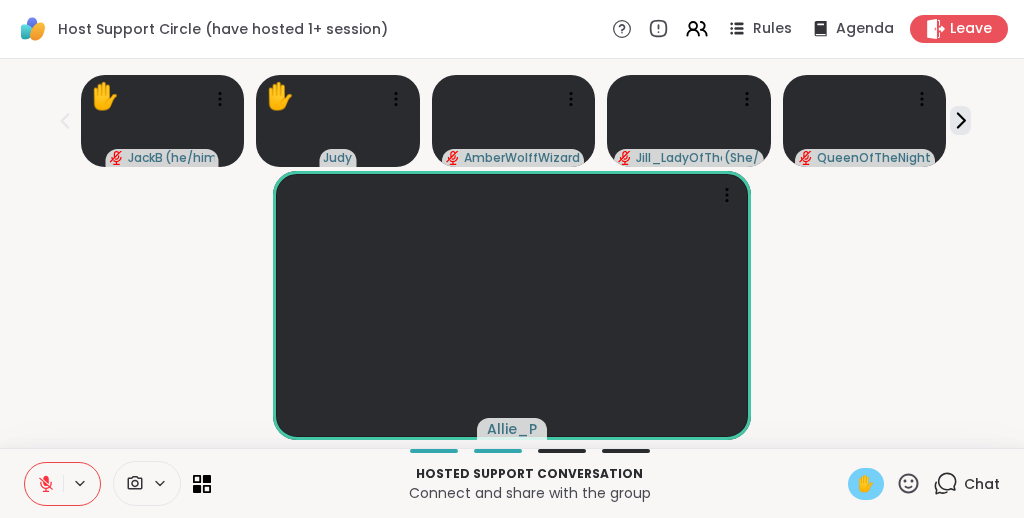 scroll, scrollTop: 0, scrollLeft: 0, axis: both 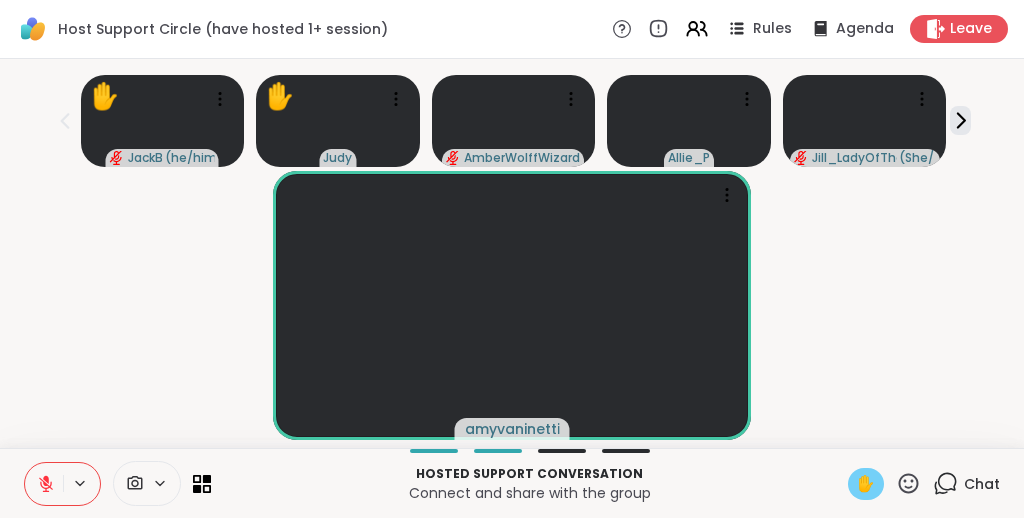 click on "amyvaninetti" at bounding box center (512, 305) 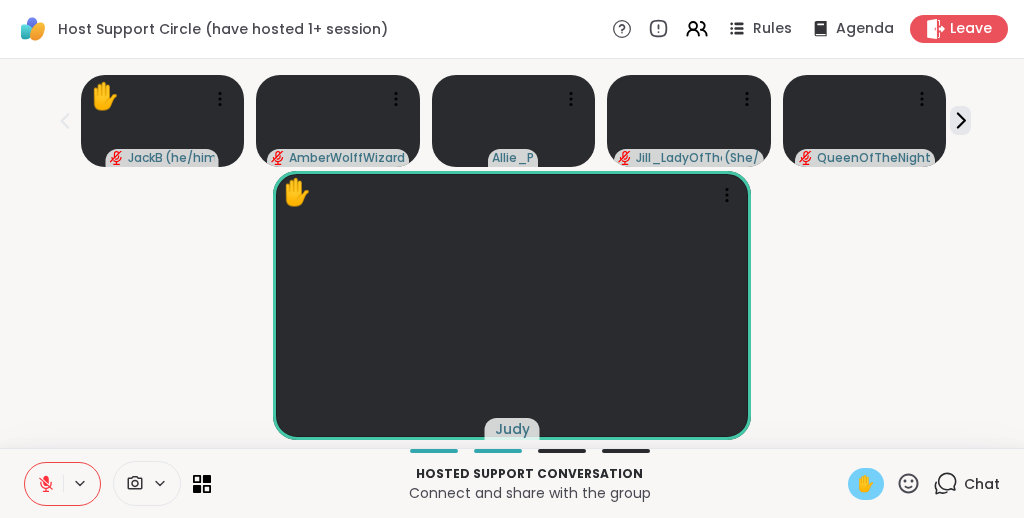scroll, scrollTop: 0, scrollLeft: 0, axis: both 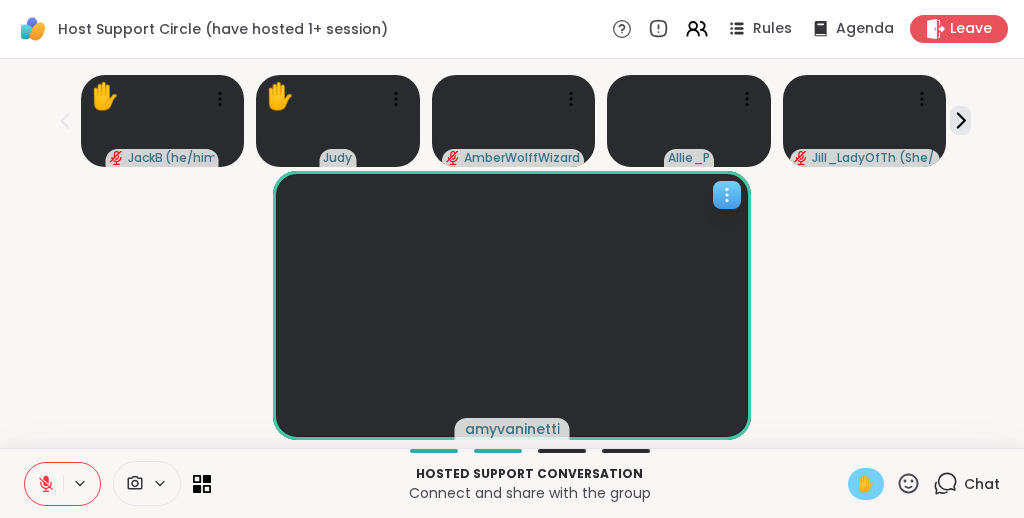 click at bounding box center [727, 195] 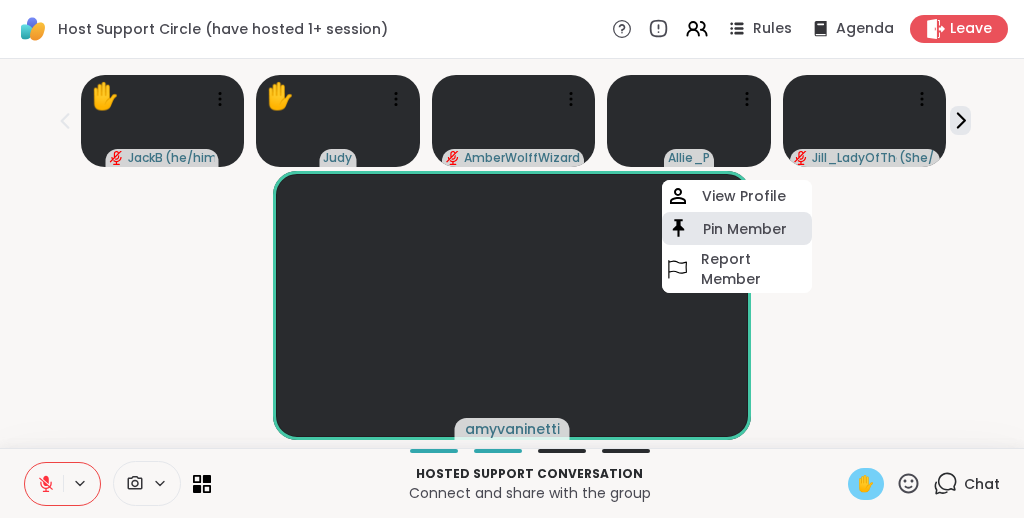 click on "Pin Member" at bounding box center (745, 229) 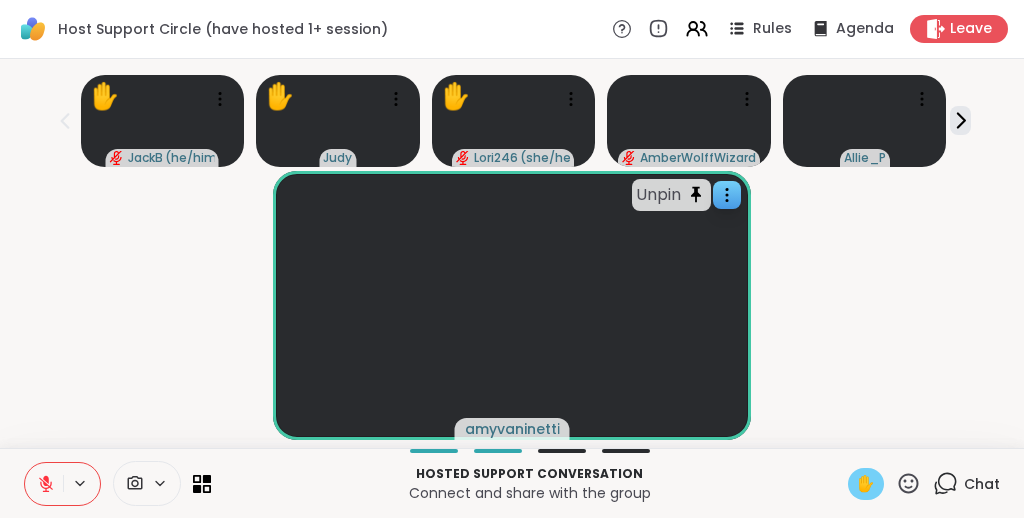 click on "Unpin  amyvaninetti" at bounding box center [512, 305] 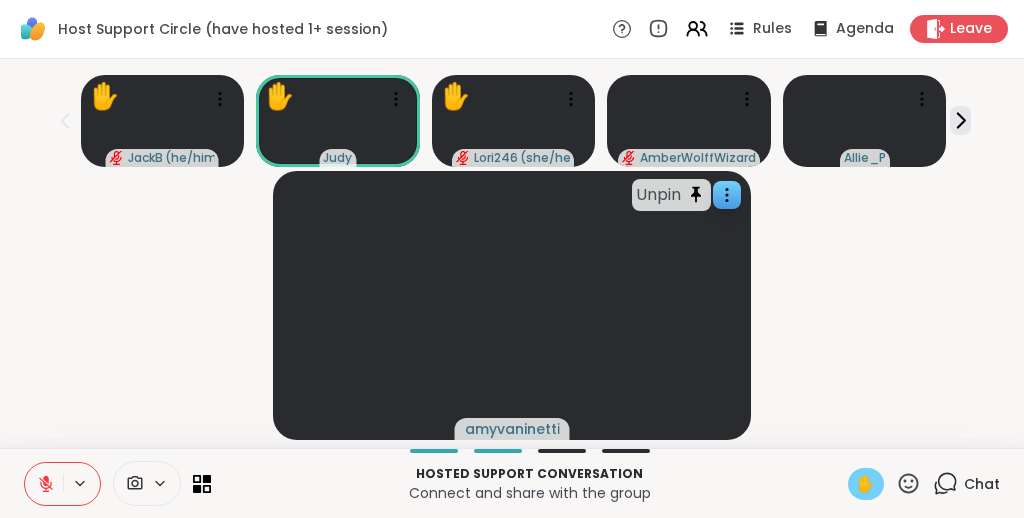 click 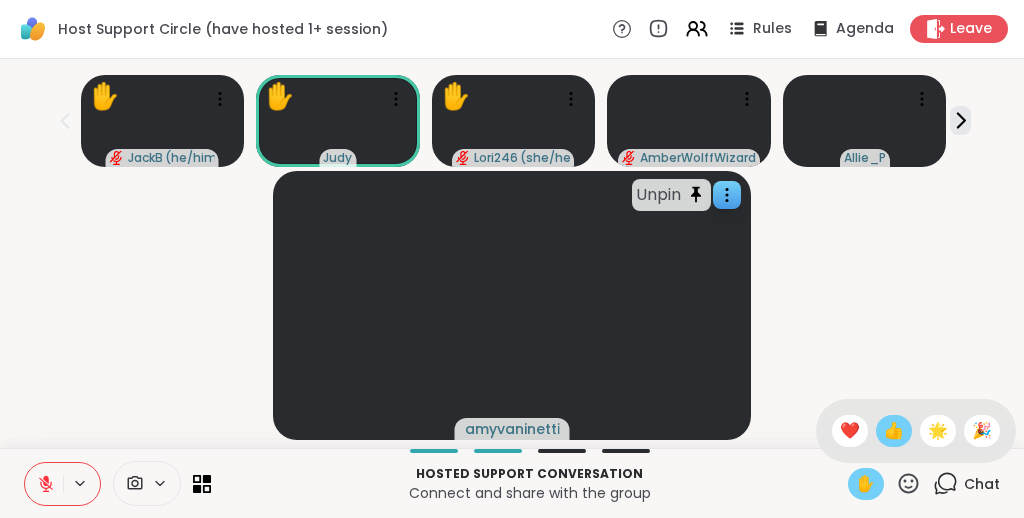 click on "👍" at bounding box center [894, 431] 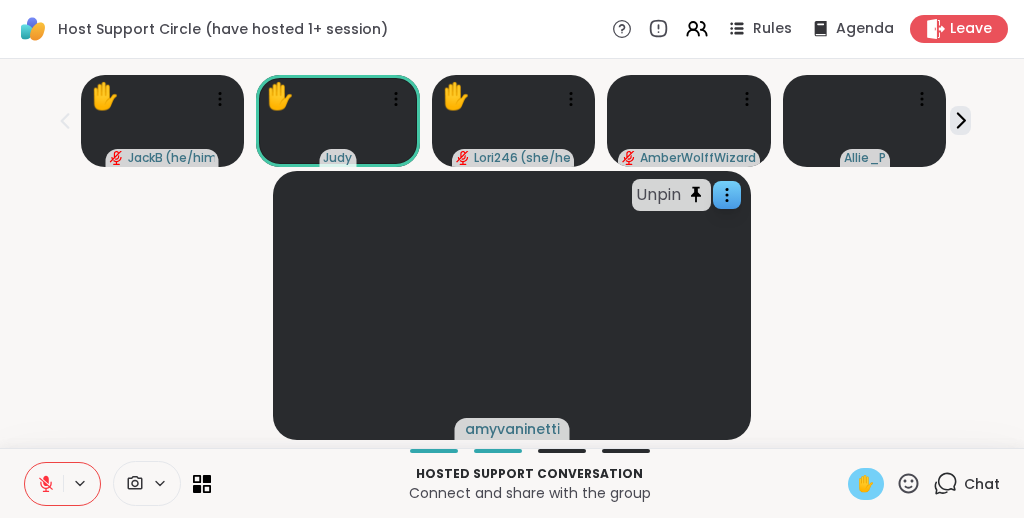 click 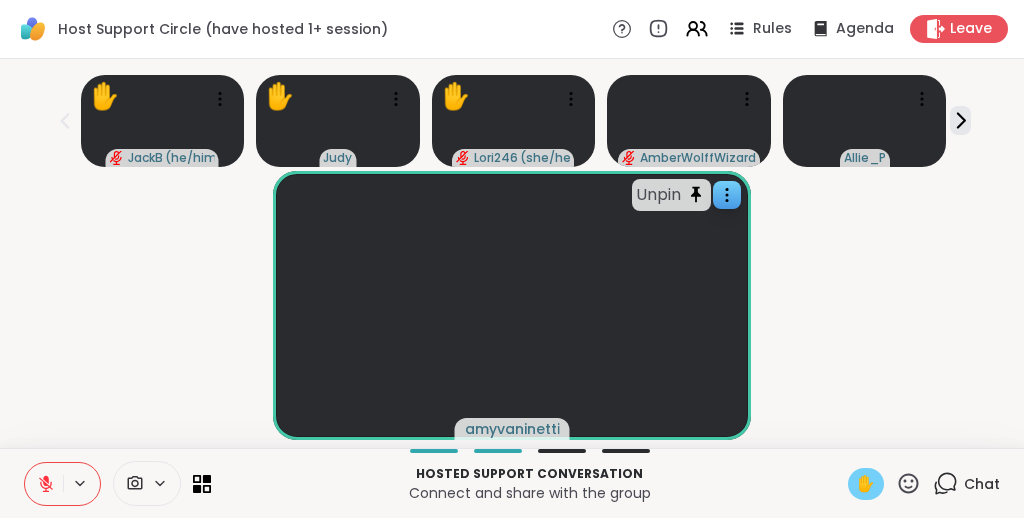 click 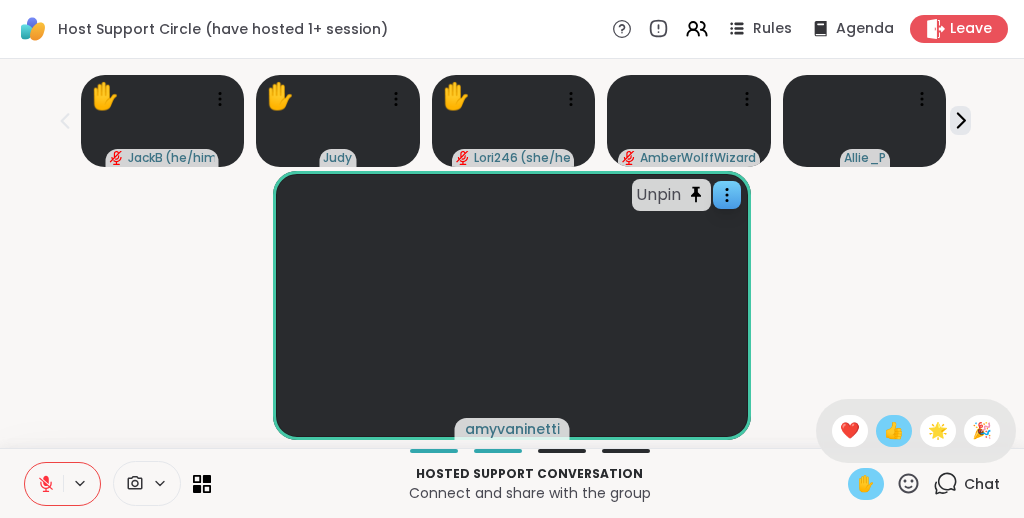 click on "👍" at bounding box center (894, 431) 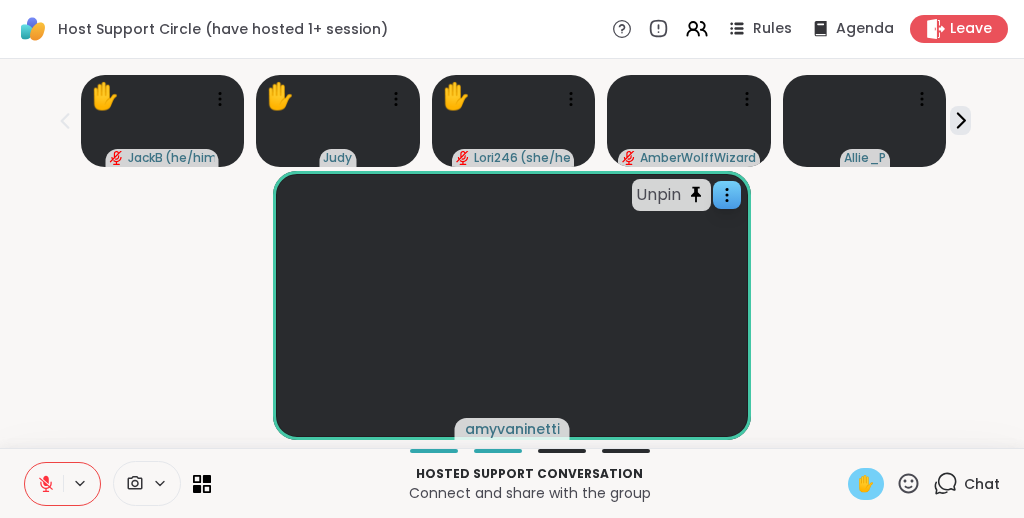 click on "Unpin  amyvaninetti" at bounding box center [512, 305] 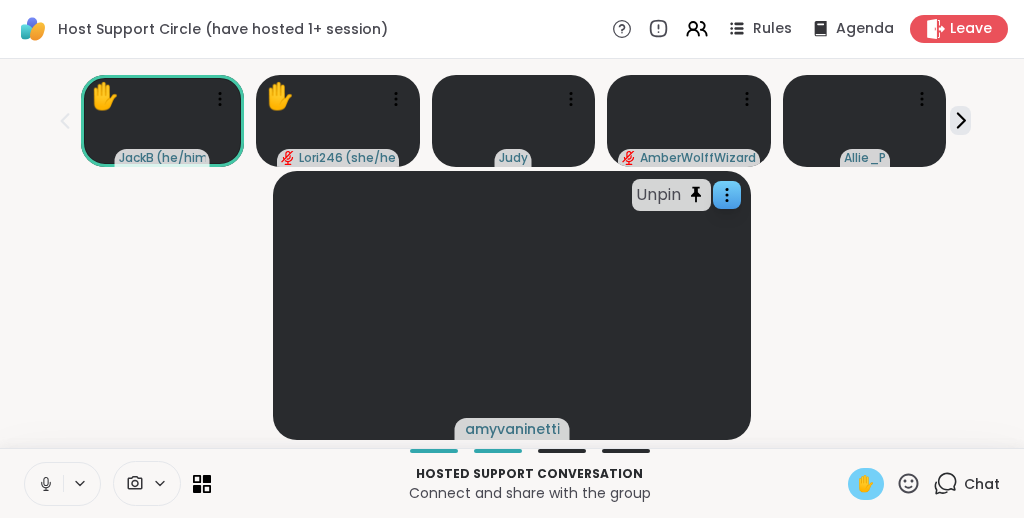 click on "✋" at bounding box center (866, 484) 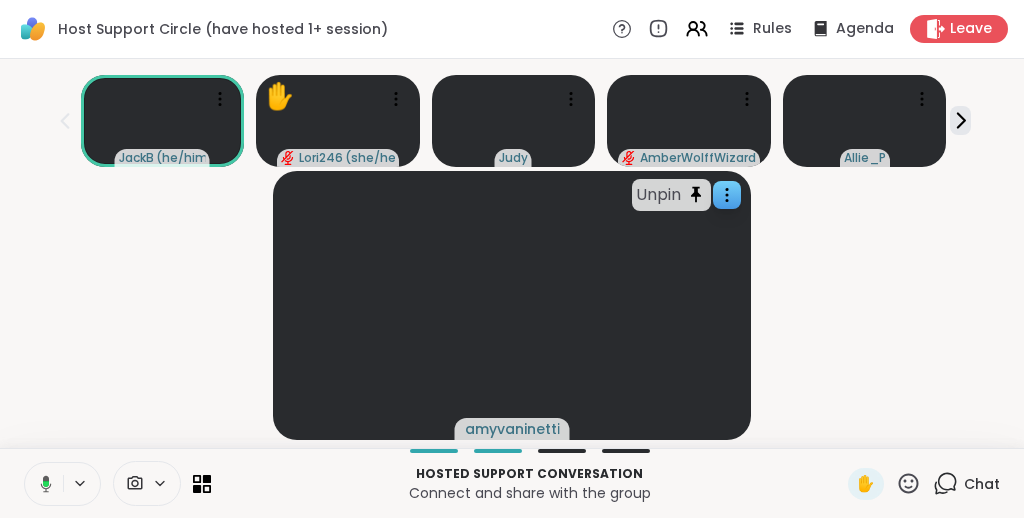 click on "Unpin  amyvaninetti" at bounding box center (512, 305) 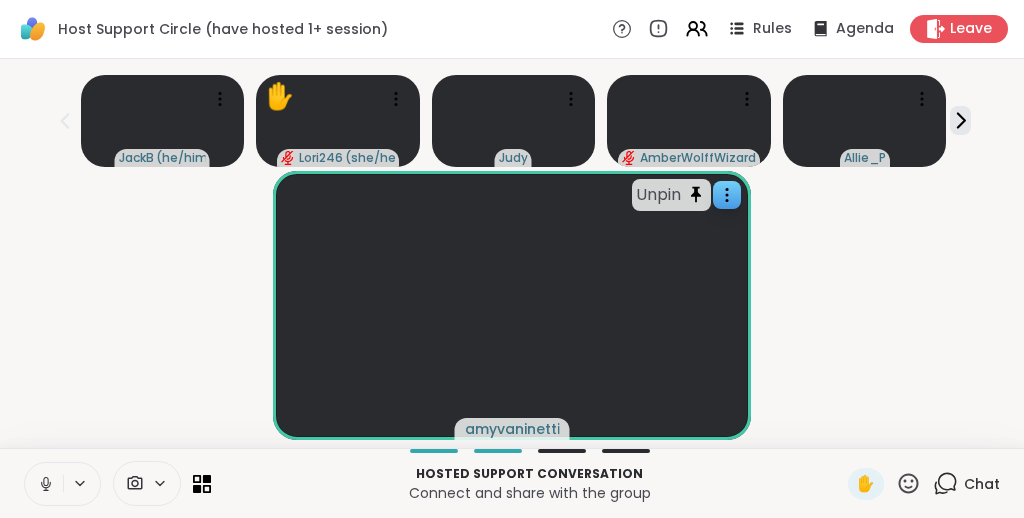 click on "Unpin  amyvaninetti" at bounding box center (512, 305) 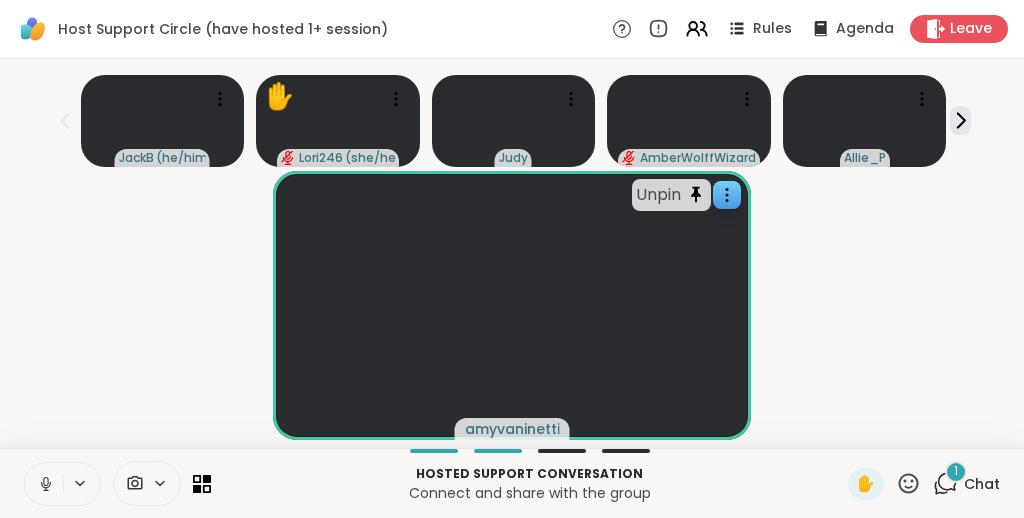 click on "Unpin  amyvaninetti" at bounding box center [512, 305] 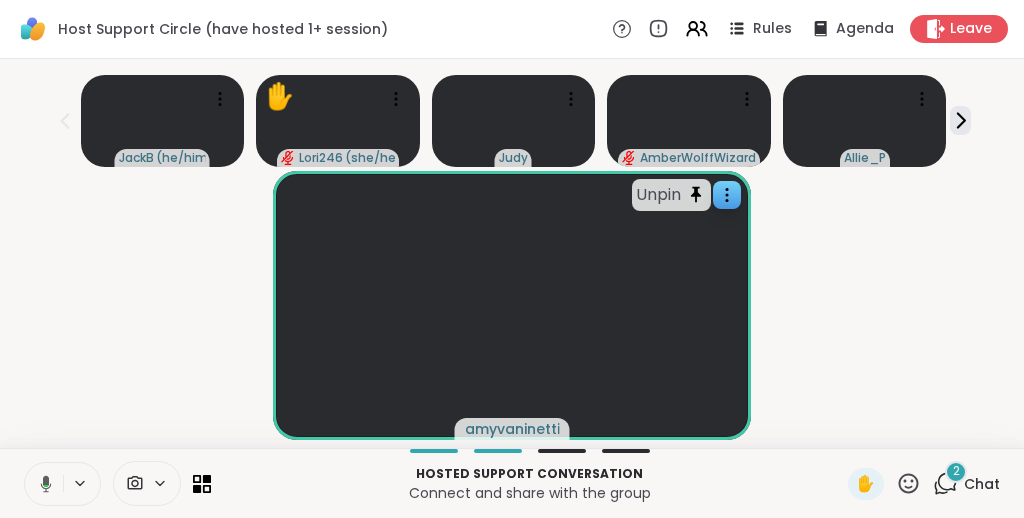 click 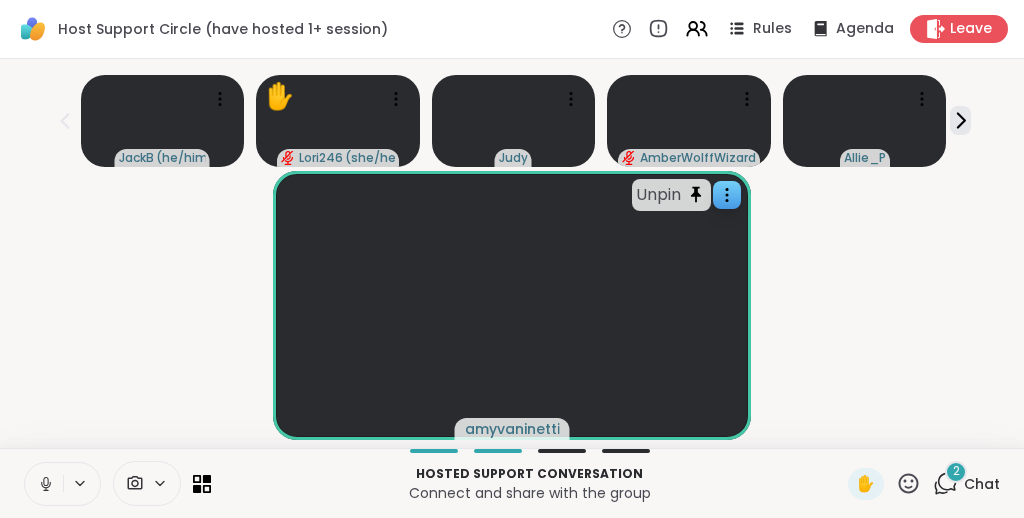 click 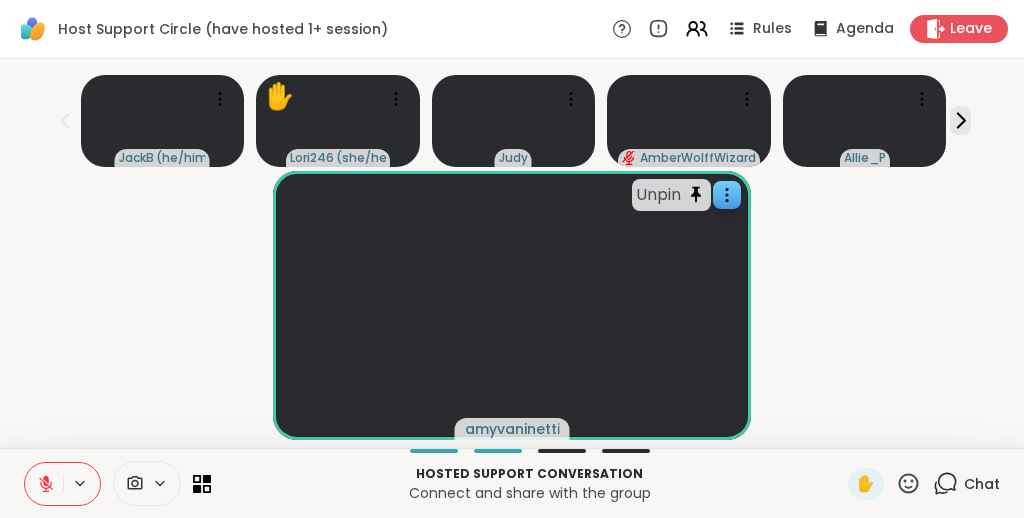 click on "Unpin  amyvaninetti" at bounding box center (512, 305) 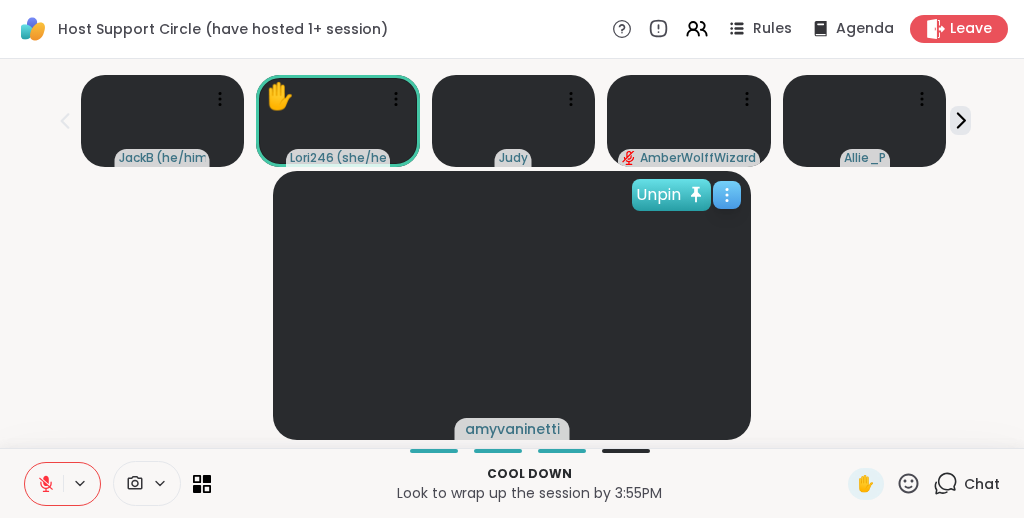 click on "Unpin" at bounding box center [671, 195] 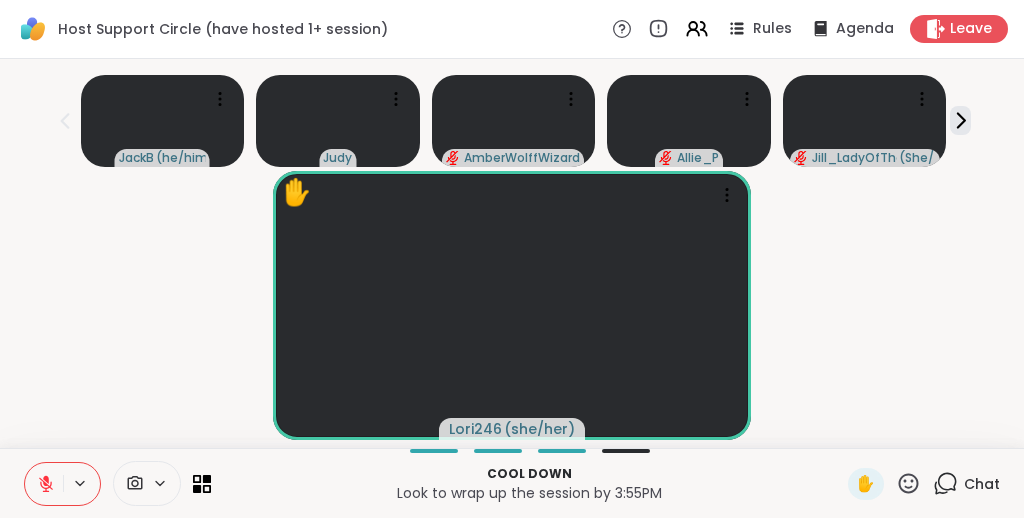click on "✋ Lori246 ( she/her )" at bounding box center [512, 305] 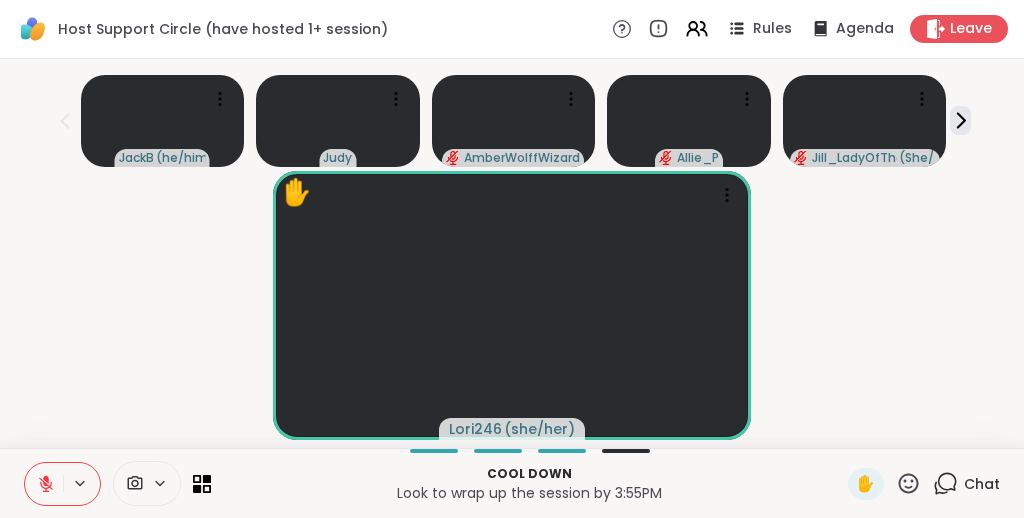 click 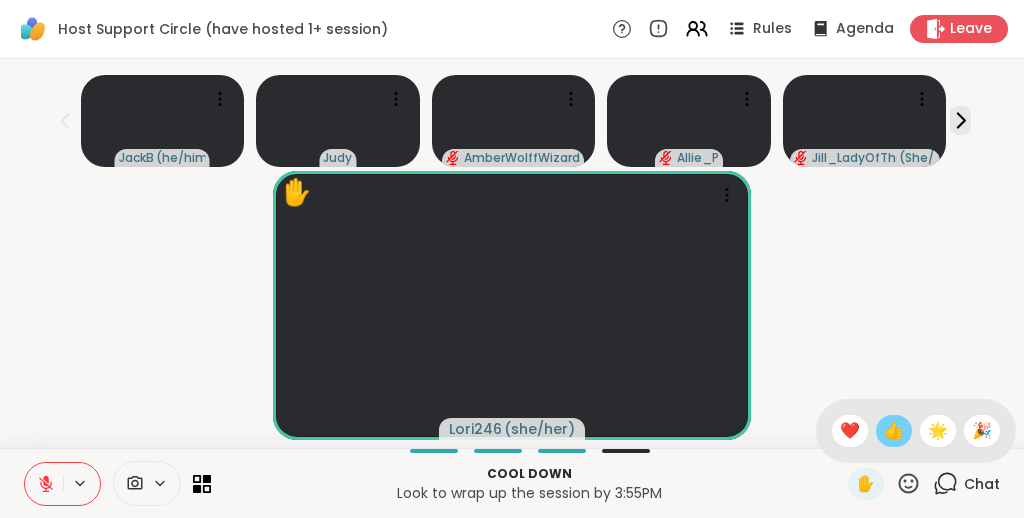 click on "👍" at bounding box center [894, 431] 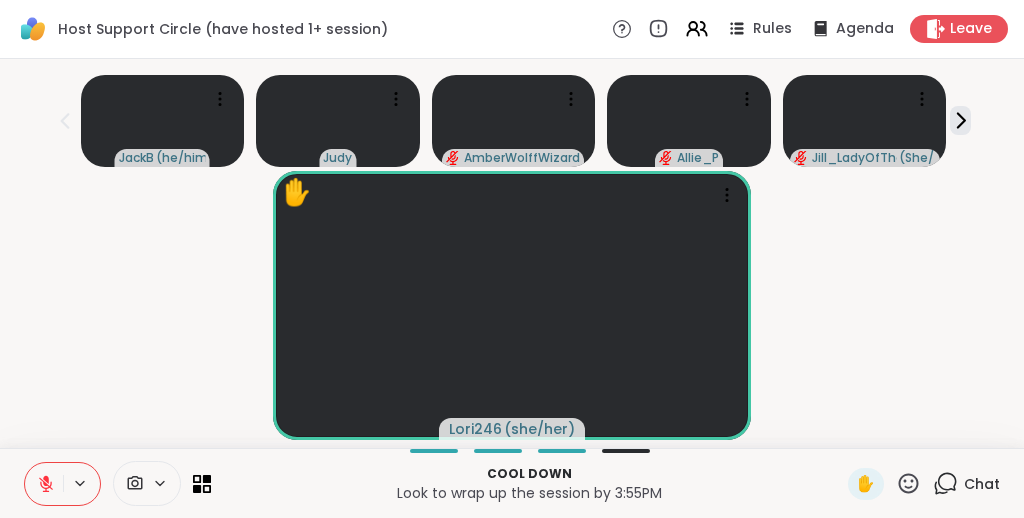 scroll, scrollTop: 0, scrollLeft: 0, axis: both 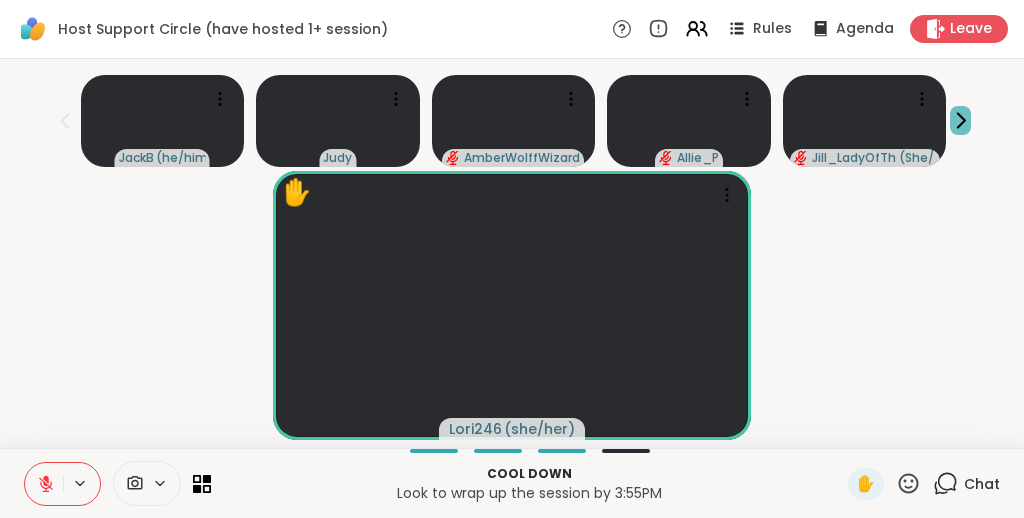 click 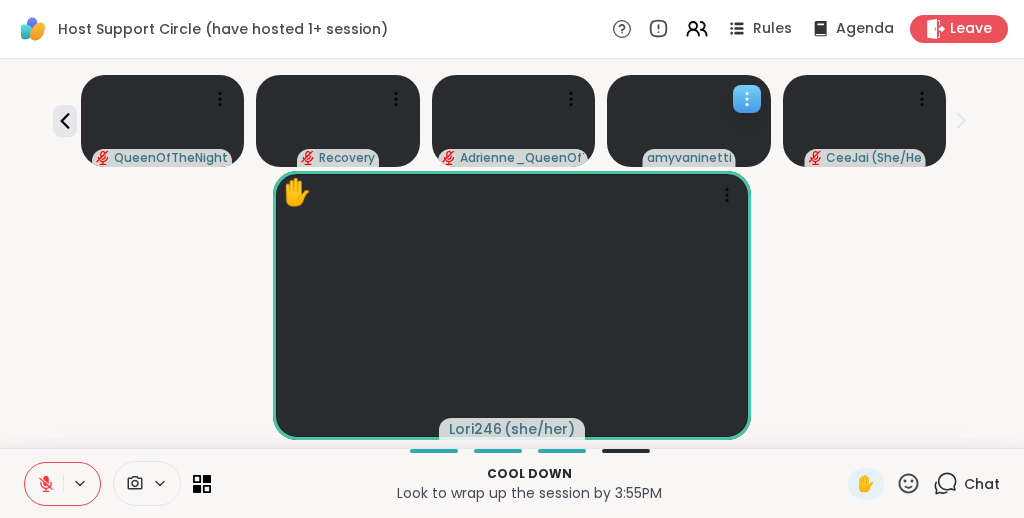 click 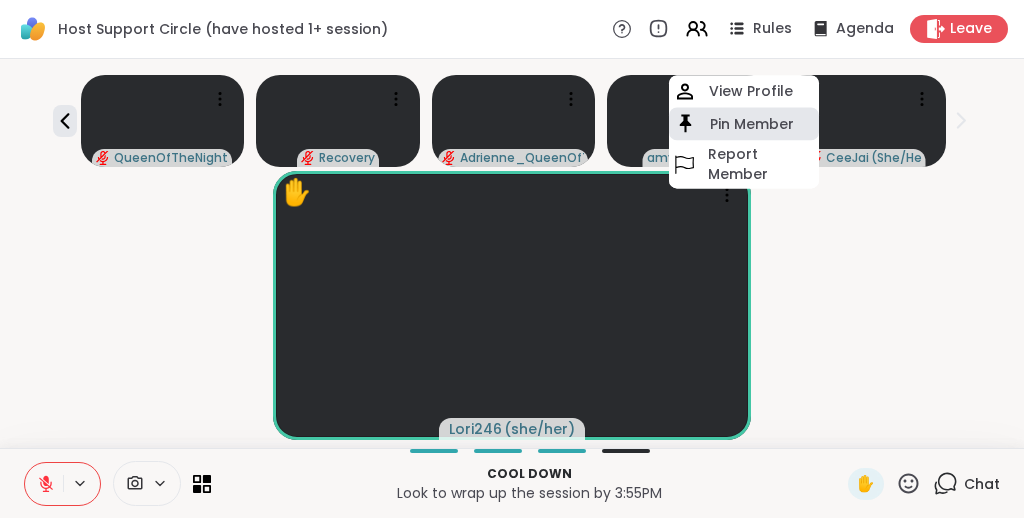 click on "Pin Member" at bounding box center (752, 124) 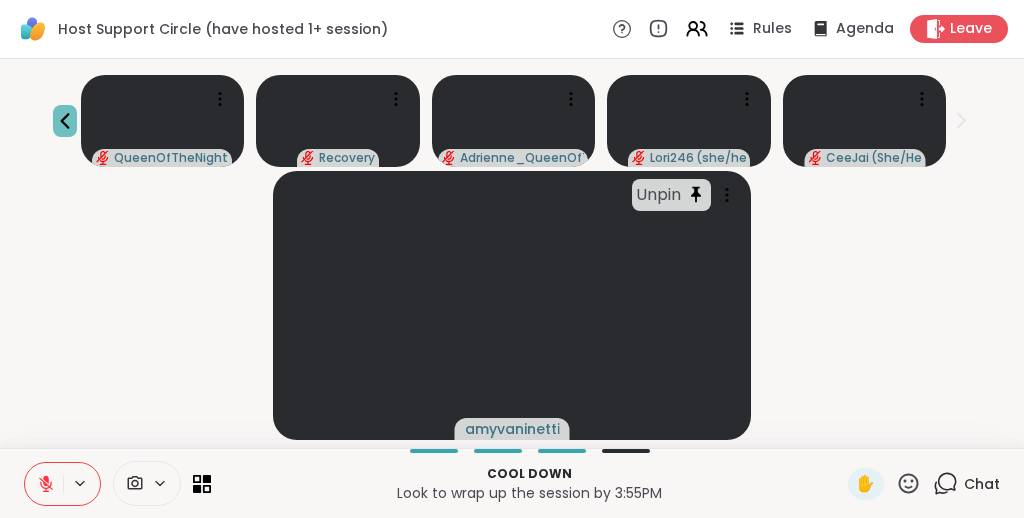 click 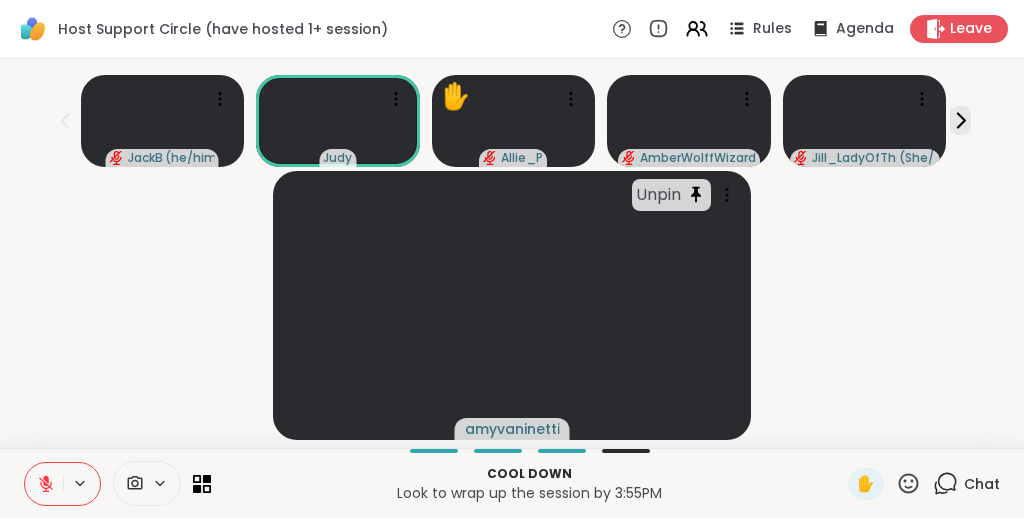 click on "Unpin  amyvaninetti" at bounding box center (512, 305) 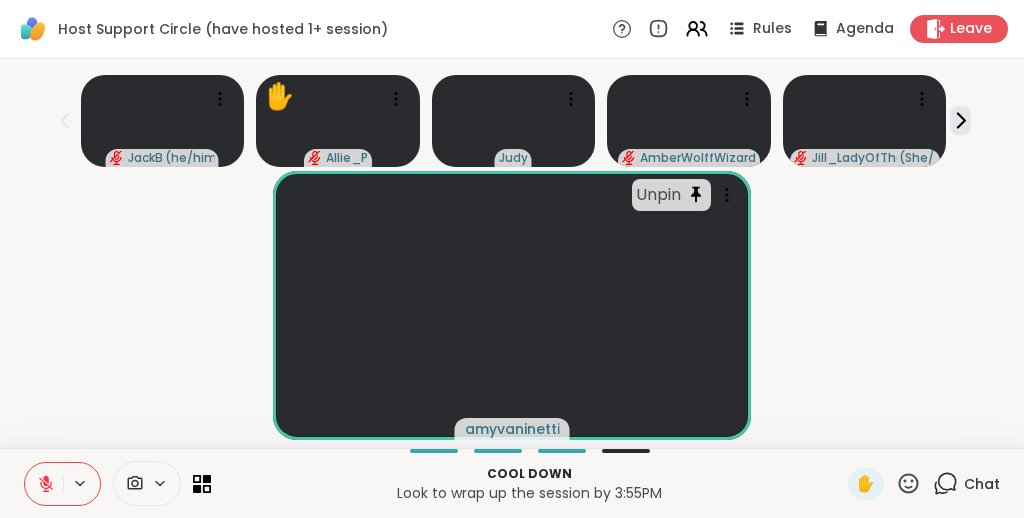 scroll, scrollTop: 0, scrollLeft: 0, axis: both 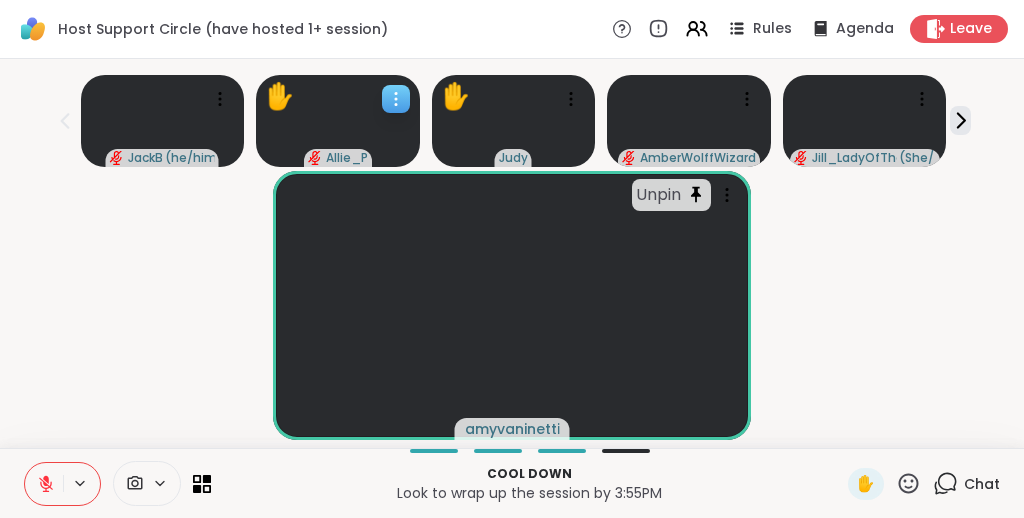 click 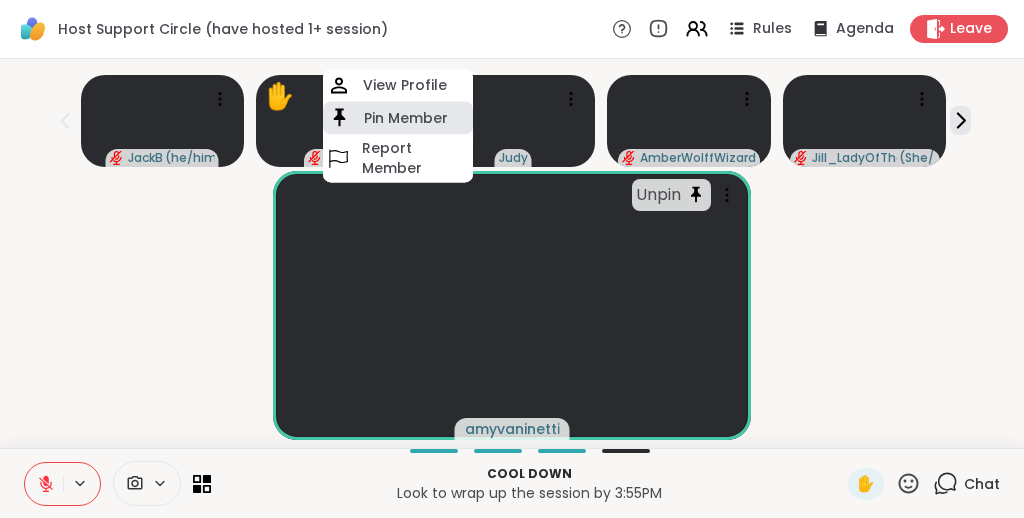 click on "Pin Member" at bounding box center (398, 117) 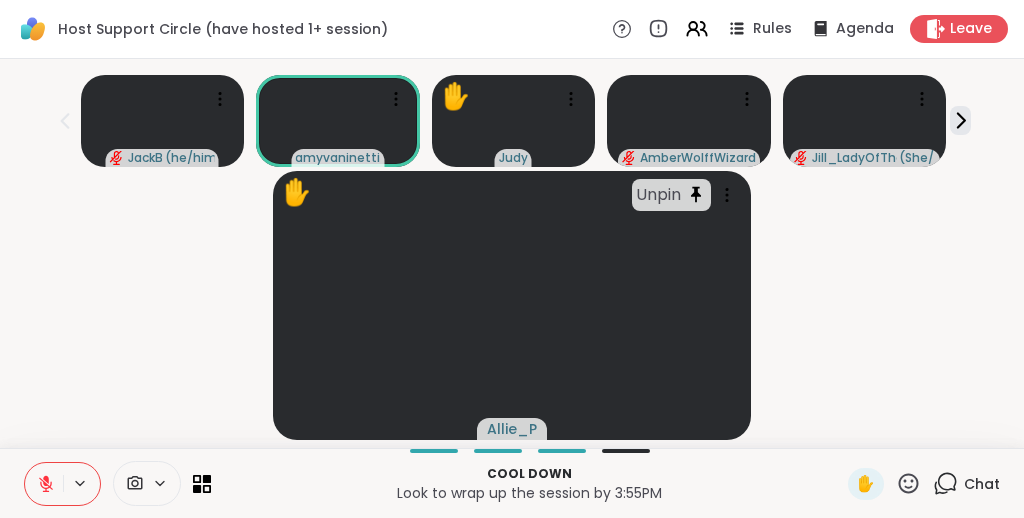 click on "✋ Unpin  Allie_P" at bounding box center [512, 305] 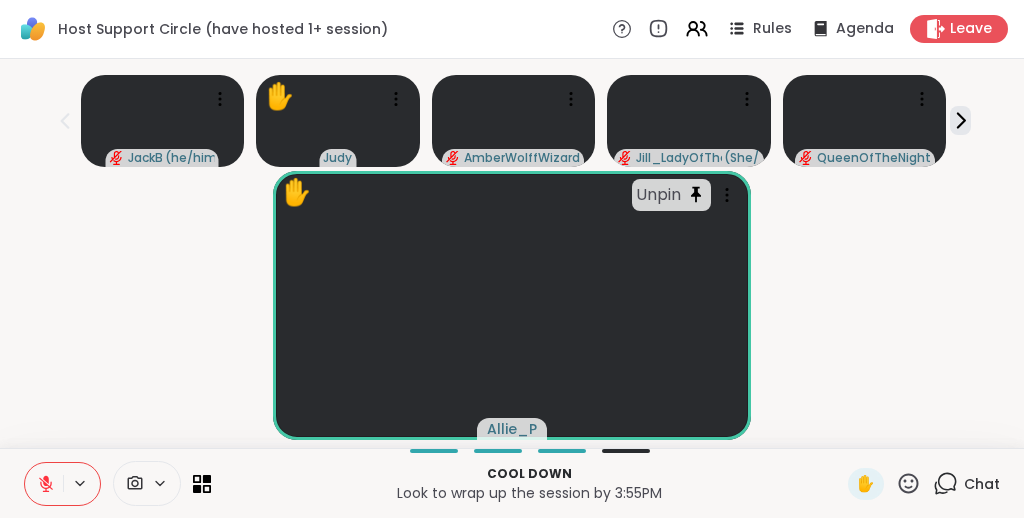 click 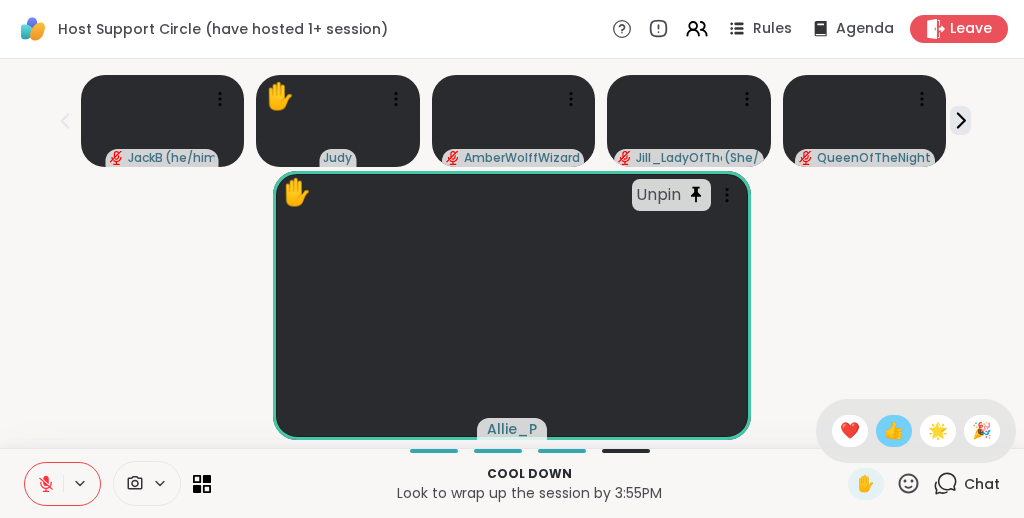 click on "👍" at bounding box center [894, 431] 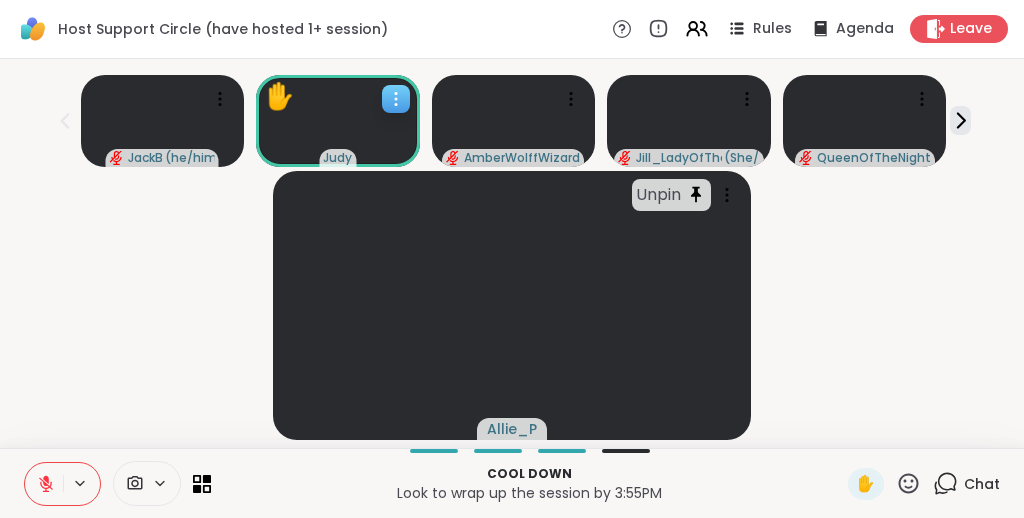 click 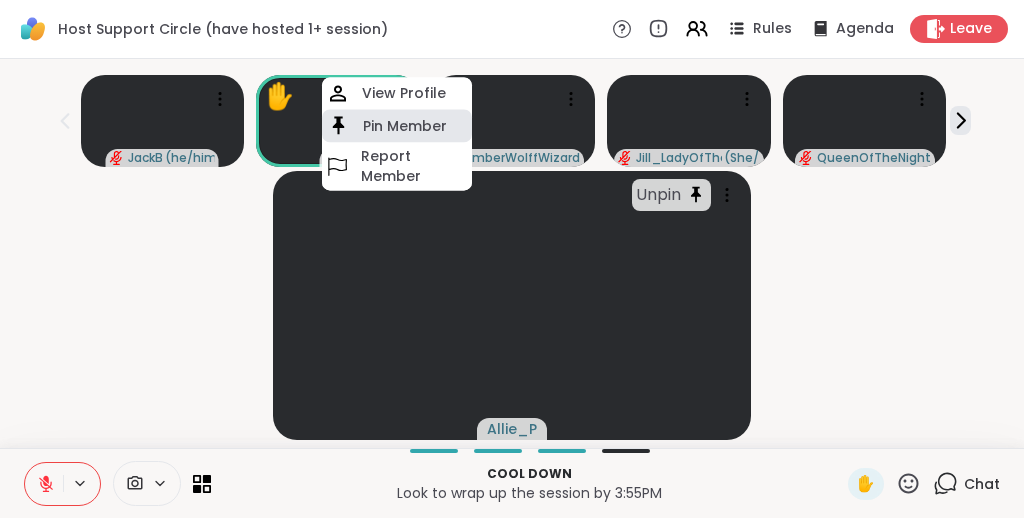 click on "Pin Member" at bounding box center (405, 126) 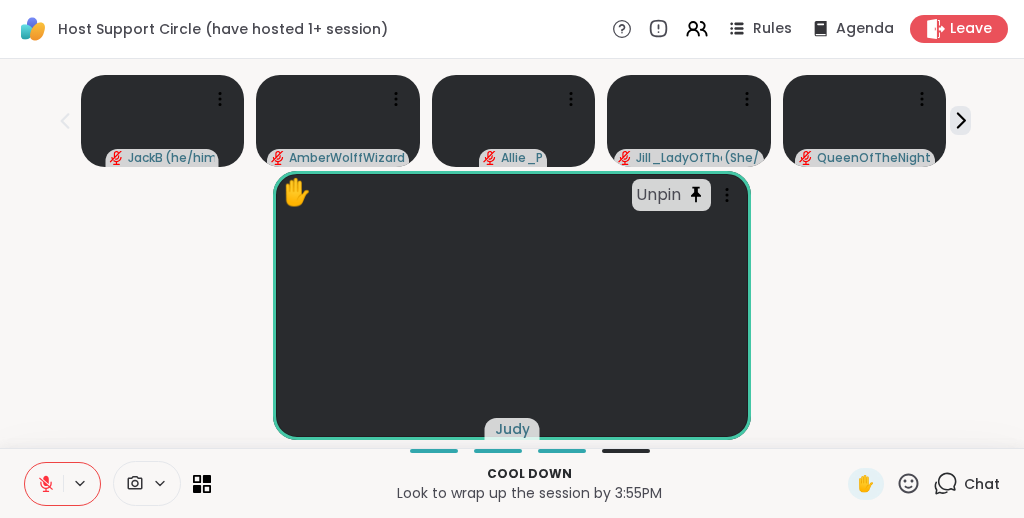 click on "✋ Unpin  Judy" at bounding box center (512, 305) 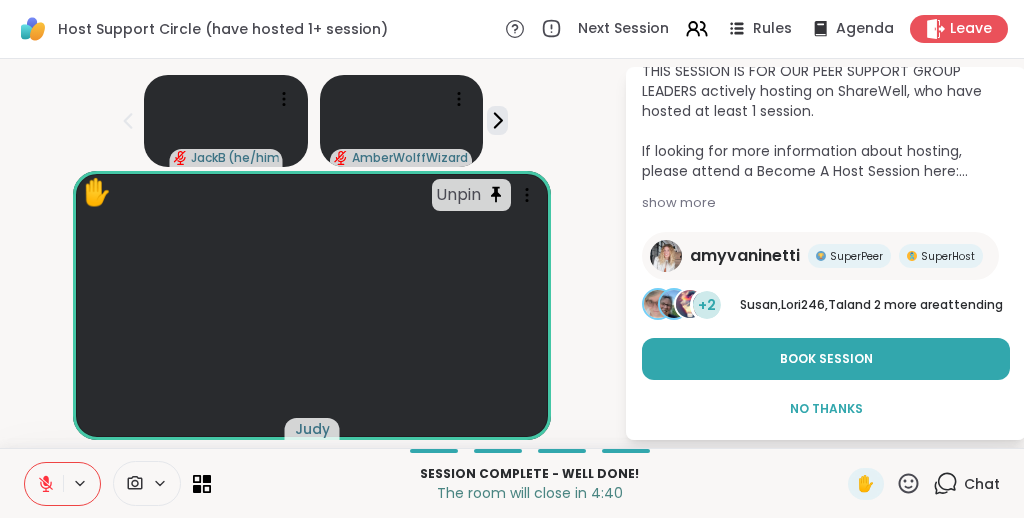 scroll, scrollTop: 213, scrollLeft: 0, axis: vertical 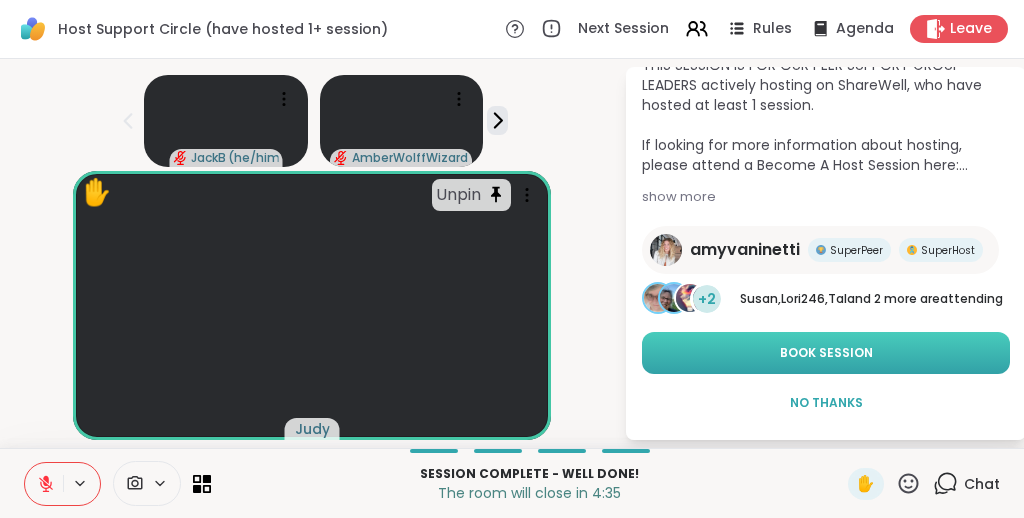 click on "Book Session" at bounding box center [826, 353] 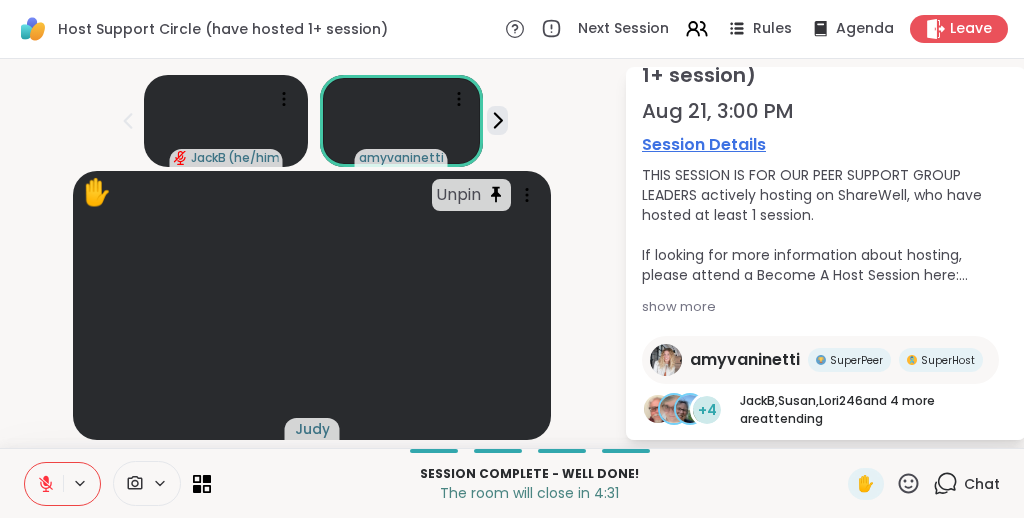scroll, scrollTop: 0, scrollLeft: 0, axis: both 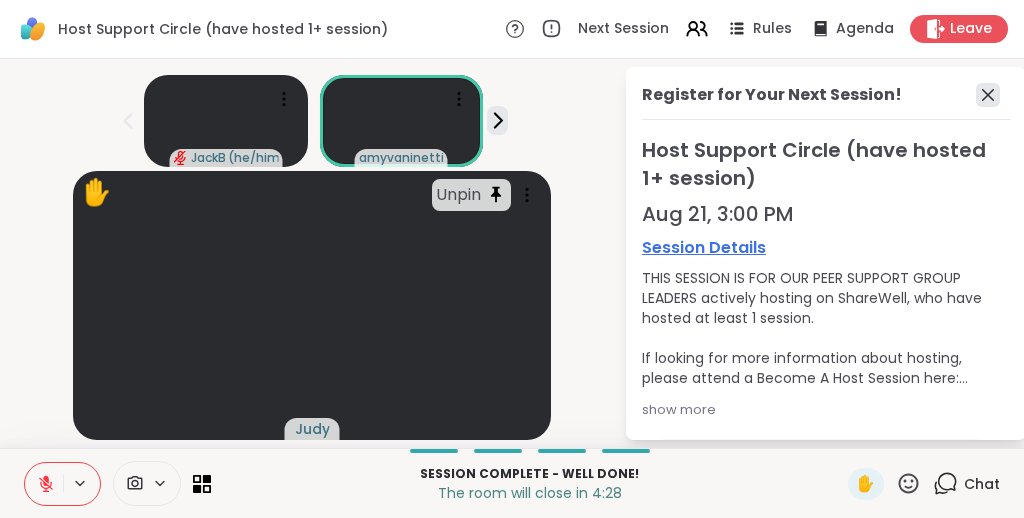 click 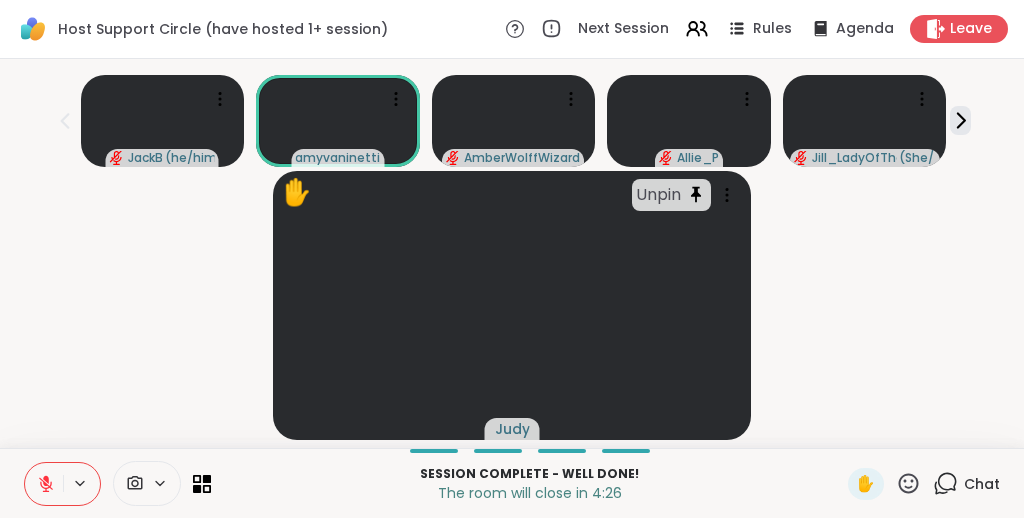 click on "✋ Unpin  Judy" at bounding box center (512, 305) 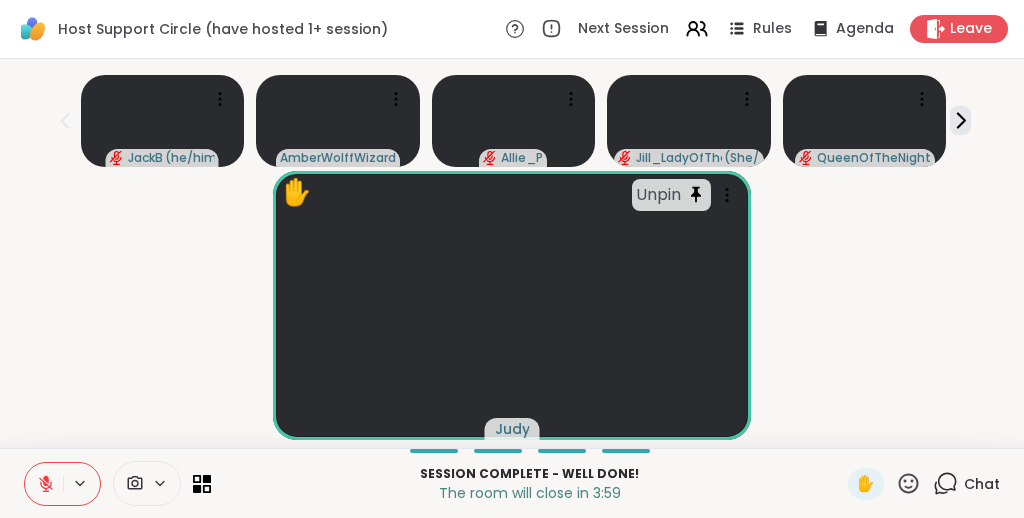 scroll, scrollTop: 0, scrollLeft: 0, axis: both 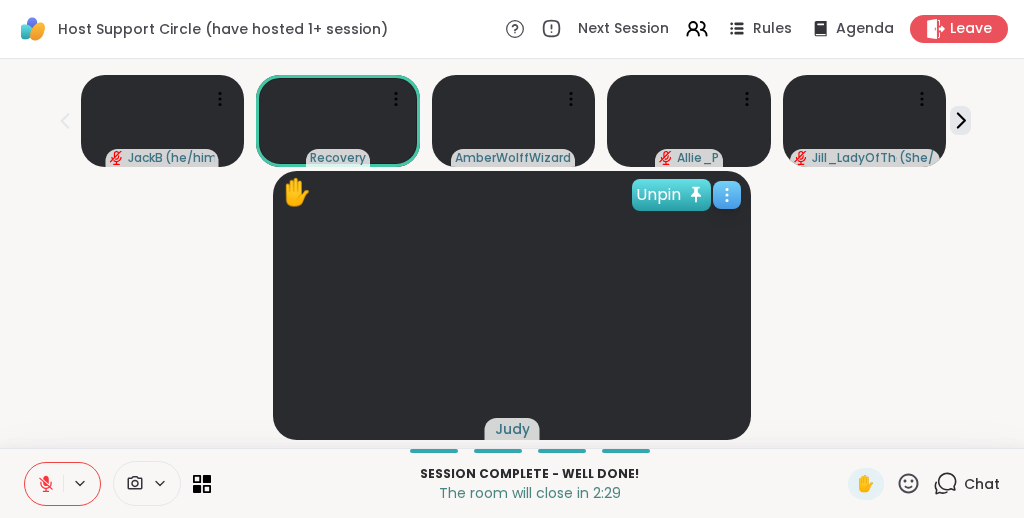 click on "Unpin" at bounding box center (671, 195) 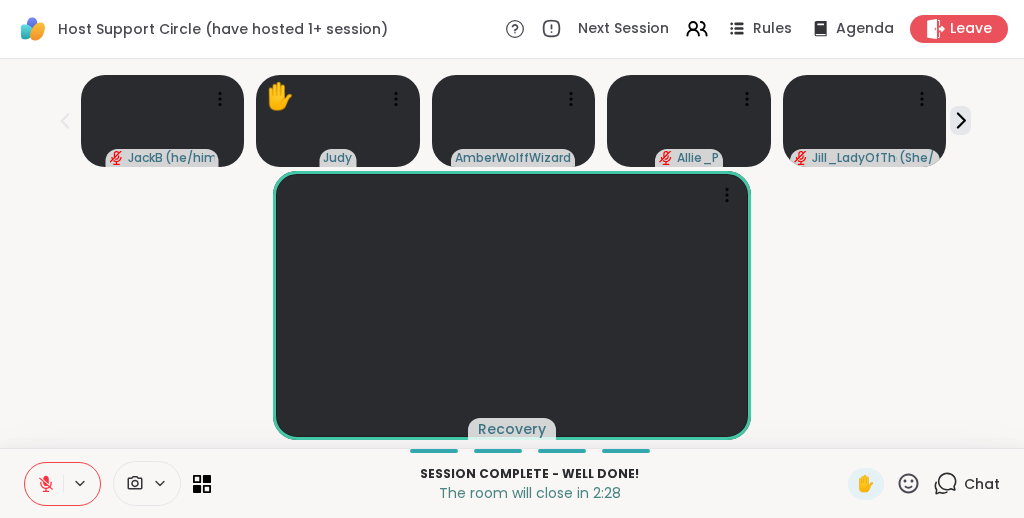click on "Recovery" at bounding box center (512, 305) 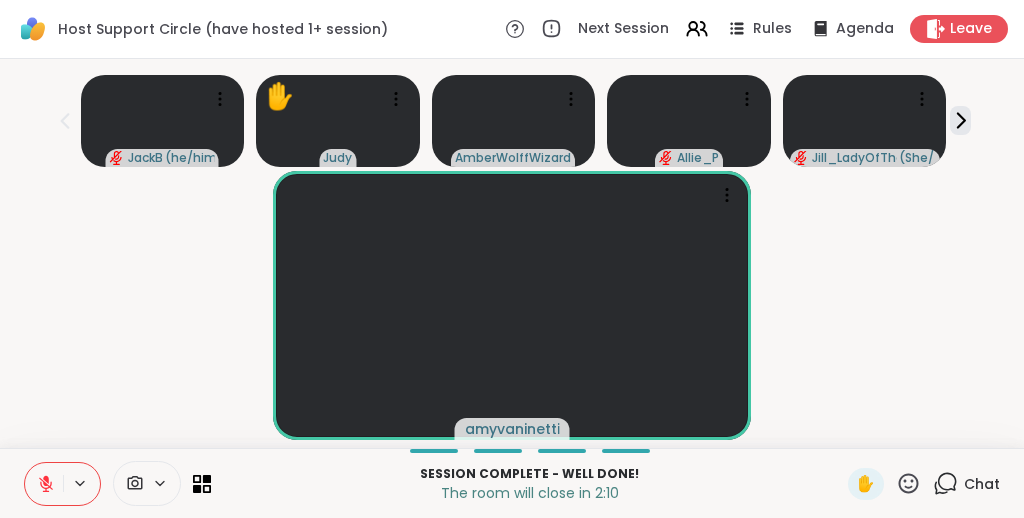 scroll, scrollTop: 0, scrollLeft: 0, axis: both 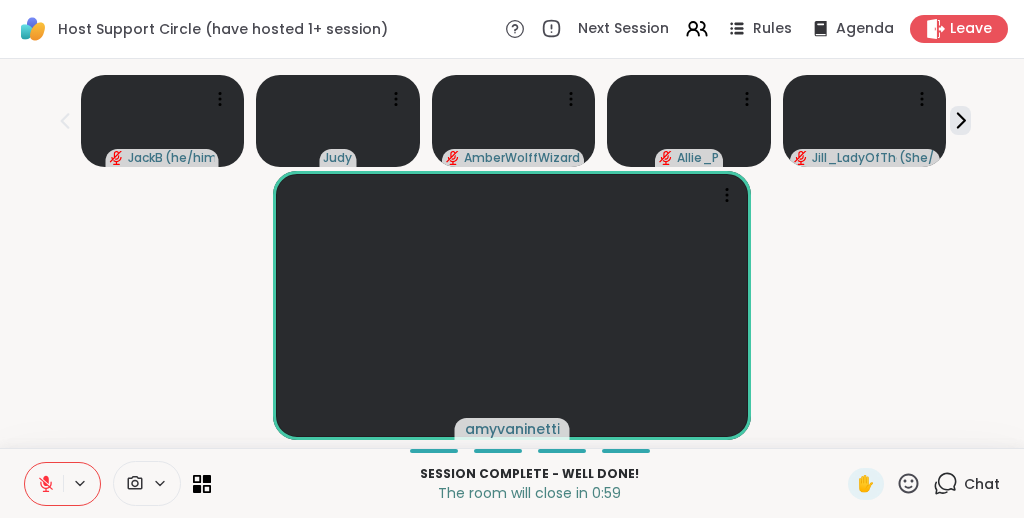 click 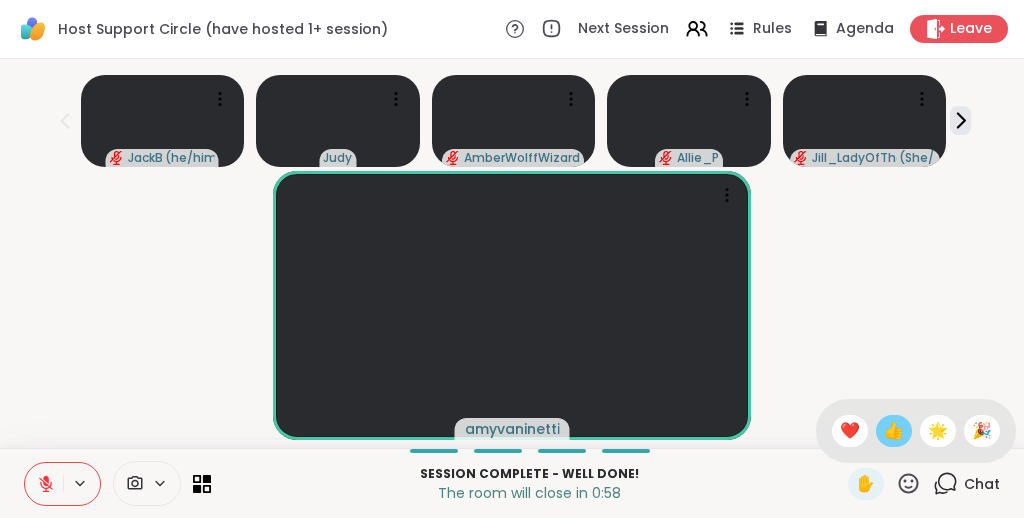 click on "👍" at bounding box center [894, 431] 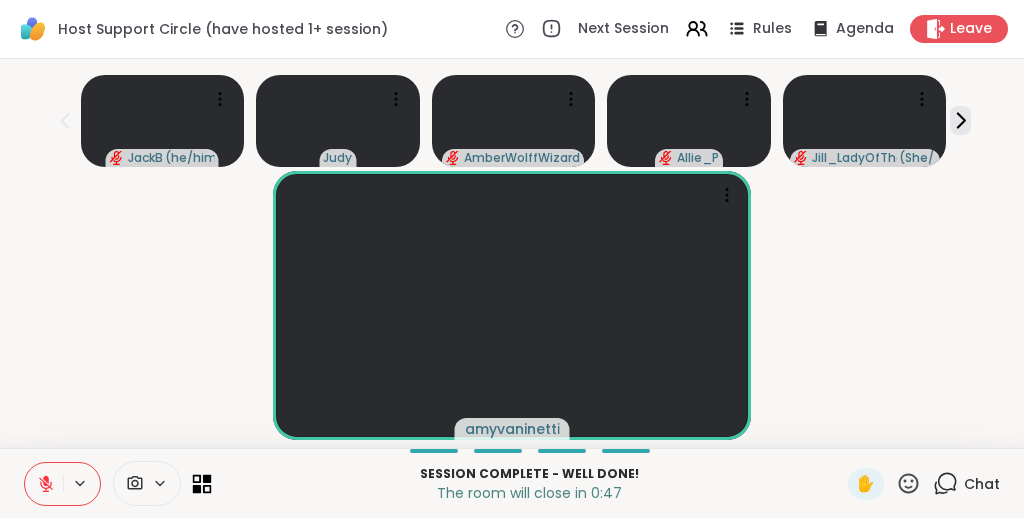 click 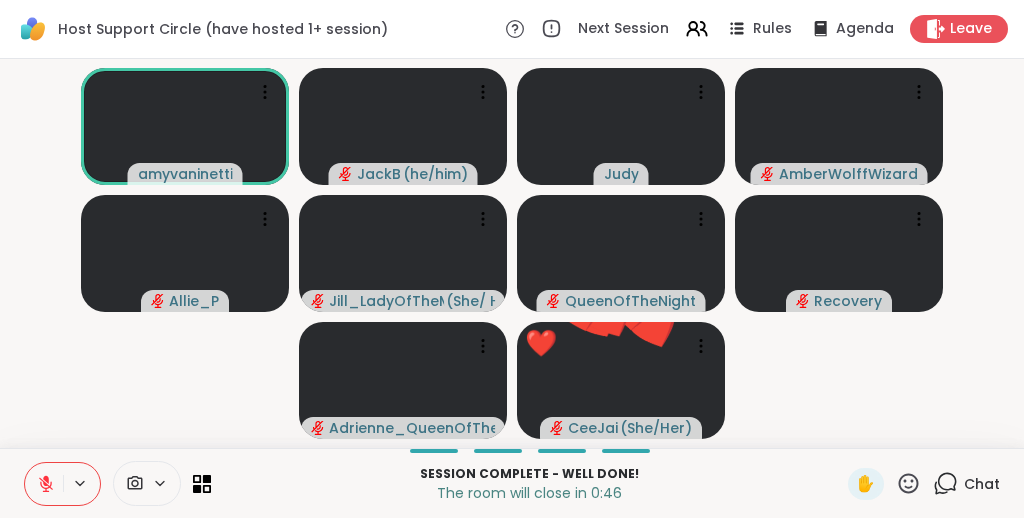 click on "amyvaninetti JackB ( he/him ) Judy AmberWolffWizard Allie_P Jill_LadyOfTheMountain ( She/ Her ) QueenOfTheNight Recovery Adrienne_QueenOfTheDawn ❤️ CeeJai ( She/Her ) ❤️ ❤️ ❤️ ❤️ ❤️ ❤️ ❤️ ❤️ ❤️ ❤️ ❤️ ❤️ ❤️ ❤️ ❤️ ❤️ ❤️ ❤️" at bounding box center [512, 253] 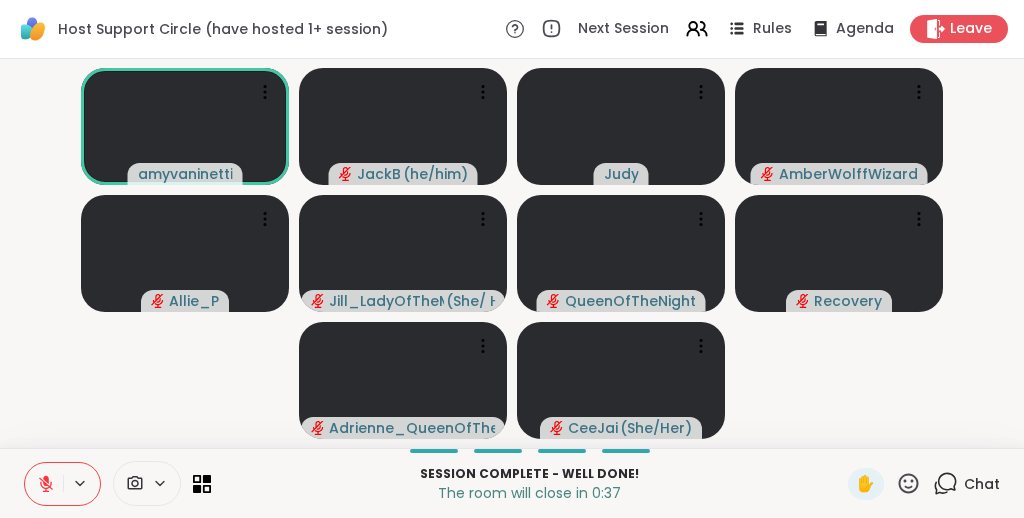 click 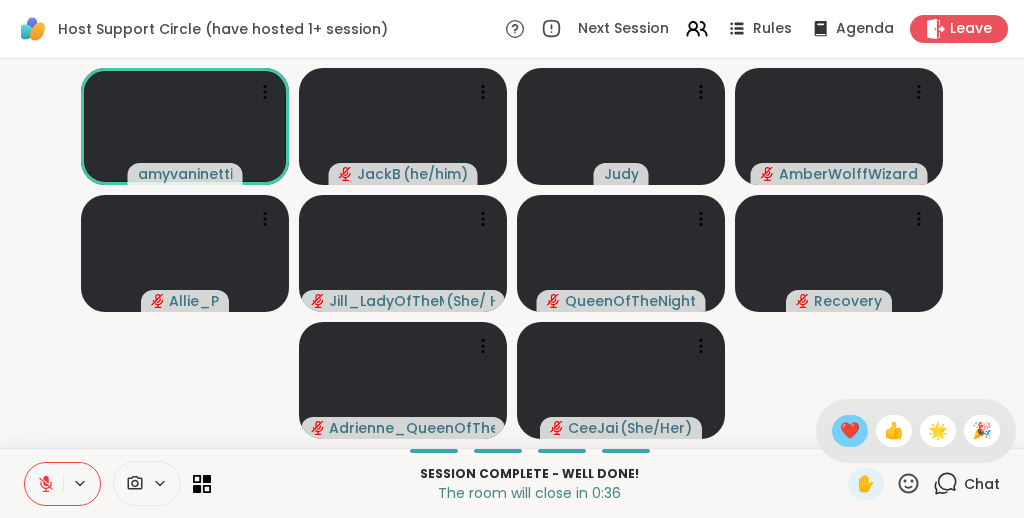 click on "❤️" at bounding box center (850, 431) 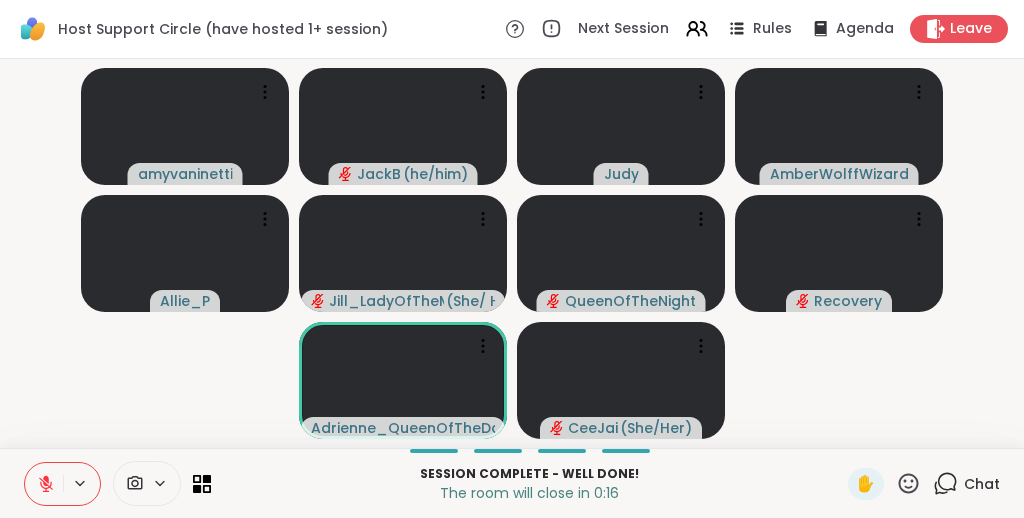 click 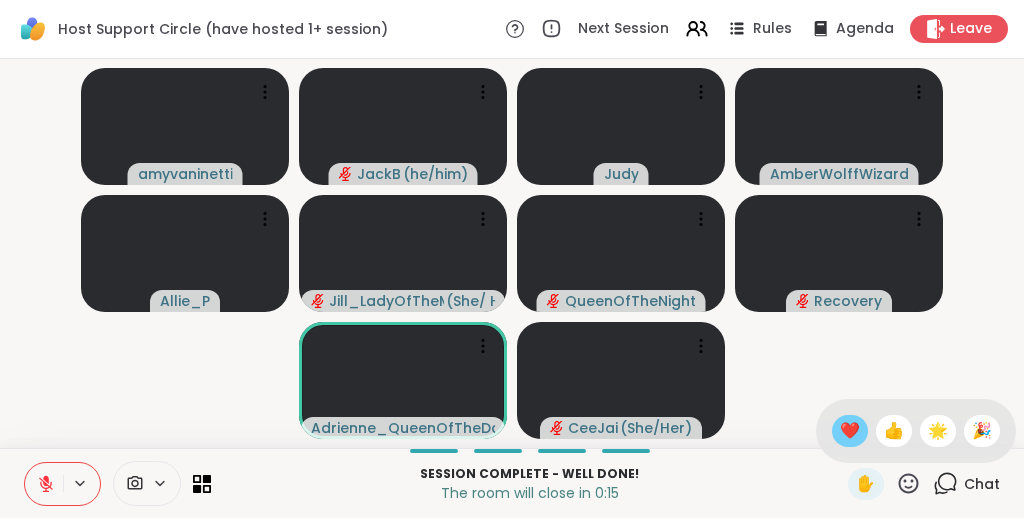 click on "❤️" at bounding box center [850, 431] 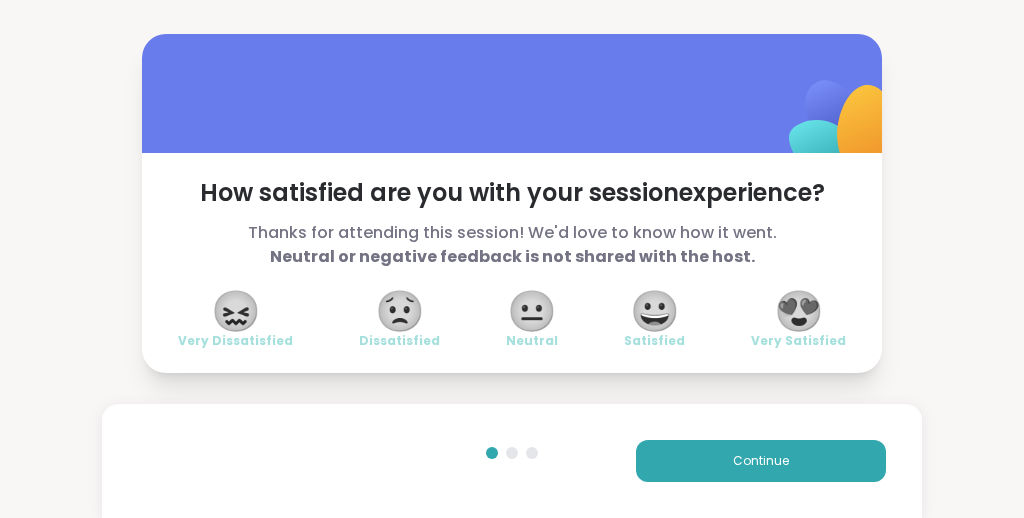 click on "😍" at bounding box center [799, 311] 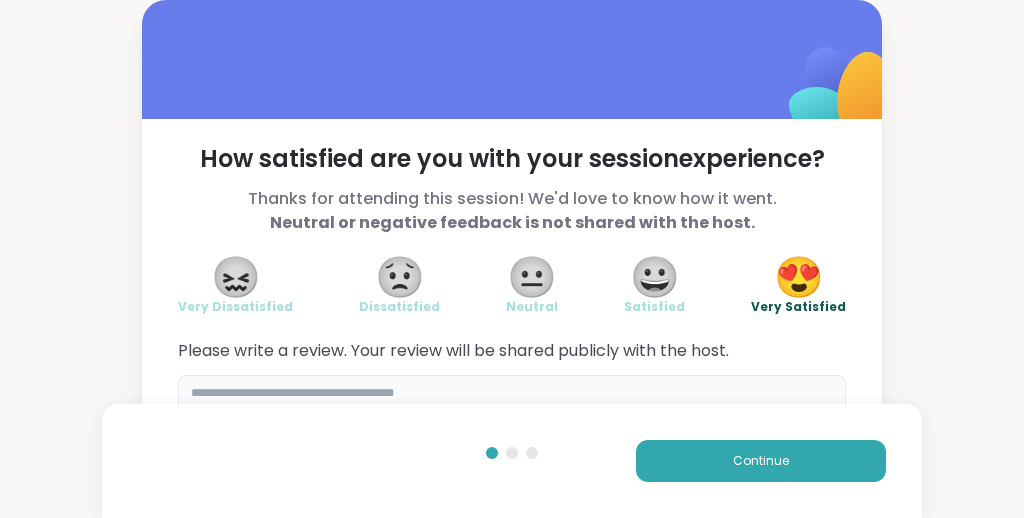 click at bounding box center (512, 423) 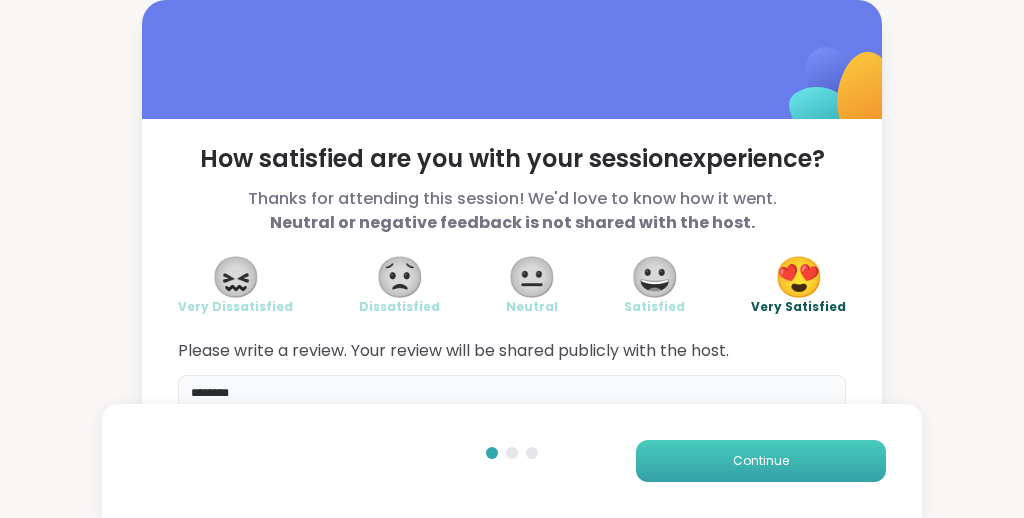 type on "*******" 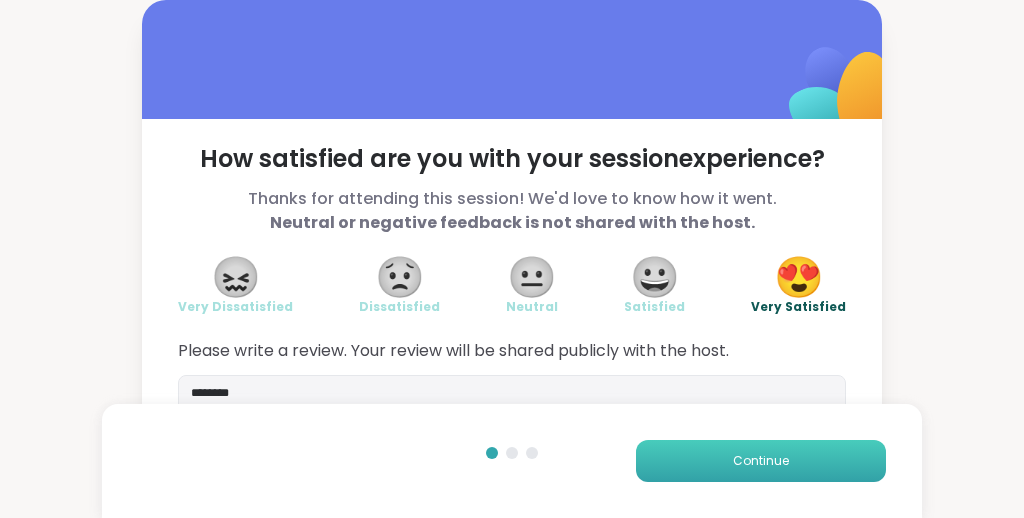 click on "Continue" at bounding box center (761, 461) 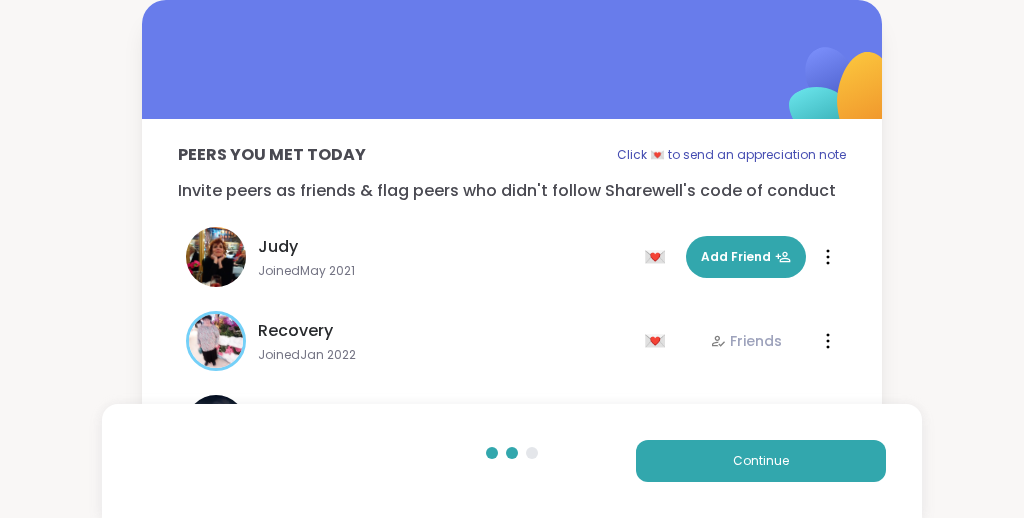 click on "Peers you met today Click 💌 to send an appreciation note Invite peers as friends & flag peers who didn't follow Sharewell's code of conduct Click 💌 to send an appreciation note Judy Joined  May 2021 💌 Add Friend  💌 Add Friend  Recovery Joined  Jan 2022 💌  Friends 💌  Friends QueenOfTheNight Joined  Mar 2022 💌 Add Friend  💌 Add Friend  Lori246 she/her Joined  Feb 2023 💌  Friends 💌  Friends AmberWolffWizard Joined  Dec 2024 💌 Add Friend  💌 Add Friend  CeeJai She/Her Joined  Feb 2025 💌 Add Friend  💌 Add Friend  Adrienne_QueenOfTheDawn Joined  Feb 2025 💌 Add Friend  💌 Add Friend  Jill_LadyOfTheMountain She/ Her Joined  Mar 2025 💌 Add Friend  💌 Add Friend  Allie_P Joined  Apr 2025 💌 Add Friend  💌 Add Friend  amyvaninetti Joined  Nov 2021 💌 Add Friend  💌 Add Friend  Continue" at bounding box center [512, 307] 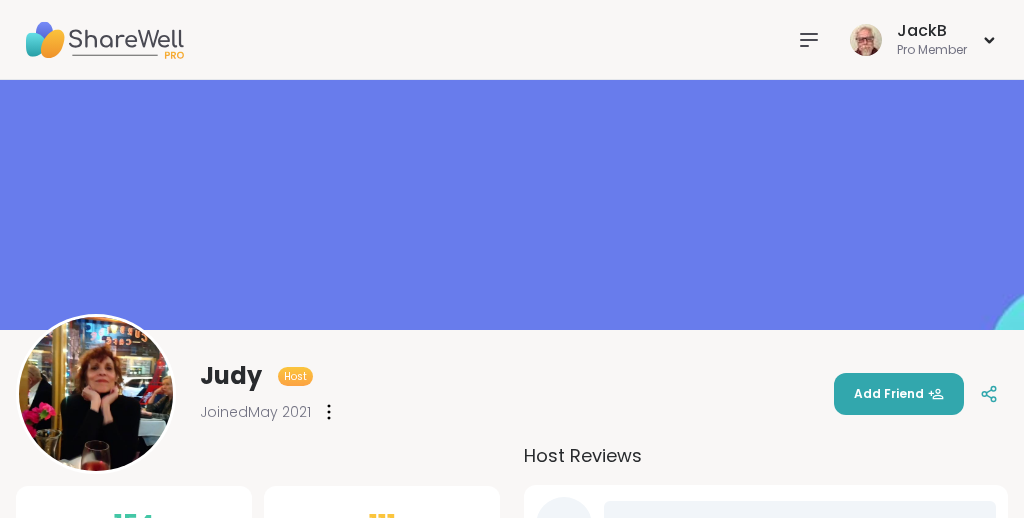 scroll, scrollTop: 0, scrollLeft: 0, axis: both 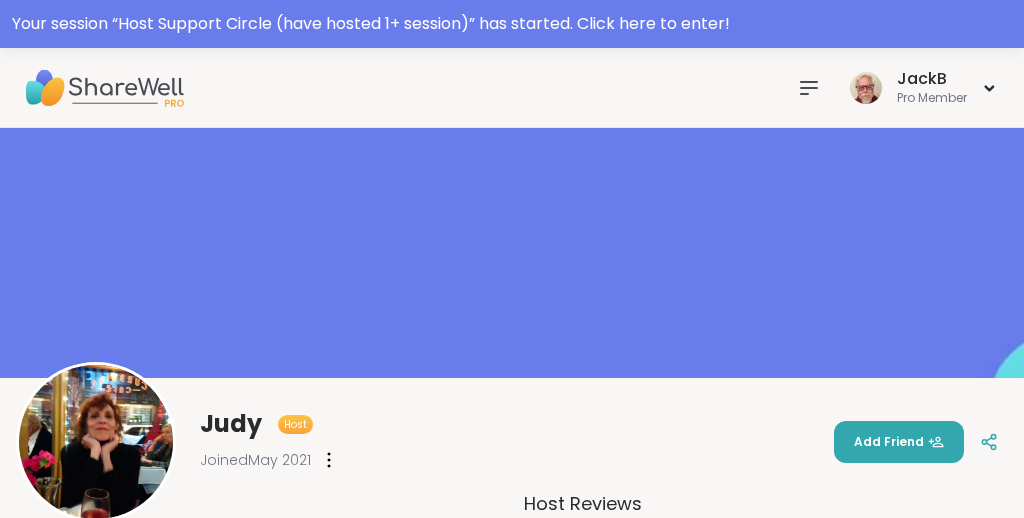 click 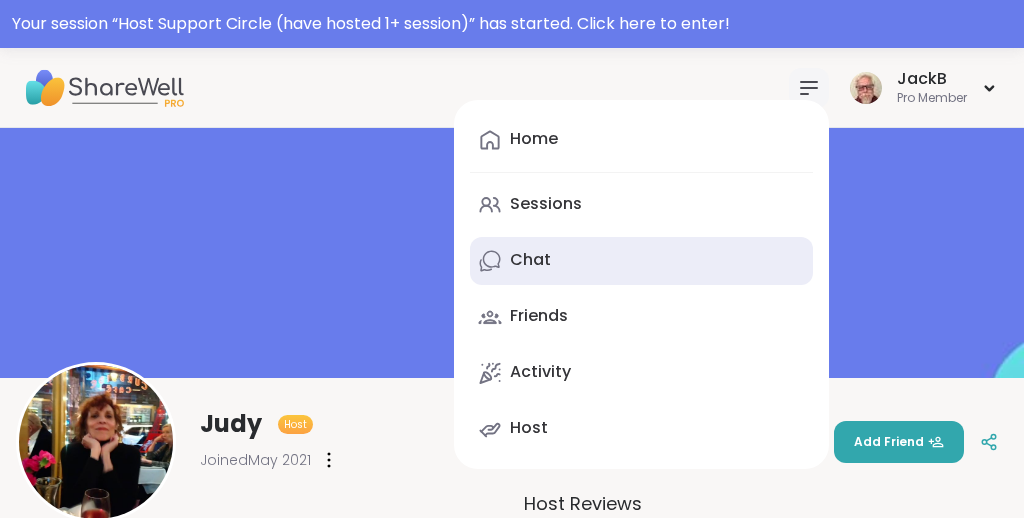 click on "Chat" at bounding box center (530, 260) 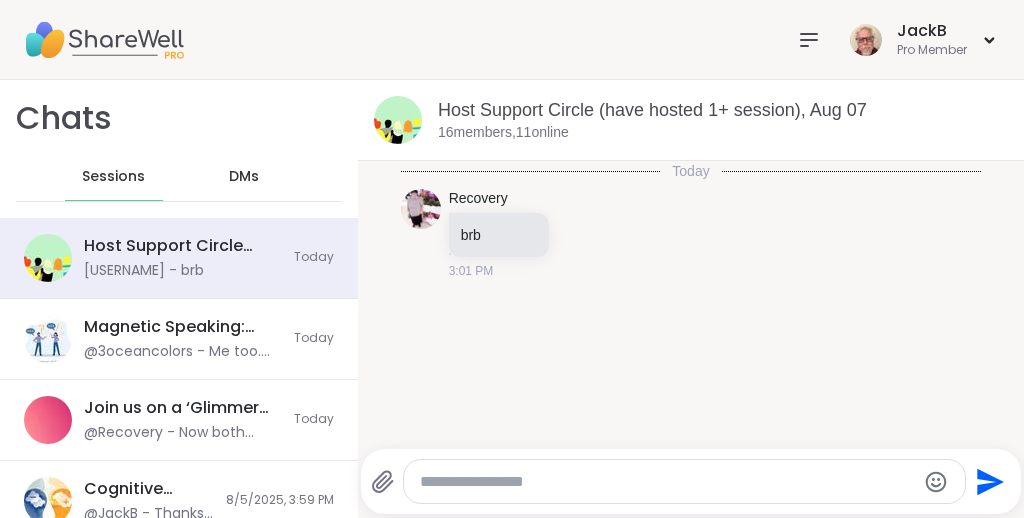scroll, scrollTop: 0, scrollLeft: 0, axis: both 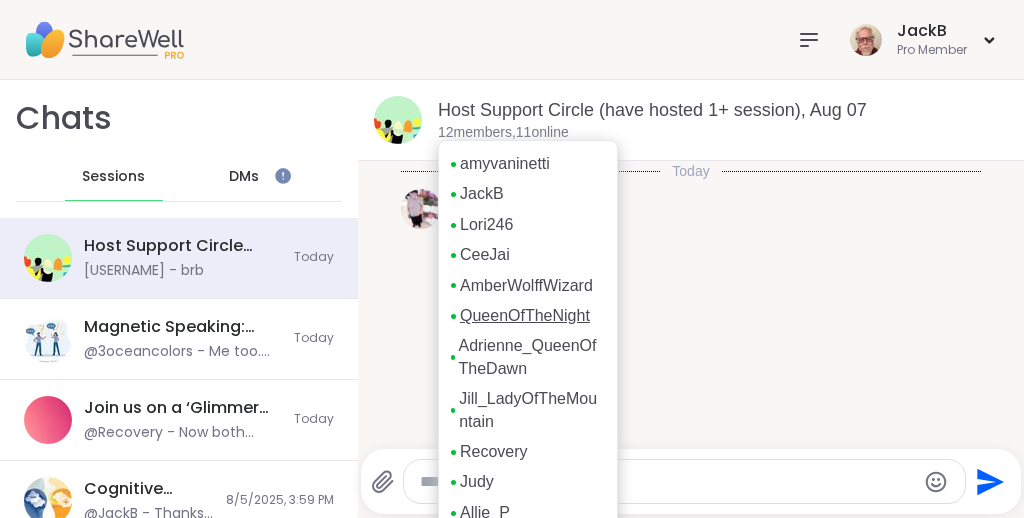 click on "QueenOfTheNight" at bounding box center [525, 316] 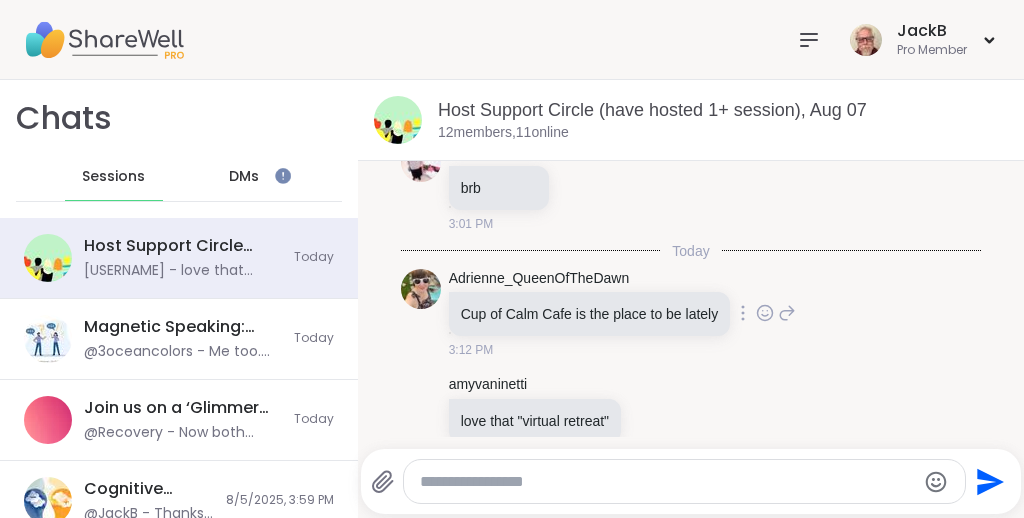 scroll, scrollTop: 0, scrollLeft: 0, axis: both 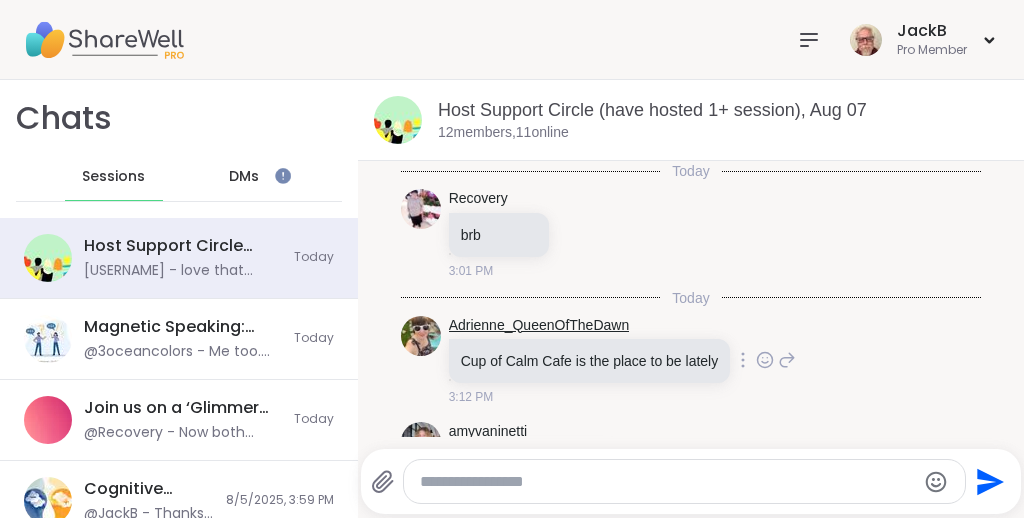 click on "Adrienne_QueenOfTheDawn" at bounding box center (539, 326) 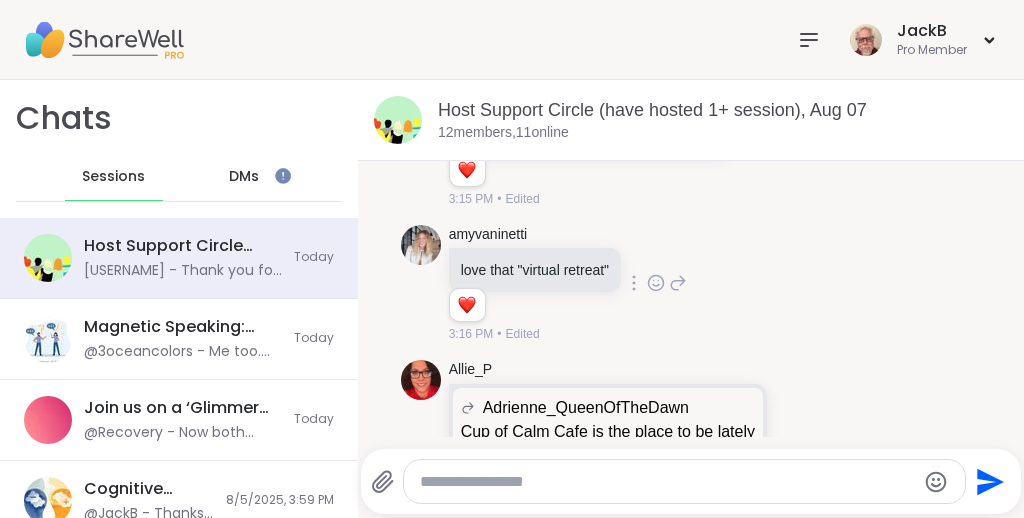 scroll, scrollTop: 0, scrollLeft: 0, axis: both 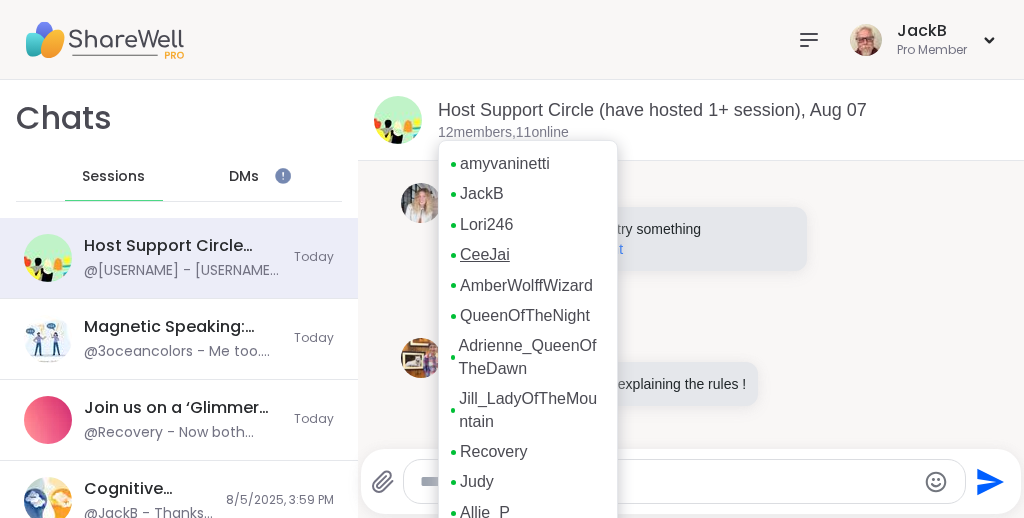 click on "CeeJai" at bounding box center (485, 255) 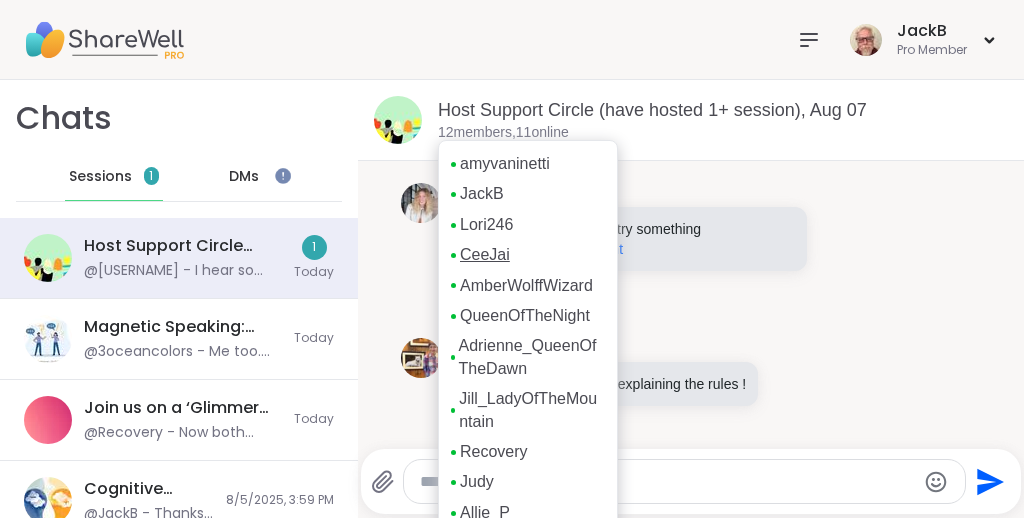 scroll, scrollTop: 790, scrollLeft: 0, axis: vertical 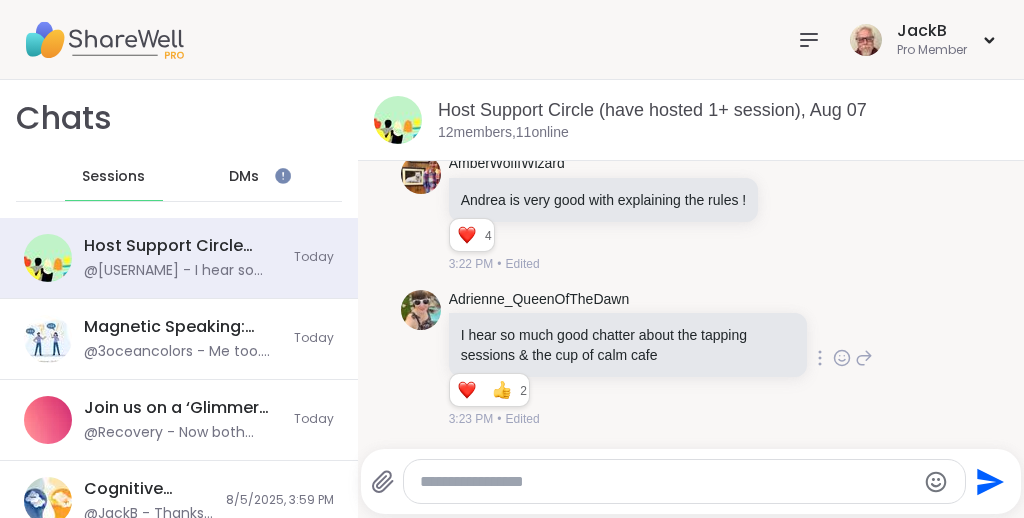 click on "Adrienne_QueenOfTheDawn I hear so much good chatter about the tapping sessions & the cup of calm cafe   1   1 2 2 3:23 PM • Edited" at bounding box center [691, 359] 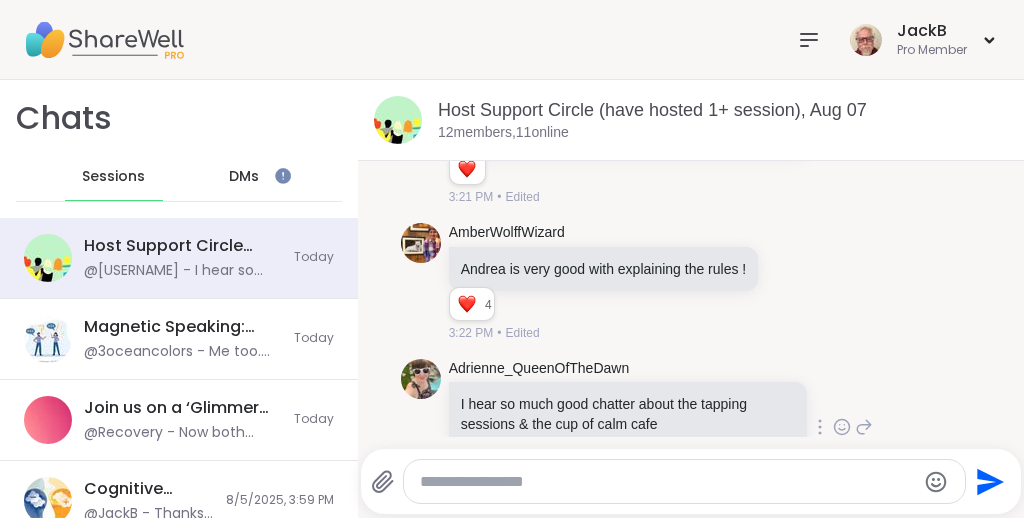 scroll, scrollTop: 790, scrollLeft: 0, axis: vertical 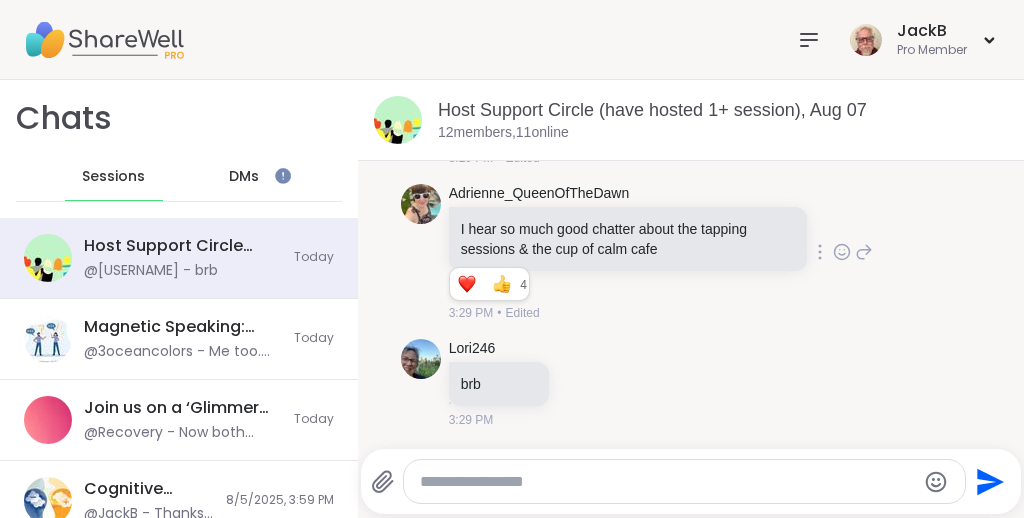 click on "Adrienne_QueenOfTheDawn I hear so much good chatter about the tapping sessions & the cup of calm cafe   2   2 4 4 3:29 PM • Edited" at bounding box center [691, 253] 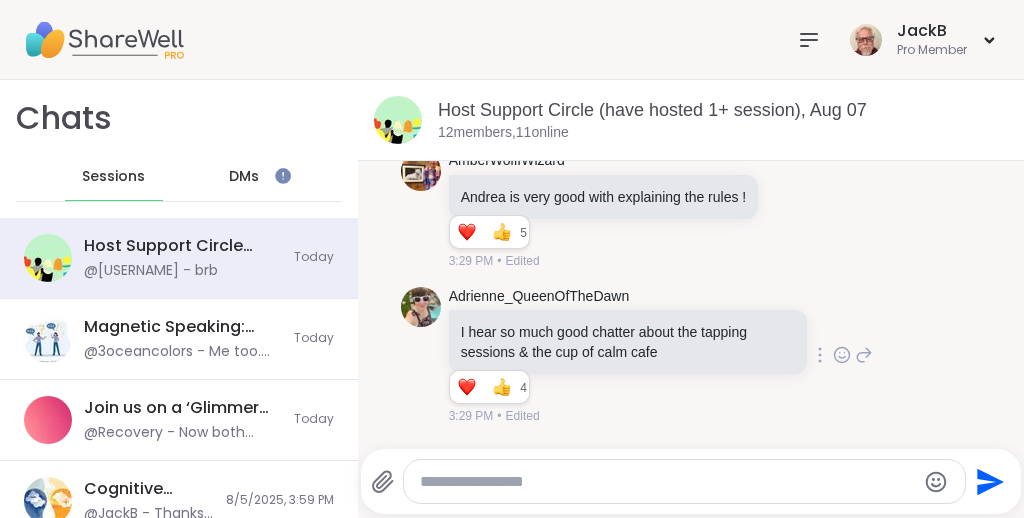 scroll, scrollTop: 1023, scrollLeft: 0, axis: vertical 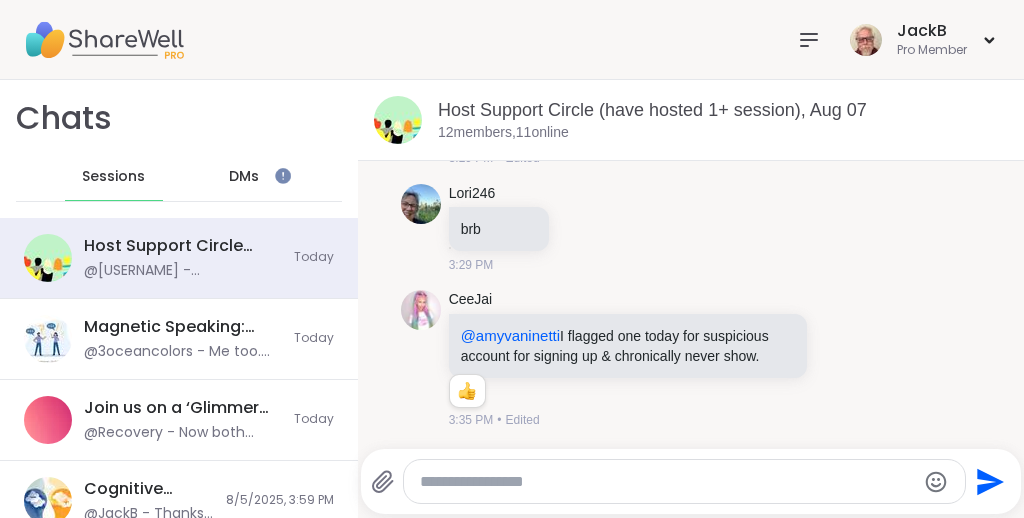 click on "DMs" at bounding box center [244, 177] 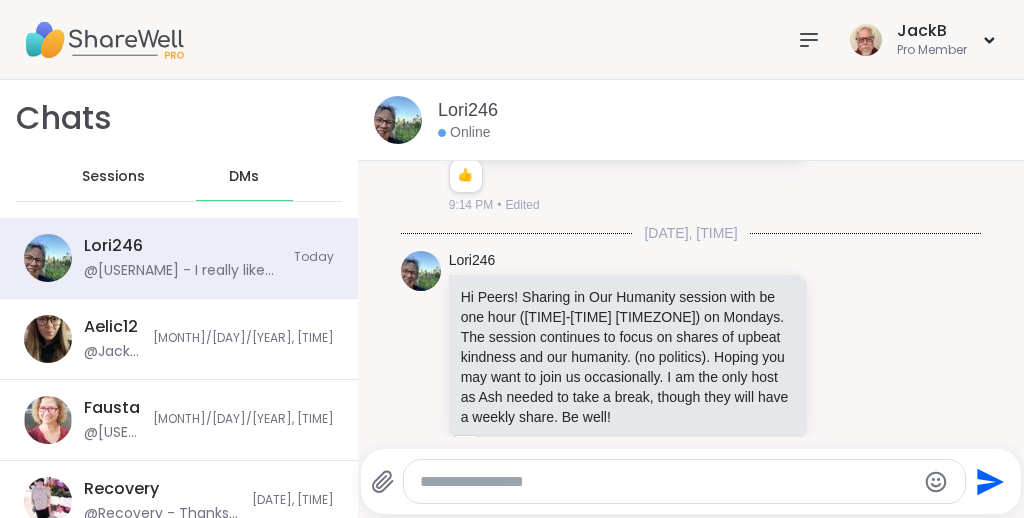 scroll, scrollTop: 11450, scrollLeft: 0, axis: vertical 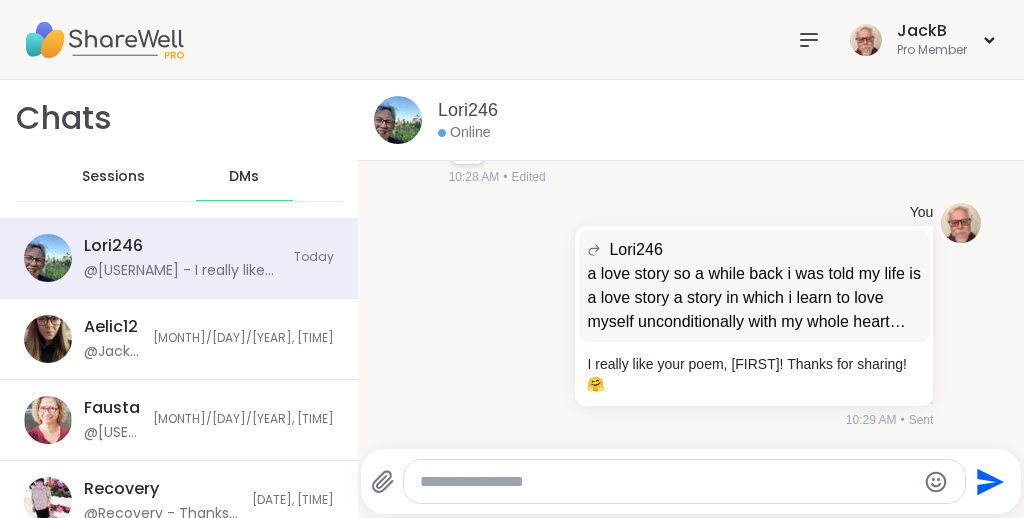 click on "Sessions" at bounding box center [113, 177] 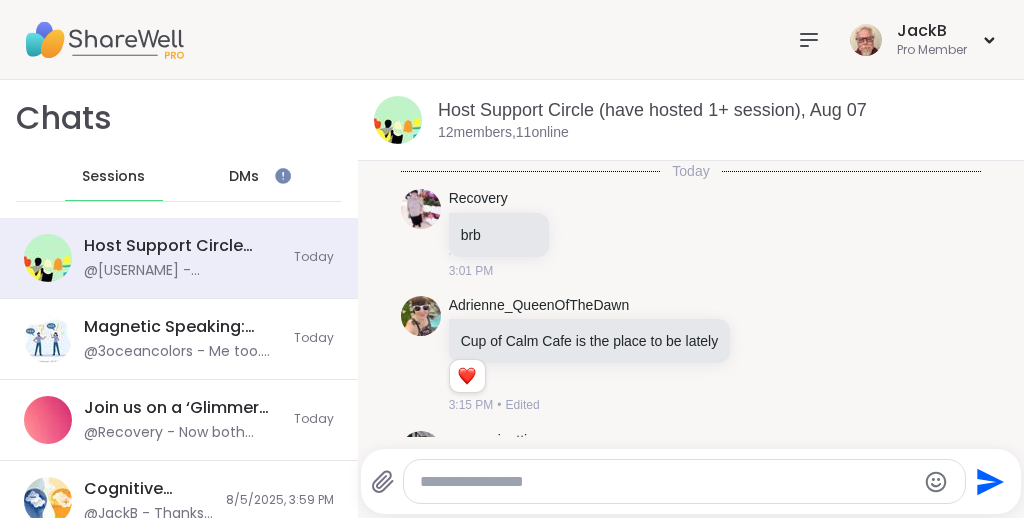 scroll, scrollTop: 1031, scrollLeft: 0, axis: vertical 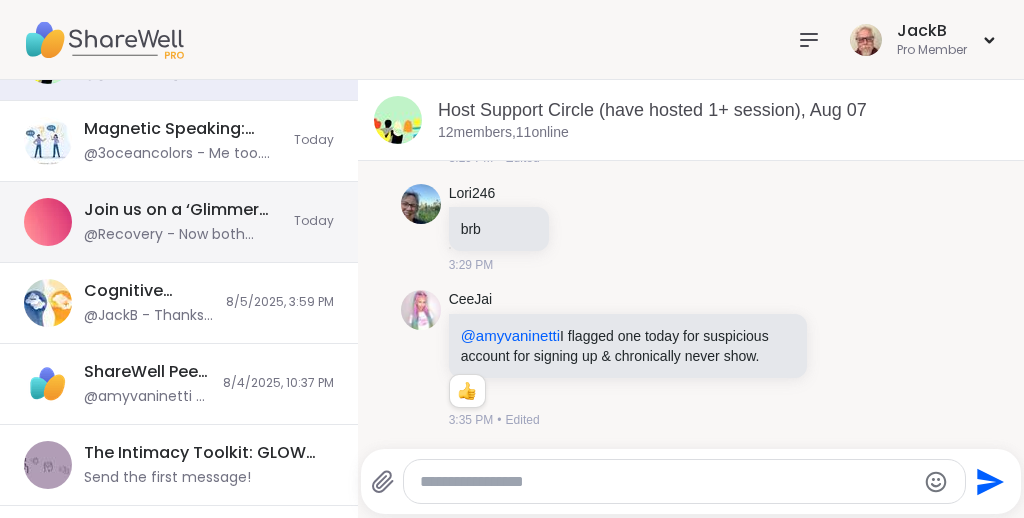 click on "@Recovery - Now both messages posted weired." at bounding box center [183, 235] 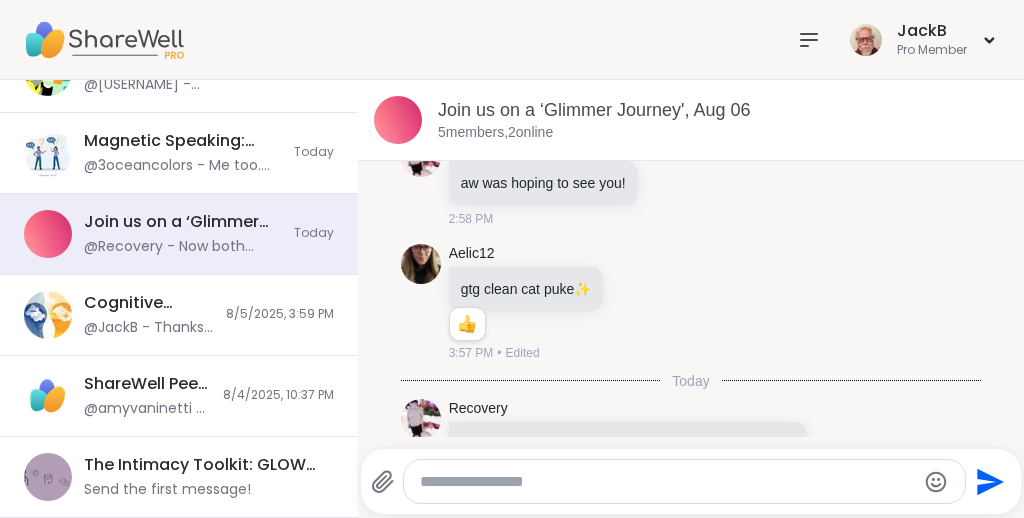 scroll, scrollTop: 874, scrollLeft: 0, axis: vertical 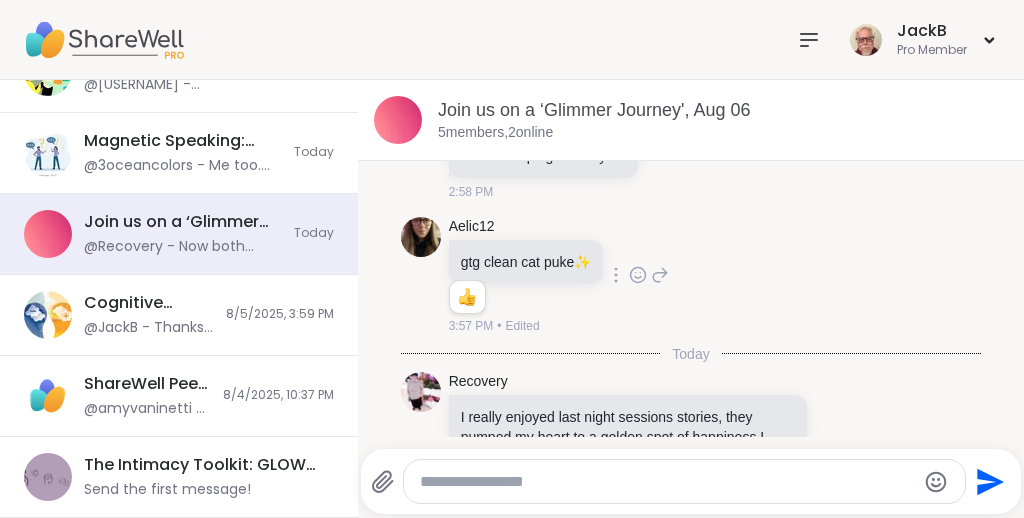 click on "Aelic12 gtg clean cat puke  ✨   1 1 3:57 PM • Edited" at bounding box center (691, 276) 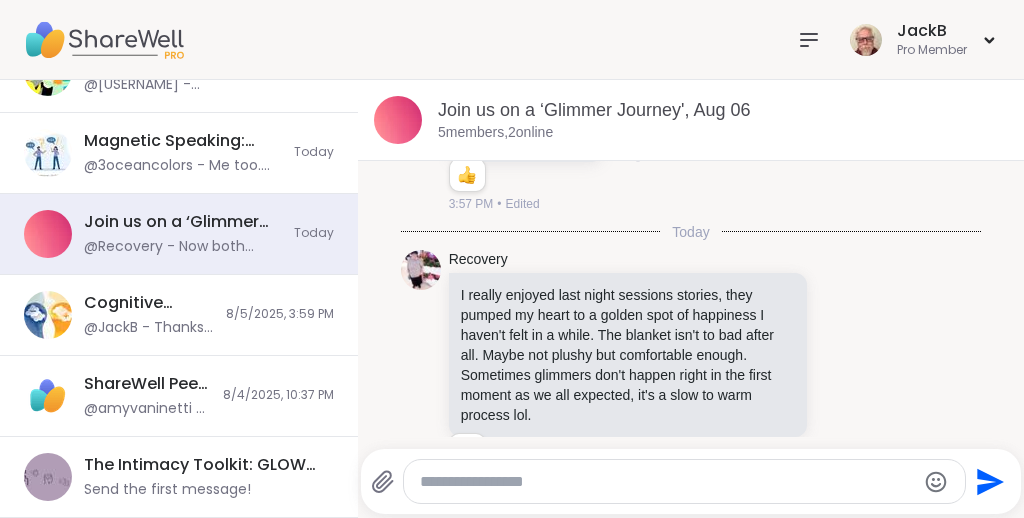 scroll, scrollTop: 1026, scrollLeft: 0, axis: vertical 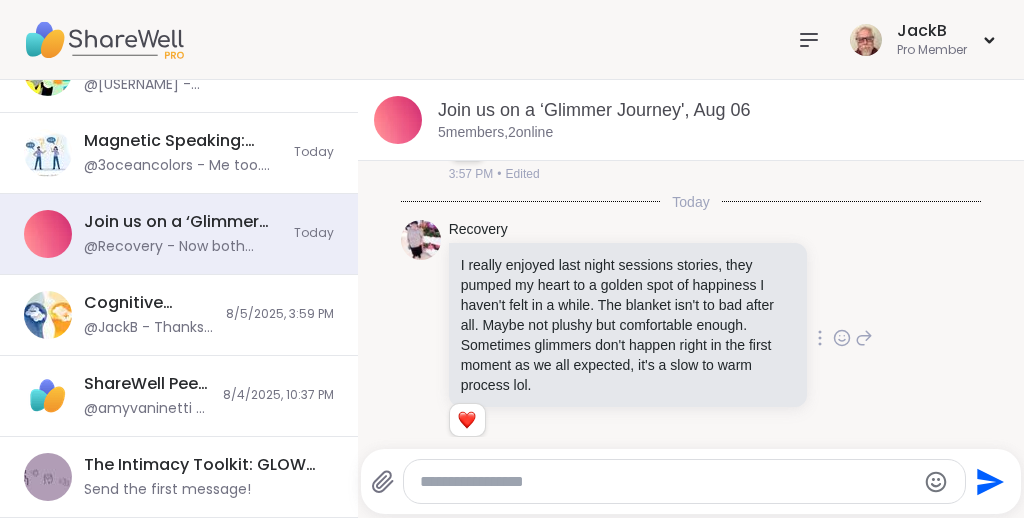 click 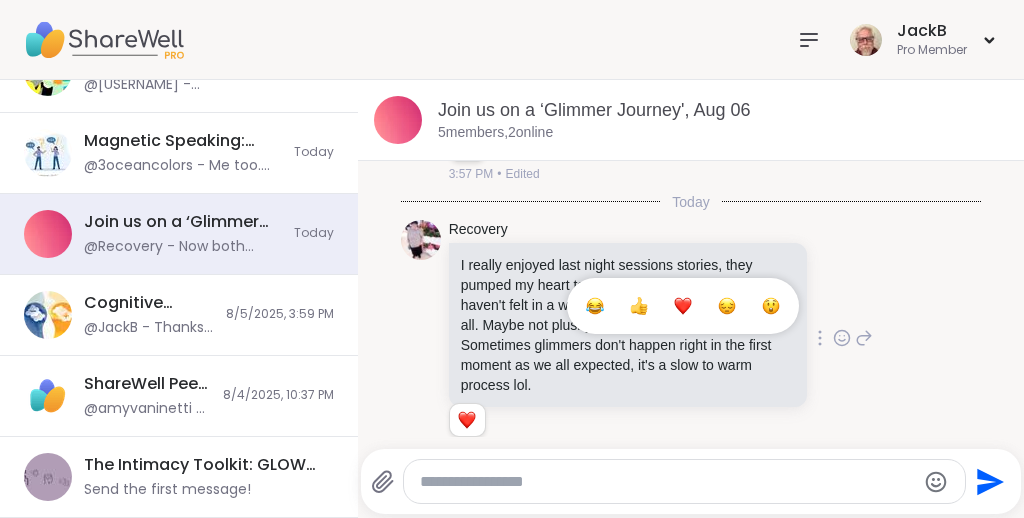 click at bounding box center [683, 306] 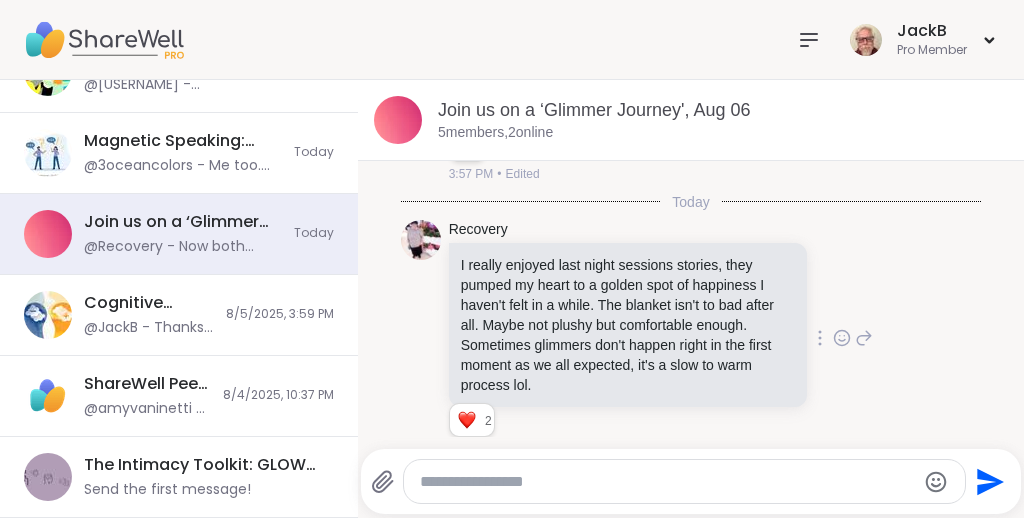 click on "Recovery I really enjoyed last night sessions stories, they pumped my heart to a golden spot of happiness I haven't felt in a while. The blanket isn't to bad after all. Maybe not plushy but comfortable enough. Sometimes glimmers don't happen right in the first moment as we all expected, it's a slow to warm process lol.   2 2 2 3:36 PM • Edited" at bounding box center [691, 339] 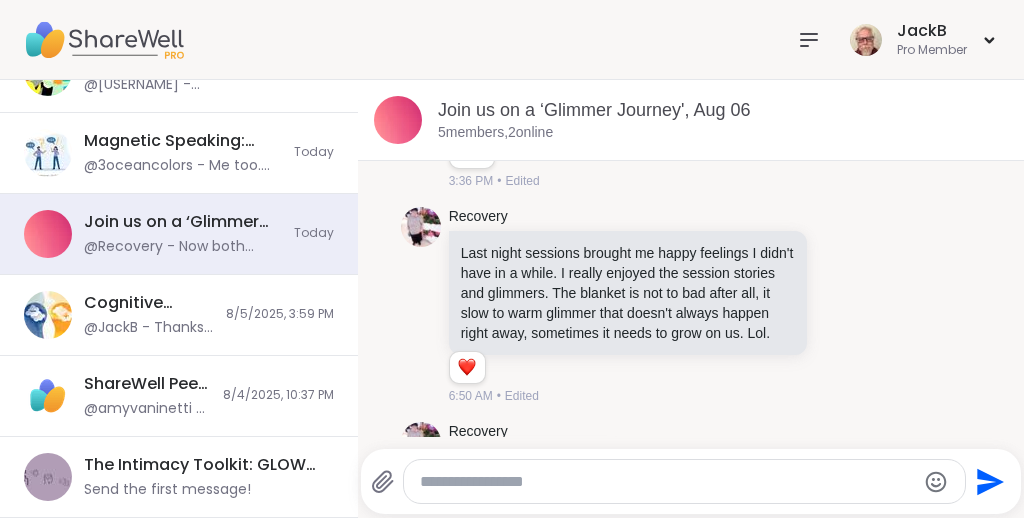 scroll, scrollTop: 1310, scrollLeft: 0, axis: vertical 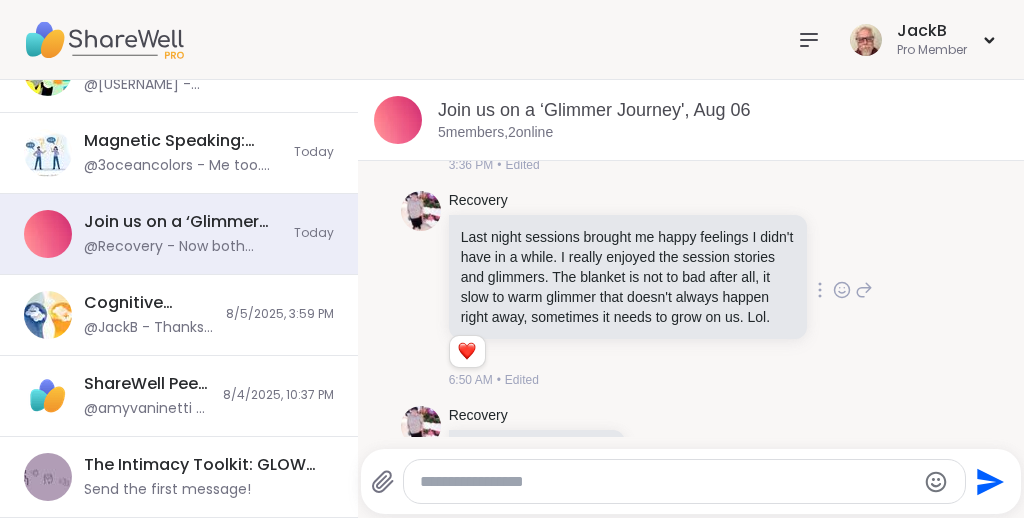 click 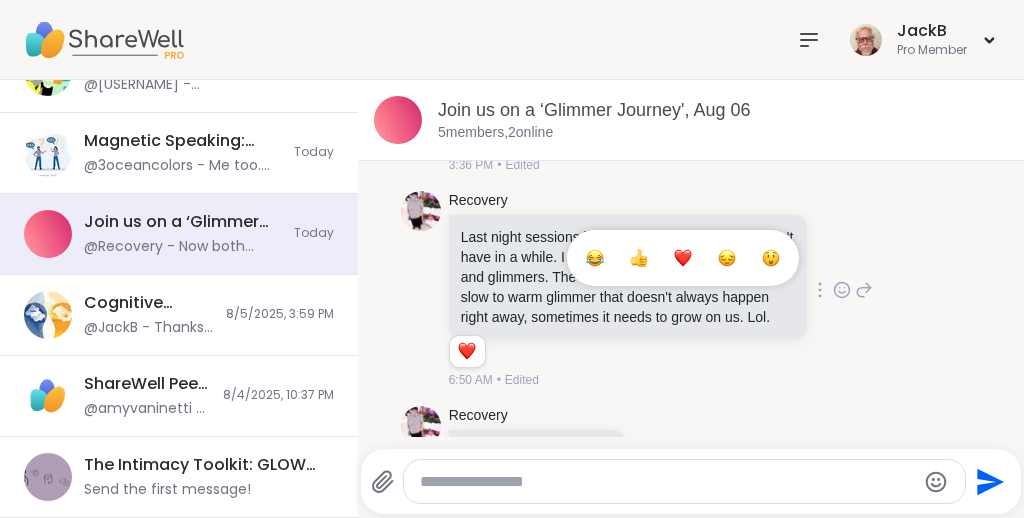 click at bounding box center (683, 258) 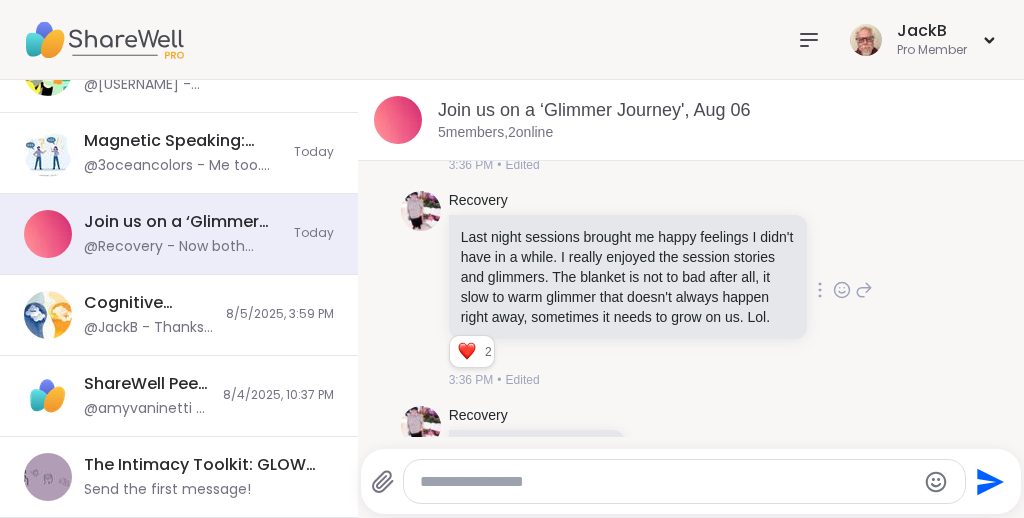 click on "Recovery Last night sessions brought me happy feelings I didn't have in a while. I really enjoyed the session stories and glimmers. The blanket is not to bad after all, it slow to warm glimmer that doesn't always happen right away, sometimes it needs to grow on us. Lol.   2 2 2 3:36 PM • Edited" at bounding box center (691, 290) 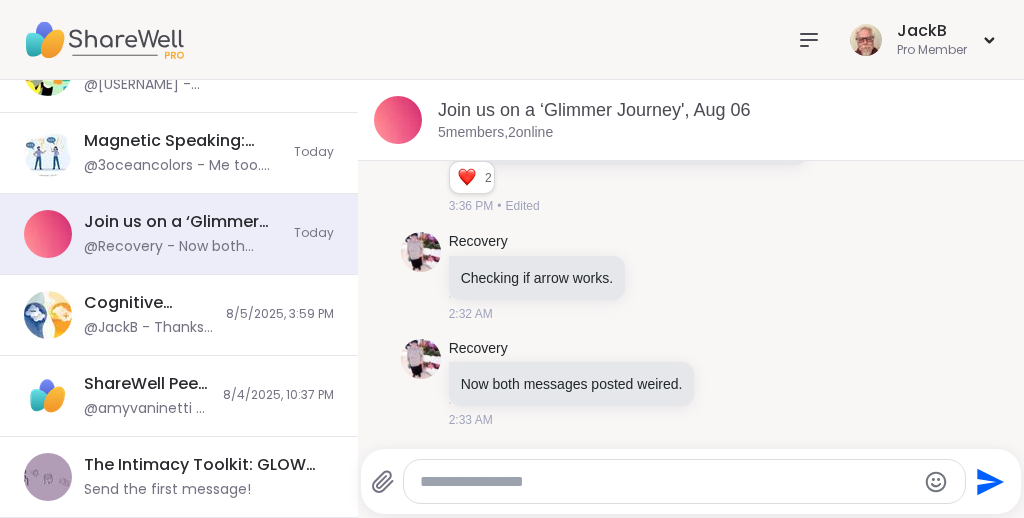 scroll, scrollTop: 1504, scrollLeft: 0, axis: vertical 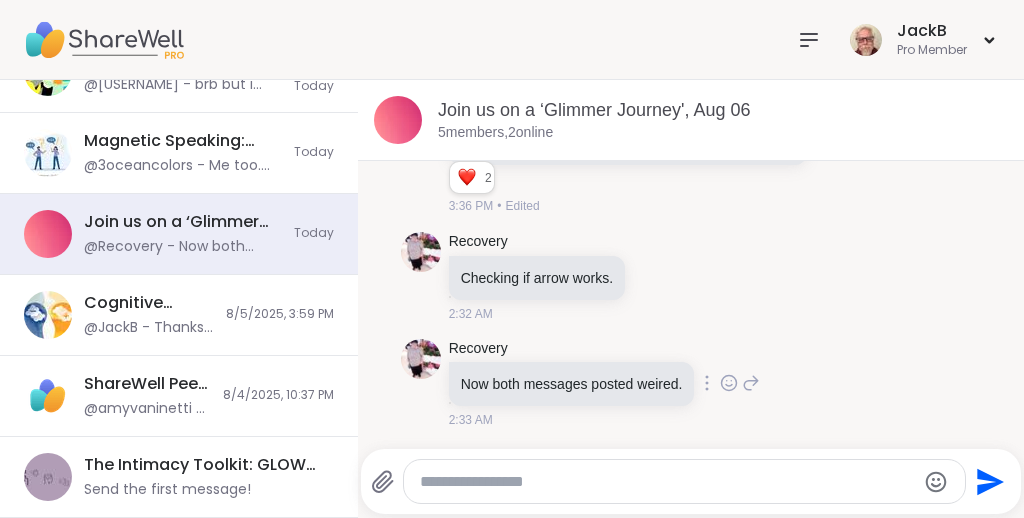 click 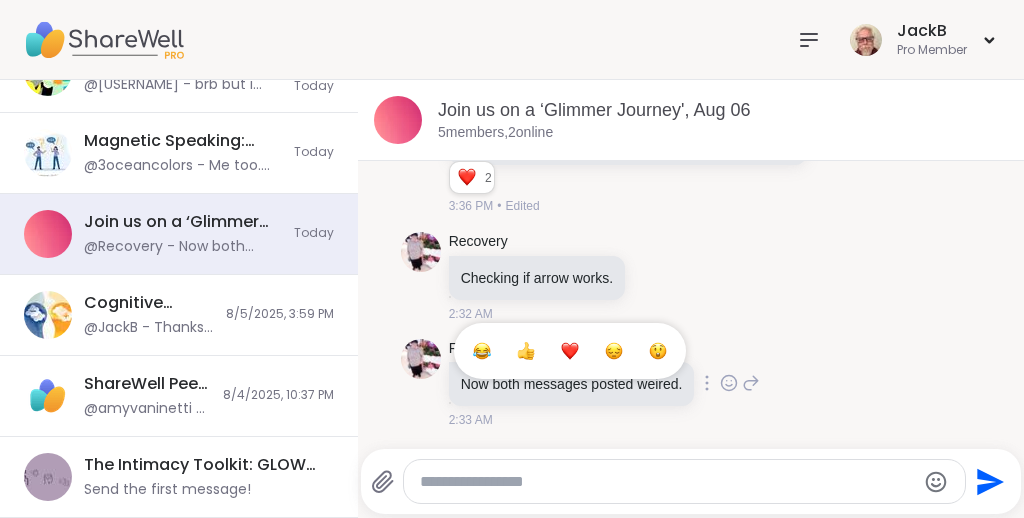 click at bounding box center [658, 351] 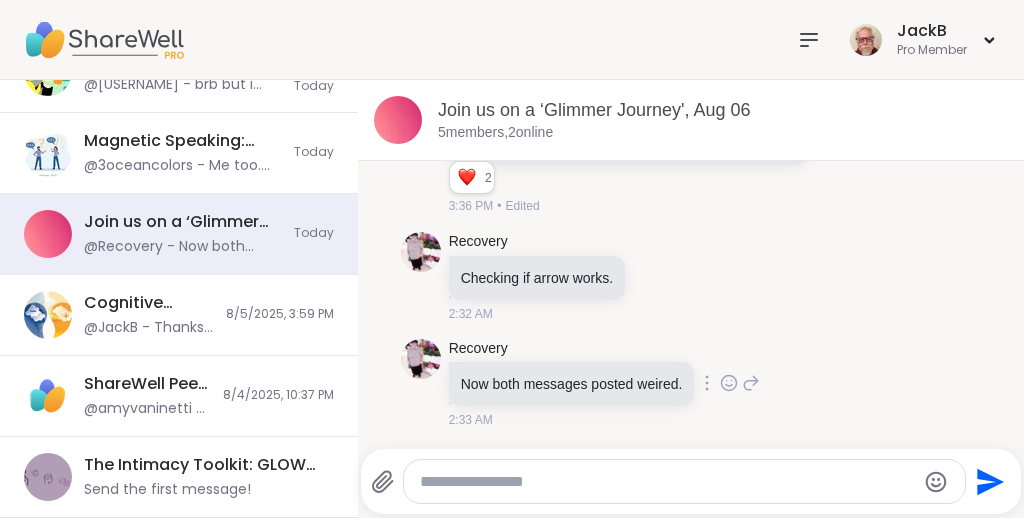 scroll, scrollTop: 1533, scrollLeft: 0, axis: vertical 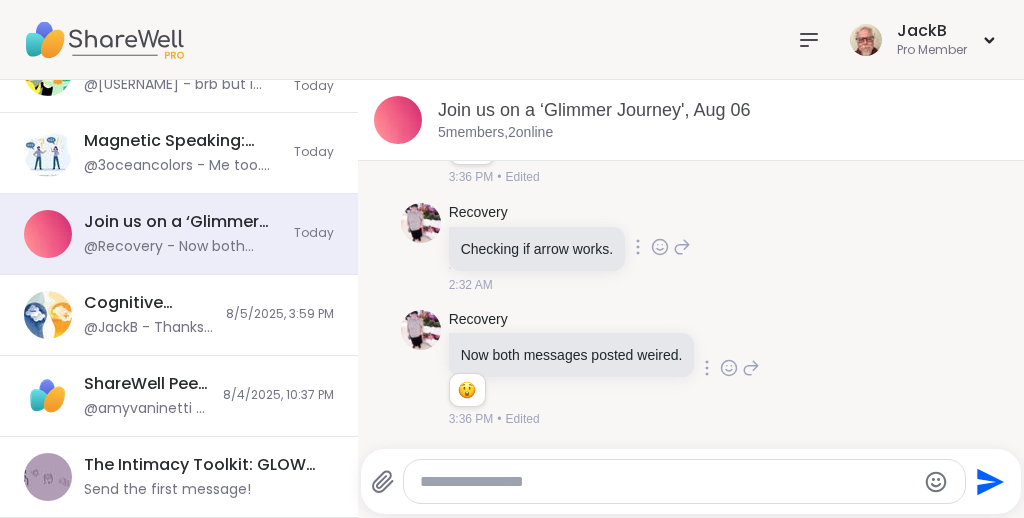 click on "Recovery Checking if arrow works. 2:32 AM" at bounding box center [691, 248] 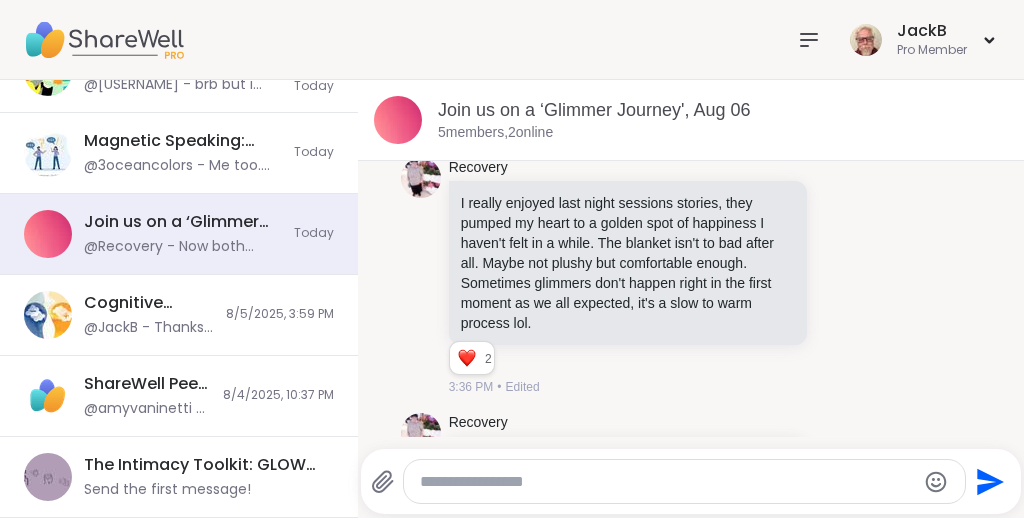 scroll, scrollTop: 1533, scrollLeft: 0, axis: vertical 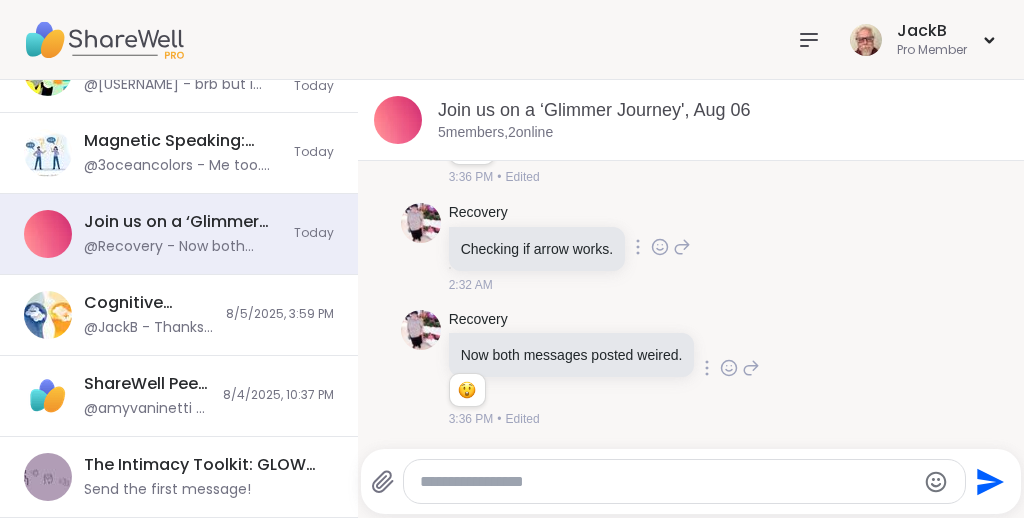 click on "Recovery Checking if arrow works. 2:32 AM" at bounding box center [691, 248] 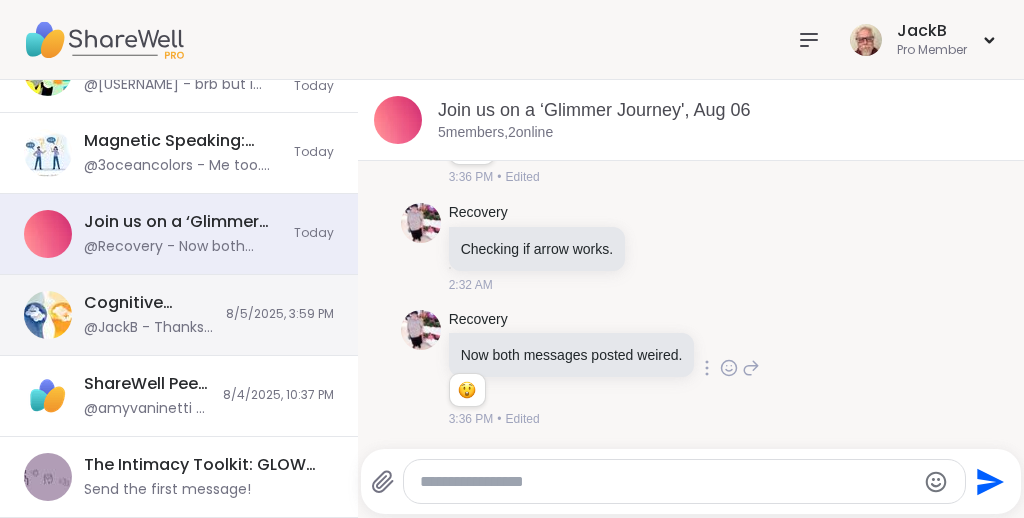 click on "8/5/2025, 3:59 PM" at bounding box center [280, 314] 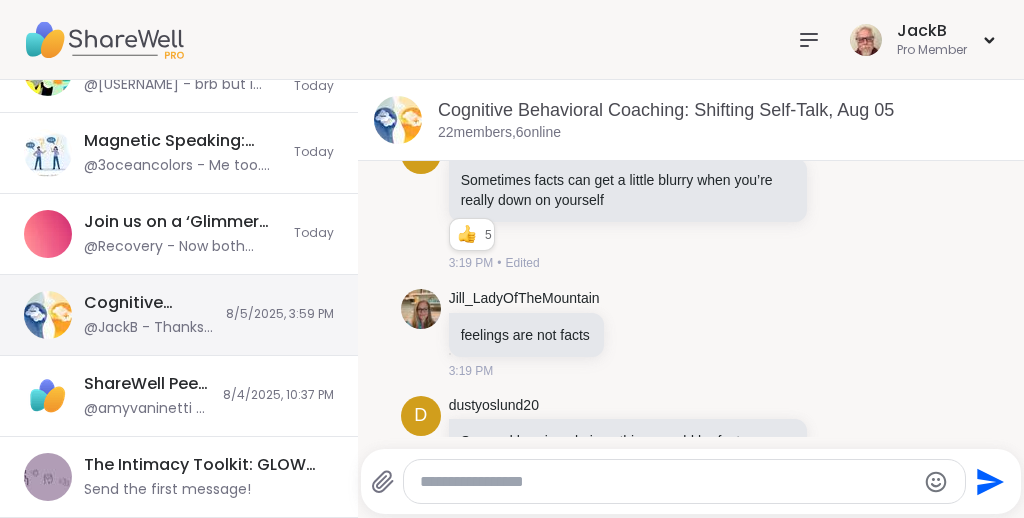 scroll, scrollTop: 9691, scrollLeft: 0, axis: vertical 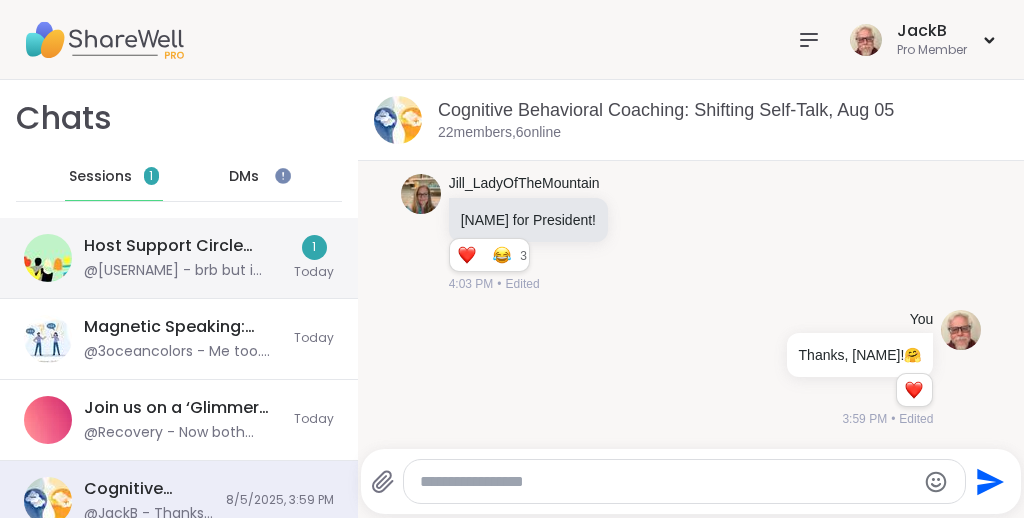 click on "Host Support Circle (have hosted 1+ session), Aug 07" at bounding box center (183, 246) 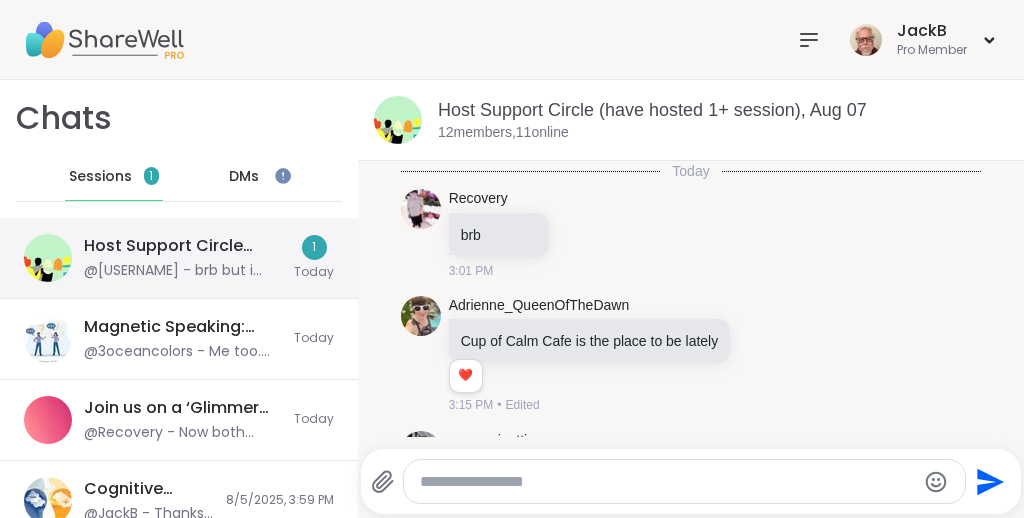 scroll, scrollTop: 1206, scrollLeft: 0, axis: vertical 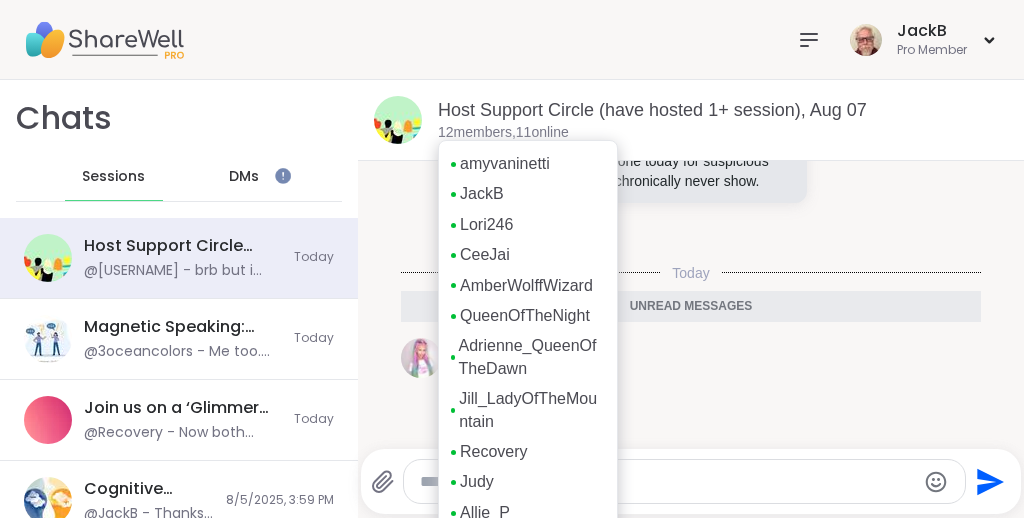 click on "Allie_P" at bounding box center [485, 513] 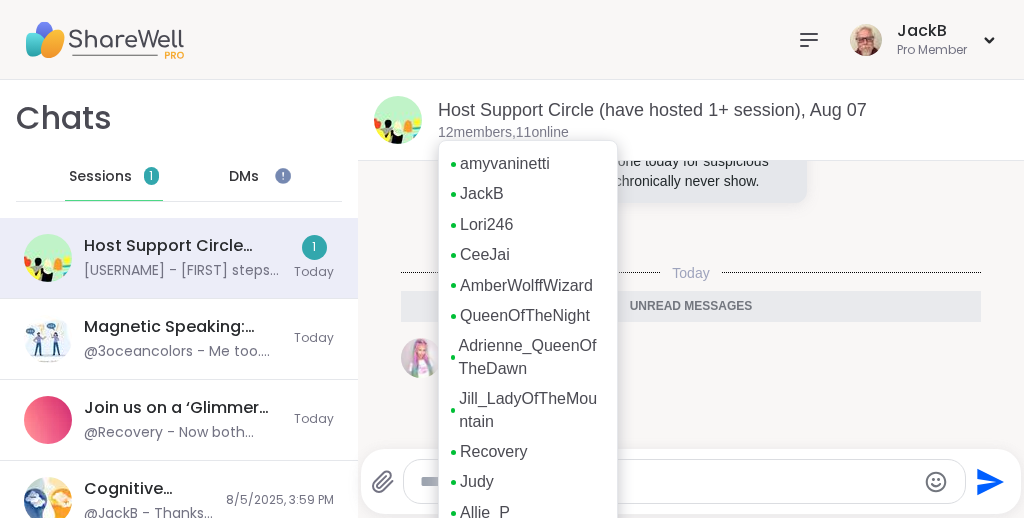 scroll, scrollTop: 1265, scrollLeft: 0, axis: vertical 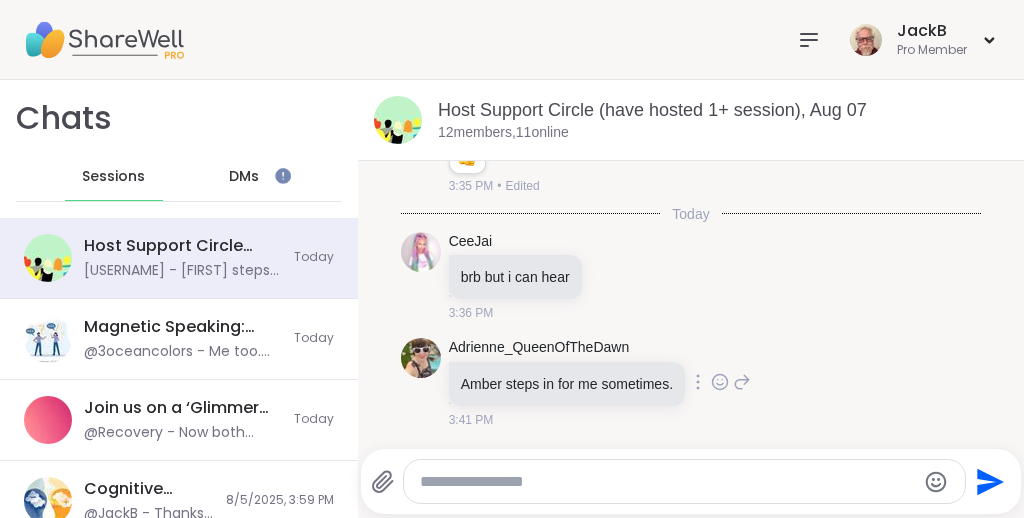 click on "Adrienne_QueenOfTheDawn Amber steps in for me sometimes. 3:41 PM" at bounding box center (691, 383) 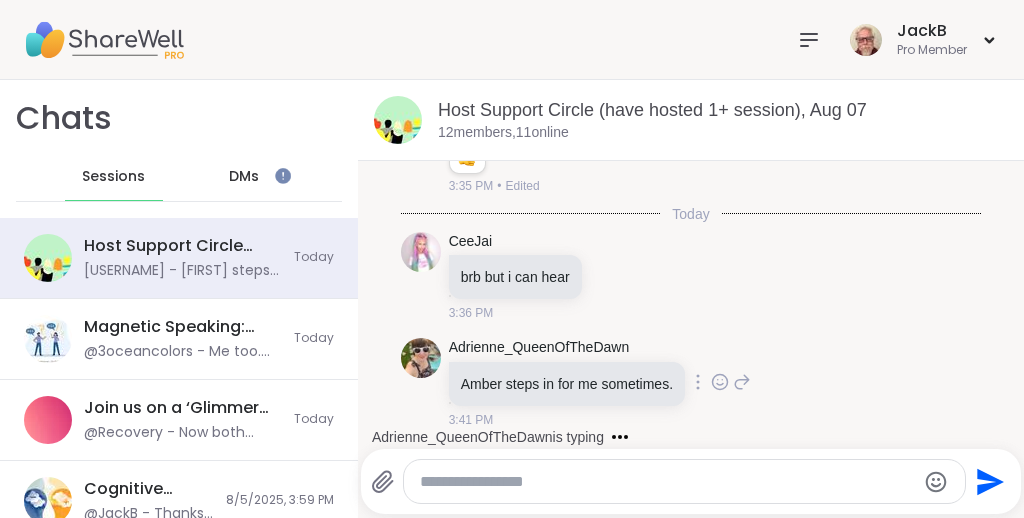 scroll, scrollTop: 1371, scrollLeft: 0, axis: vertical 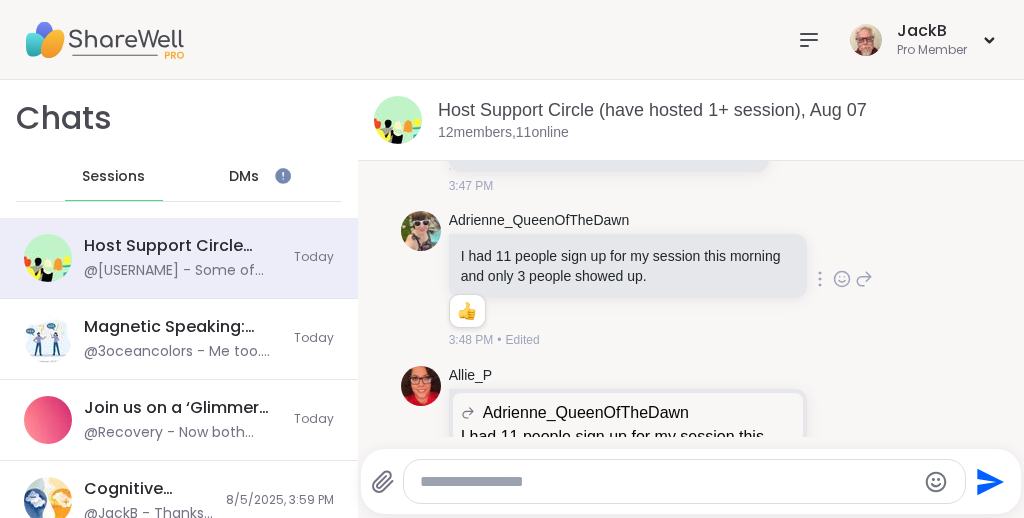 click 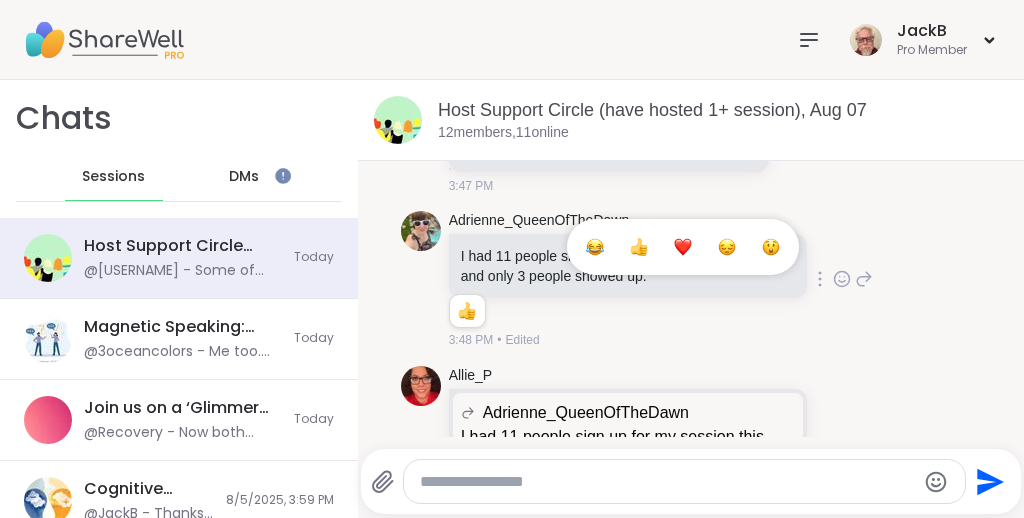 click at bounding box center (771, 247) 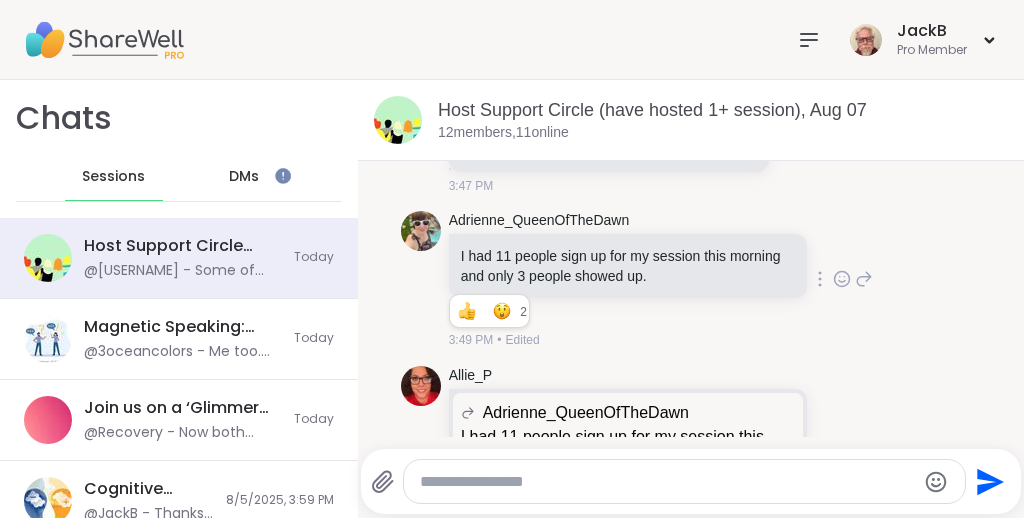 click on "Adrienne_QueenOfTheDawn I had 11 people sign up for my session this morning and only 3 people showed up.   1   1 2 2 3:49 PM • Edited" at bounding box center [691, 280] 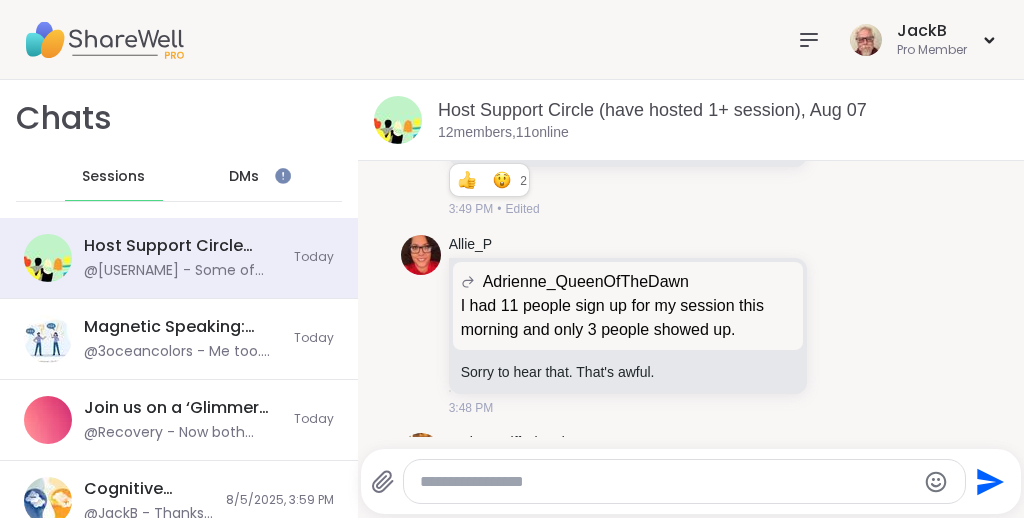 scroll, scrollTop: 2087, scrollLeft: 0, axis: vertical 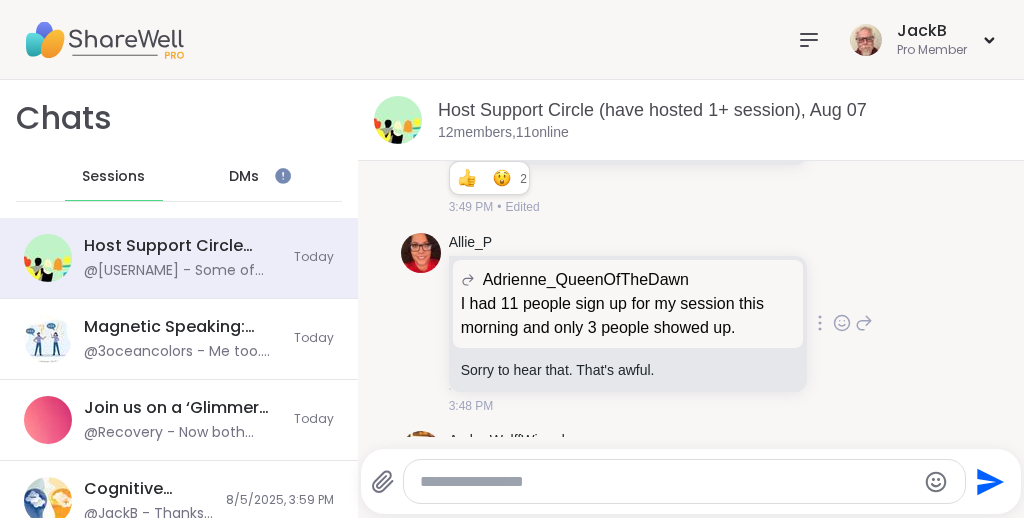 click 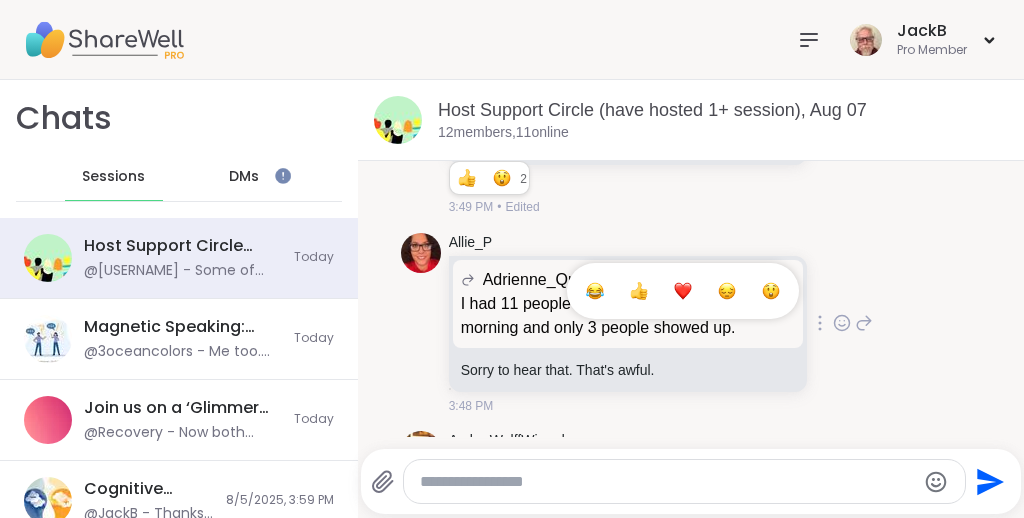 click at bounding box center [639, 291] 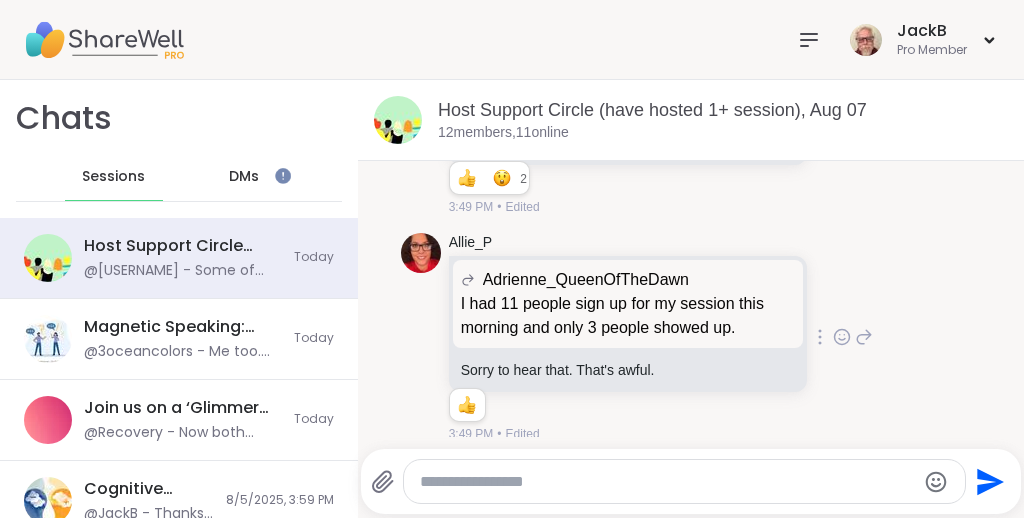 click on "Allie_P Adrienne_QueenOfTheDawn I had 11 people sign up for my session this morning and only 3 people showed up. I had 11 people sign up for my session this morning and only 3 people showed up. Sorry to hear that. That's awful.   1 1 3:49 PM • Edited" at bounding box center [691, 338] 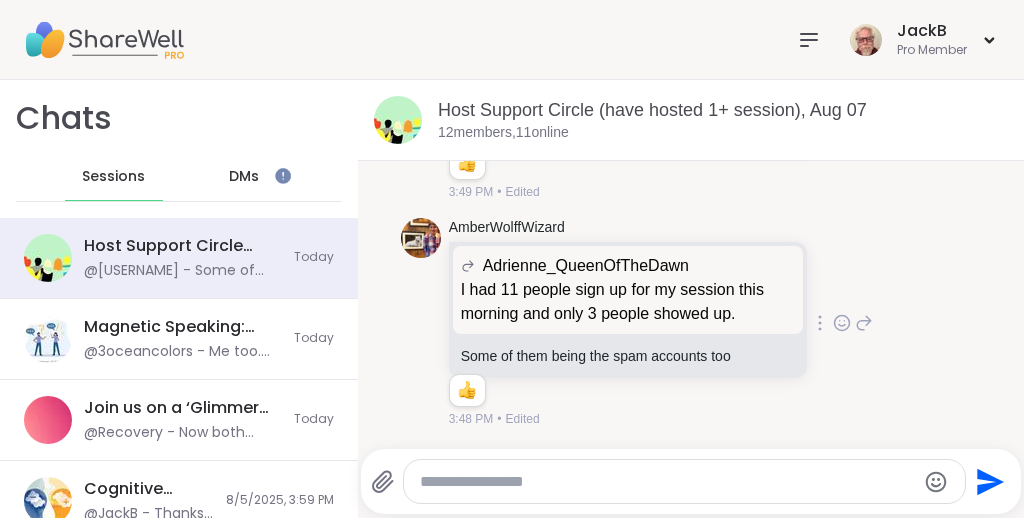 click 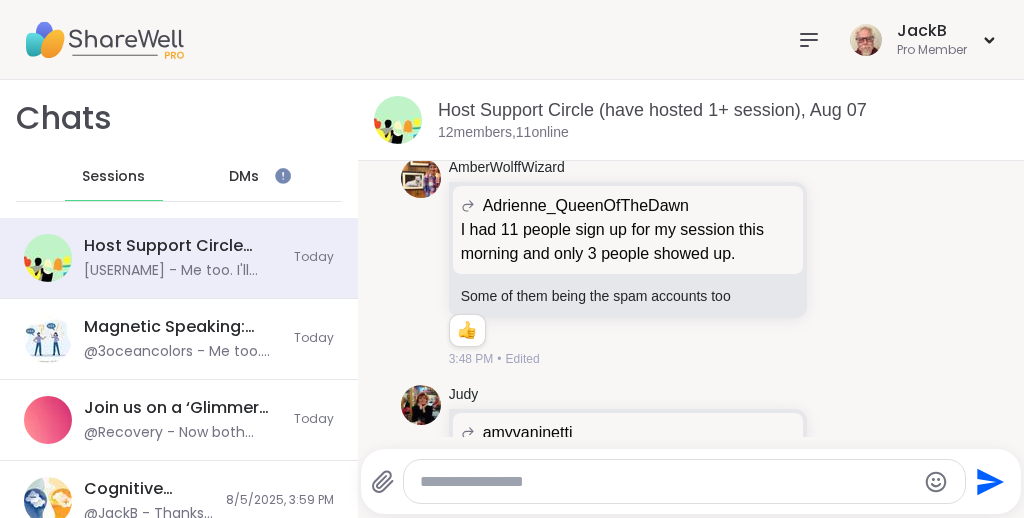 scroll, scrollTop: 2373, scrollLeft: 0, axis: vertical 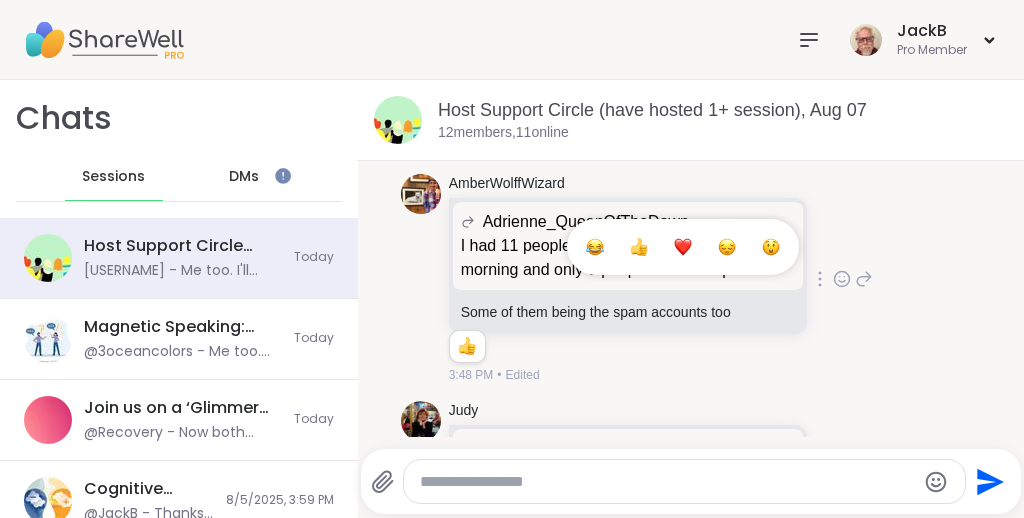 click at bounding box center (639, 247) 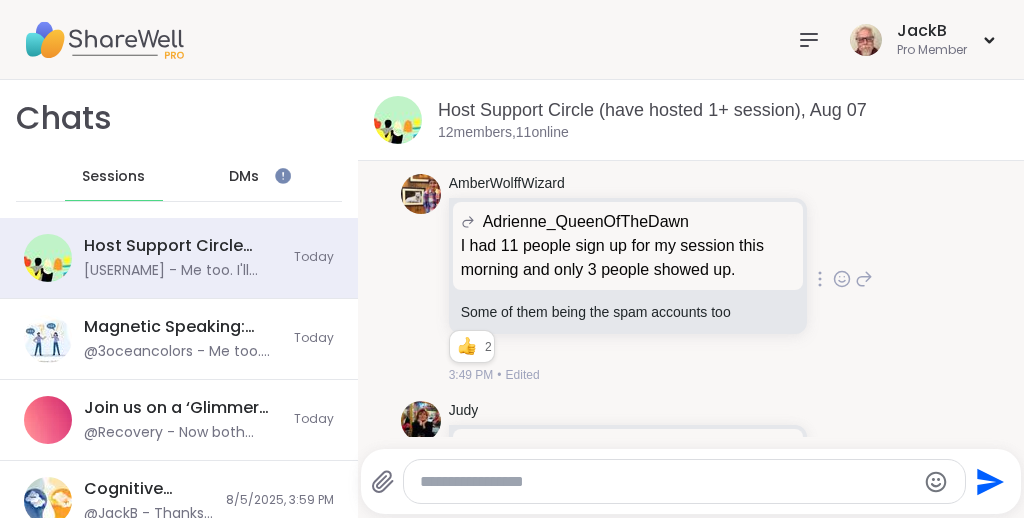 click on "AmberWolffWizard Adrienne_QueenOfTheDawn I had 11 people sign up for my session this morning and only 3 people showed up. I had 11 people sign up for my session this morning and only 3 people showed up. Some of them being the spam accounts too   2 2 2 3:49 PM • Edited" at bounding box center (691, 279) 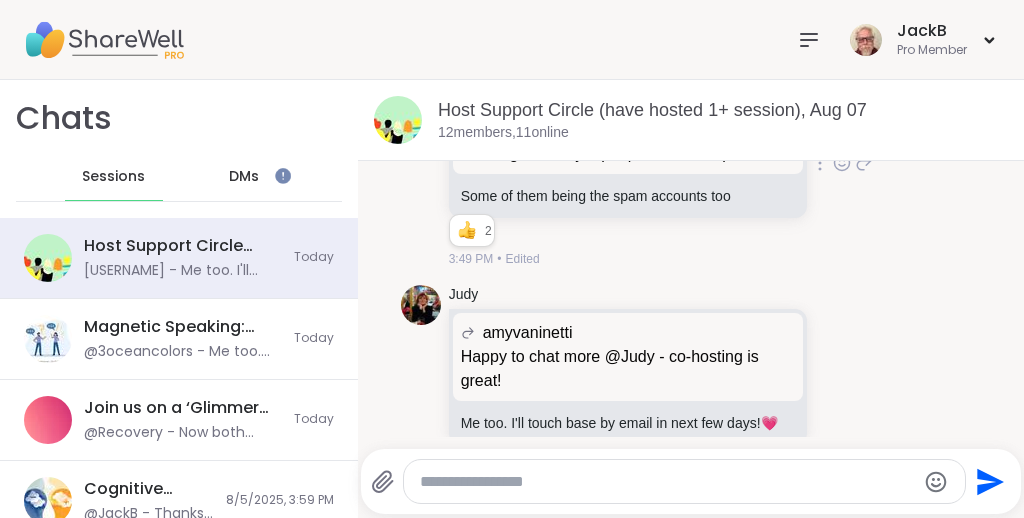 scroll, scrollTop: 2528, scrollLeft: 0, axis: vertical 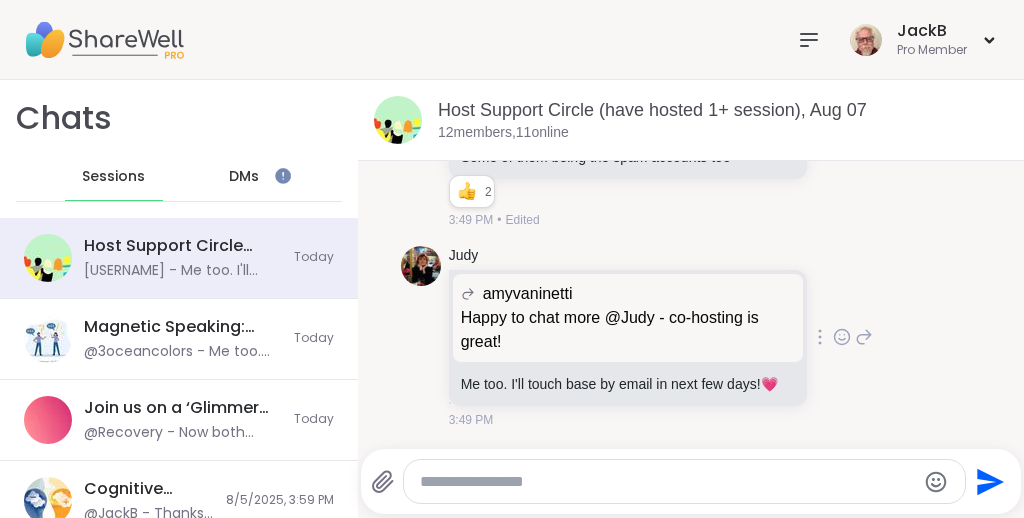 click 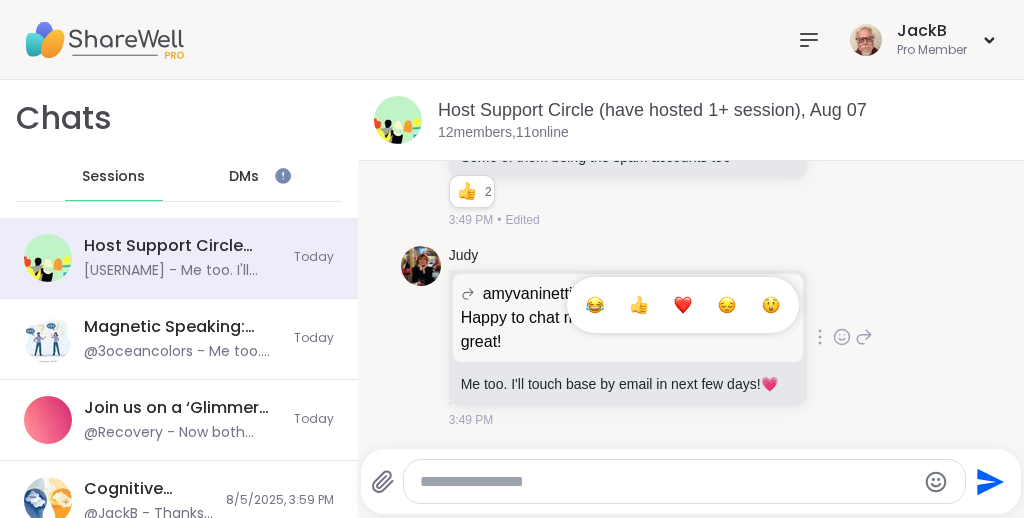 click at bounding box center (683, 305) 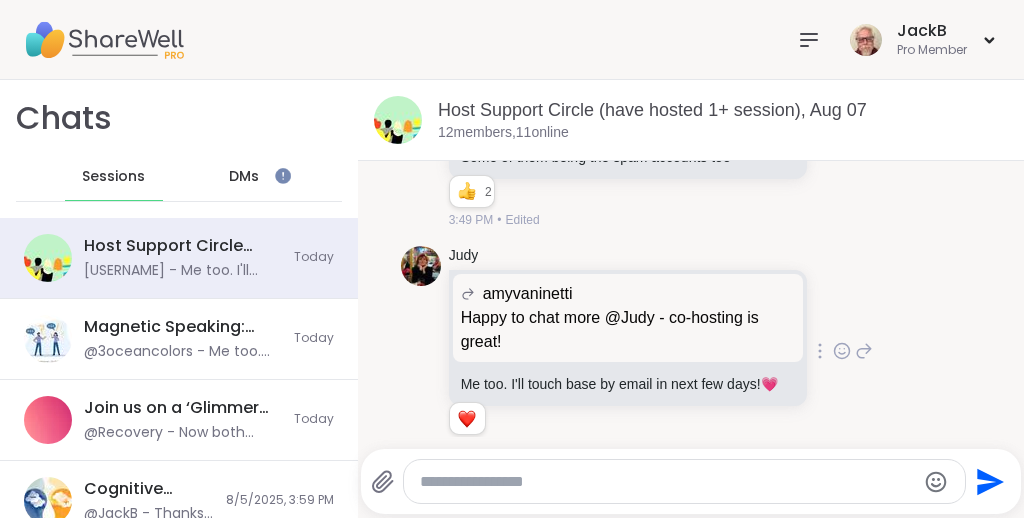 scroll, scrollTop: 2556, scrollLeft: 0, axis: vertical 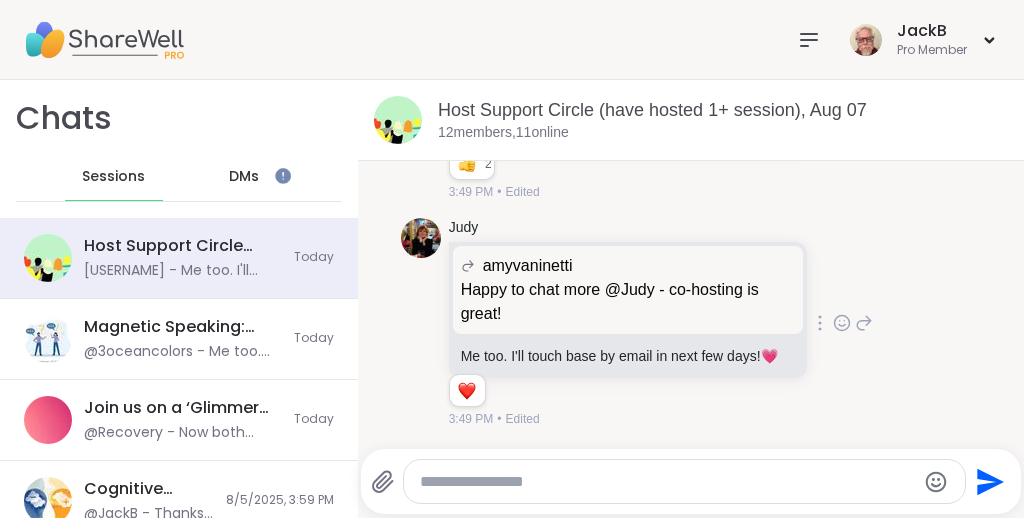 click on "Judy amyvaninetti Happy to chat more @Judy - co-hosting is great! Happy to chat more  @Judy  - co-hosting is great! Me too. I'll touch base by email in next few days! 💗   1 1 3:49 PM • Edited" at bounding box center (691, 323) 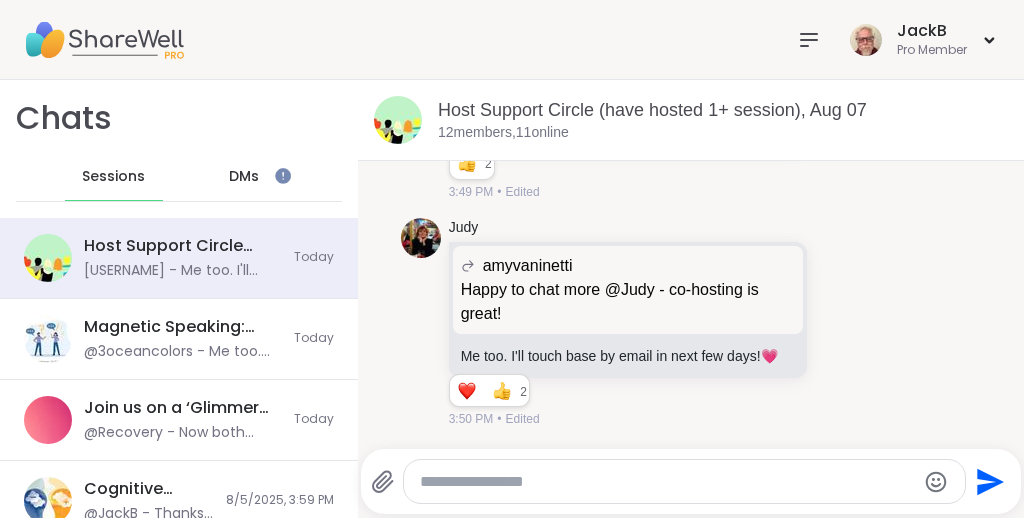 click 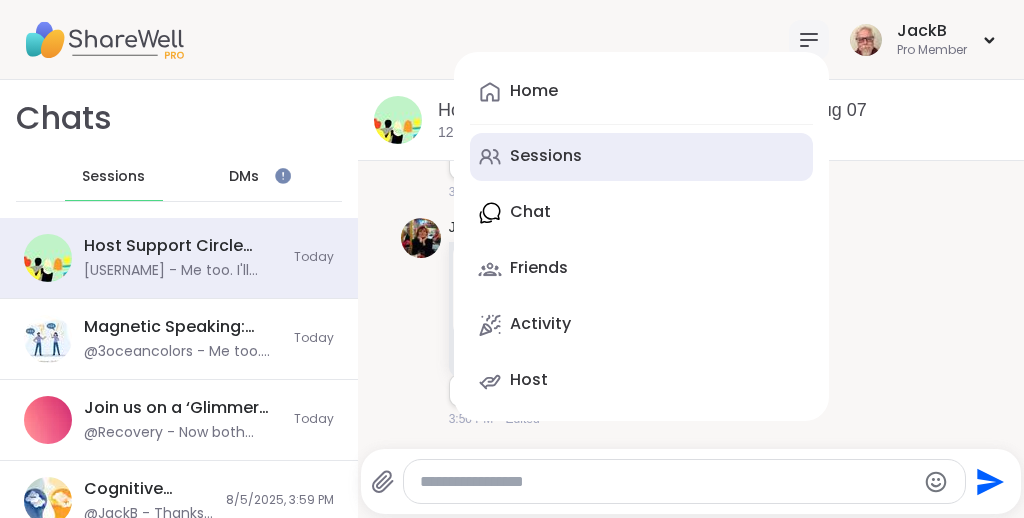 click on "Sessions" at bounding box center (546, 156) 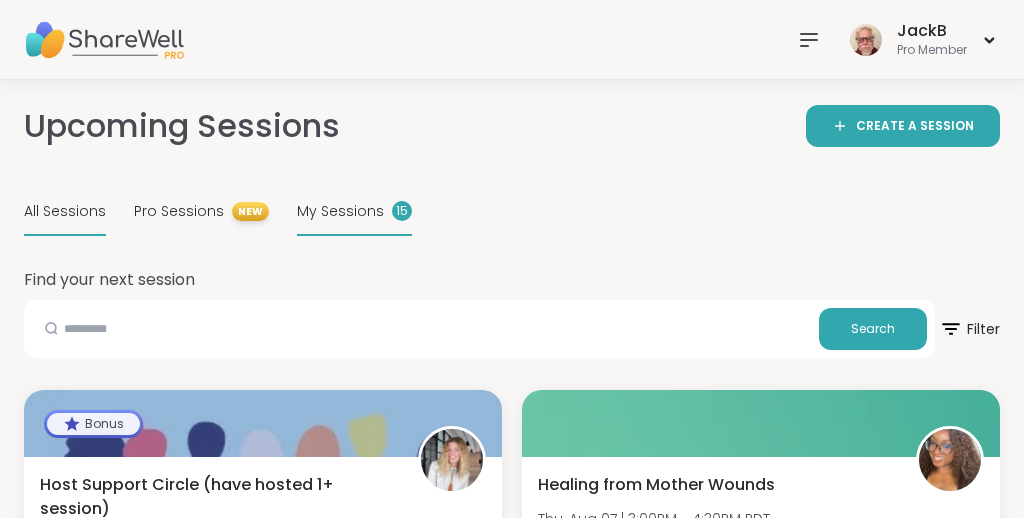 click on "My Sessions" at bounding box center [340, 211] 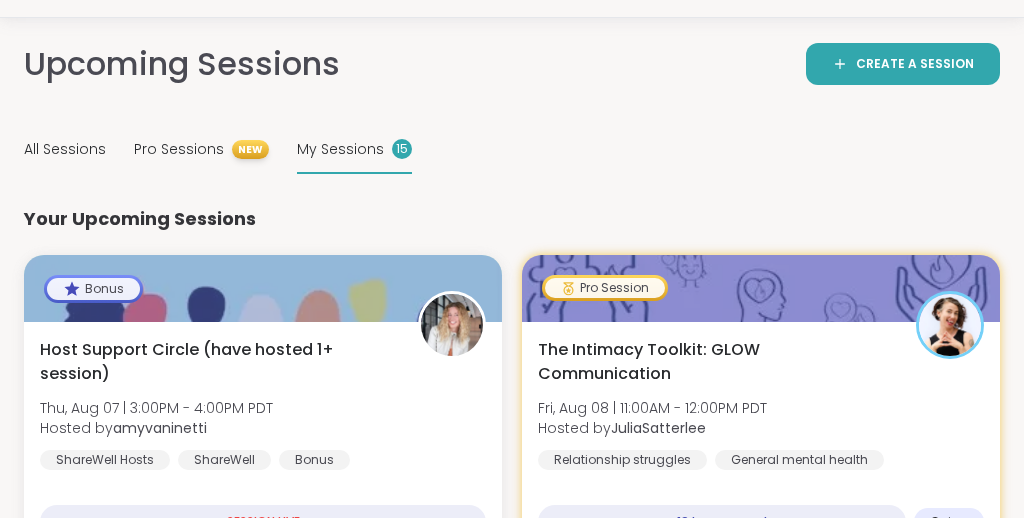 scroll, scrollTop: 0, scrollLeft: 0, axis: both 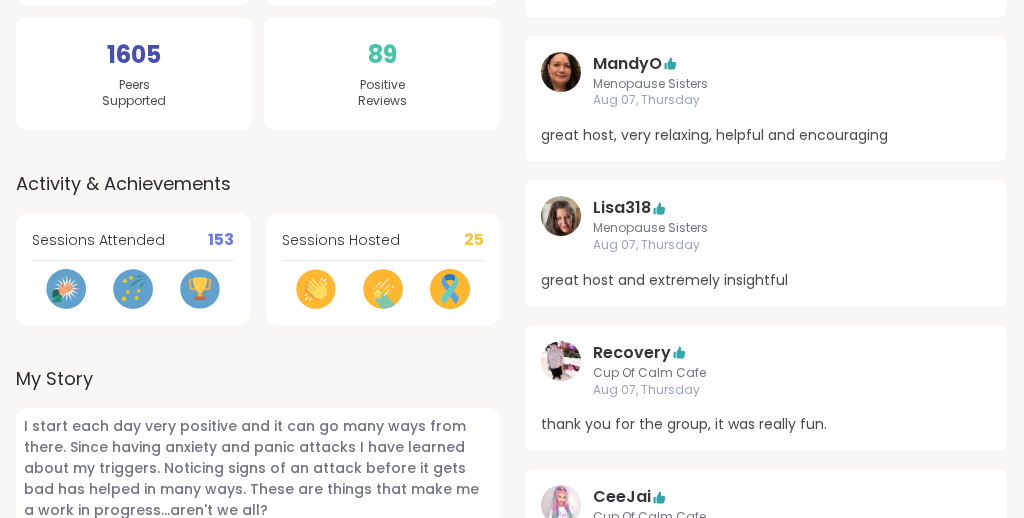 click on "153 Sessions Attended 1605 Peers Supported 25 Sessions Hosted 89 Positive Reviews Activity & Achievements Sessions Attended 153 Sessions Hosted 25 My Story I start each day very positive and it can go many ways from there. Since having anxiety and panic attacks I have learned about my triggers. Noticing signs of an attack before it gets bad has helped in many ways. These are things that make me a work in progress...aren't we all? What Brought Me to ShareWell Dealing with anxiety and panic attacks made me research support groups.  What I Hope to Contribute and Gain It feels great helping others. ShareWell allows me to do that while also being heard. Host Reviews Michelle19 Menopause Sisters Aug 07, Thursday Love this group! MandyO Menopause Sisters Aug 07, Thursday great host, very relaxing, helpful and encouraging Lisa318 Menopause Sisters Aug 07, Thursday great host and extremely insightful Recovery Cup Of Calm Cafe Aug 07, Thursday thank you for the group, it was really fun. CeeJai Cup Of Calm Cafe CeeJai 8" at bounding box center [512, 4250] 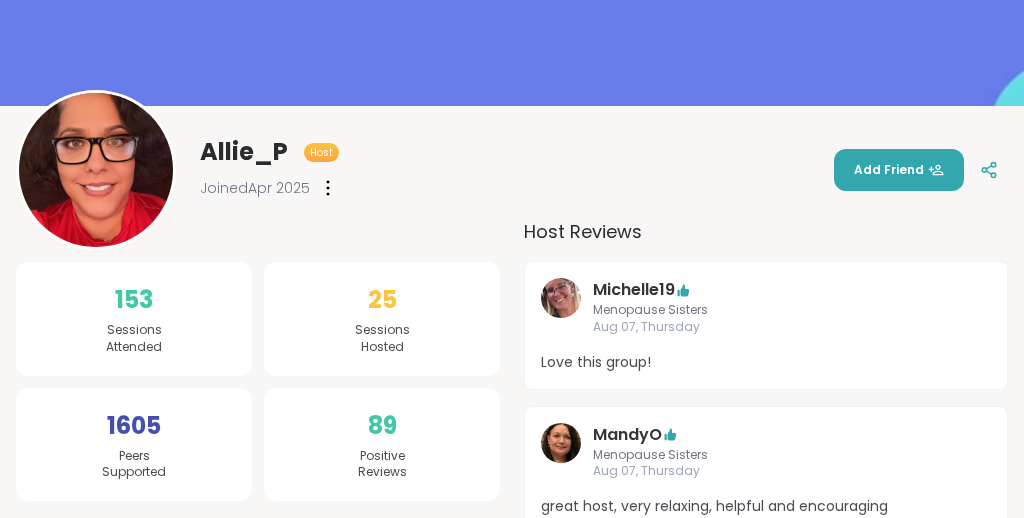 scroll, scrollTop: 221, scrollLeft: 0, axis: vertical 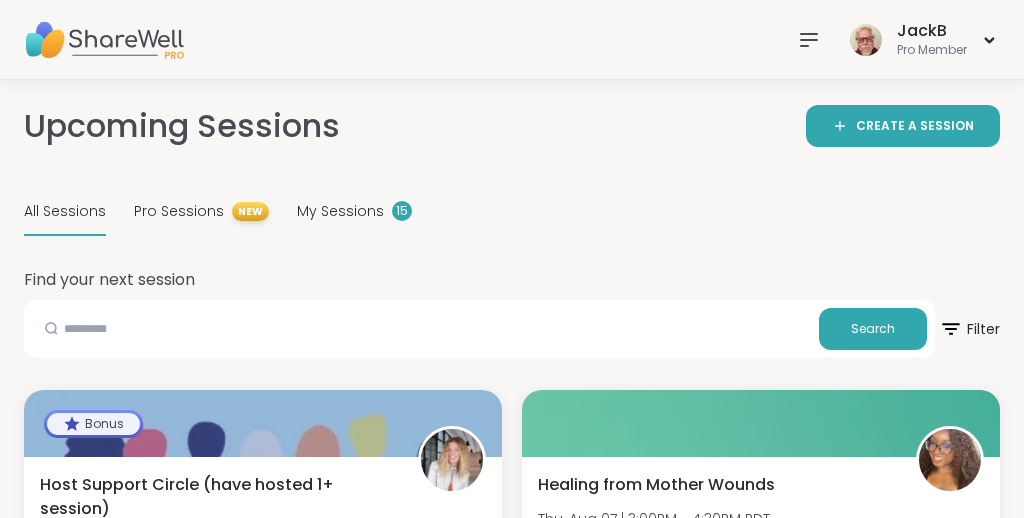 click 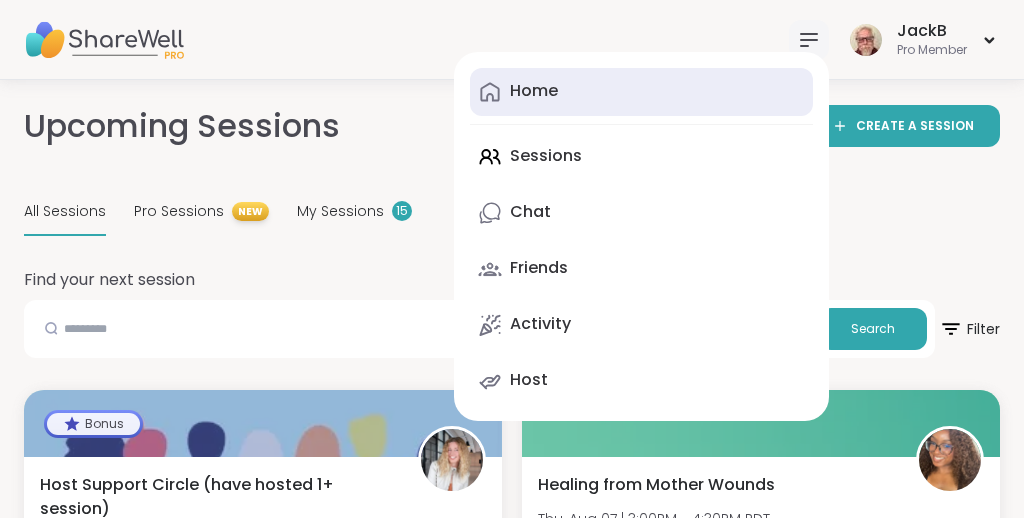 click on "Home" at bounding box center (534, 91) 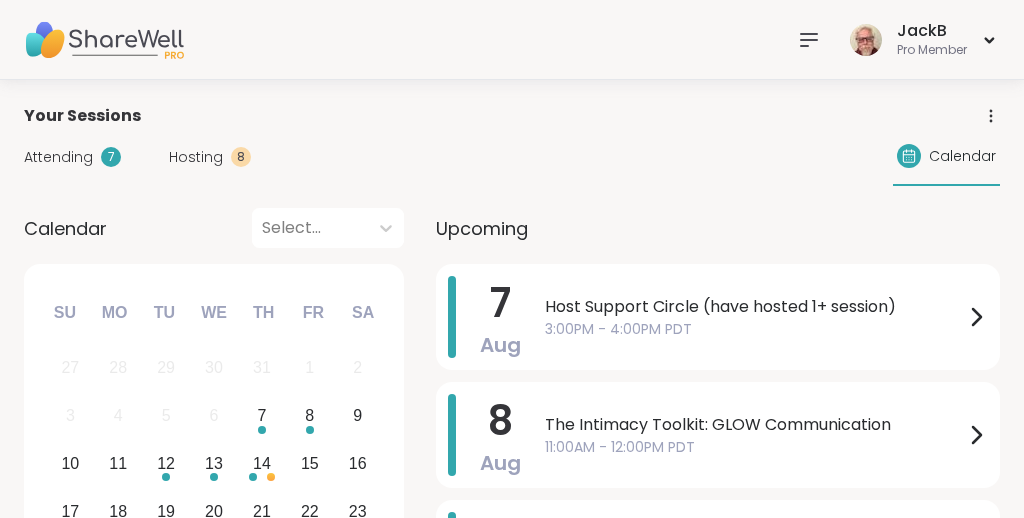 click on "Hosting" at bounding box center [196, 157] 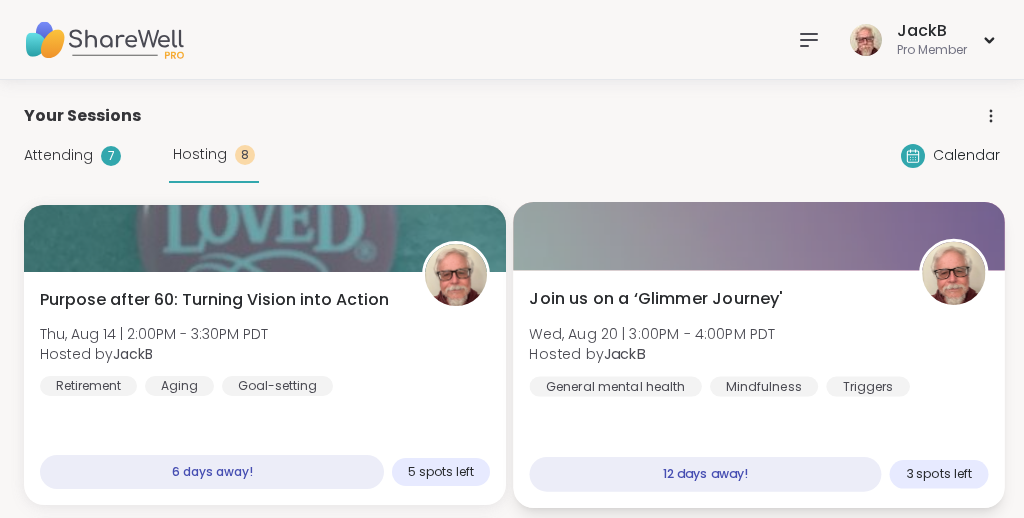 click at bounding box center [759, 236] 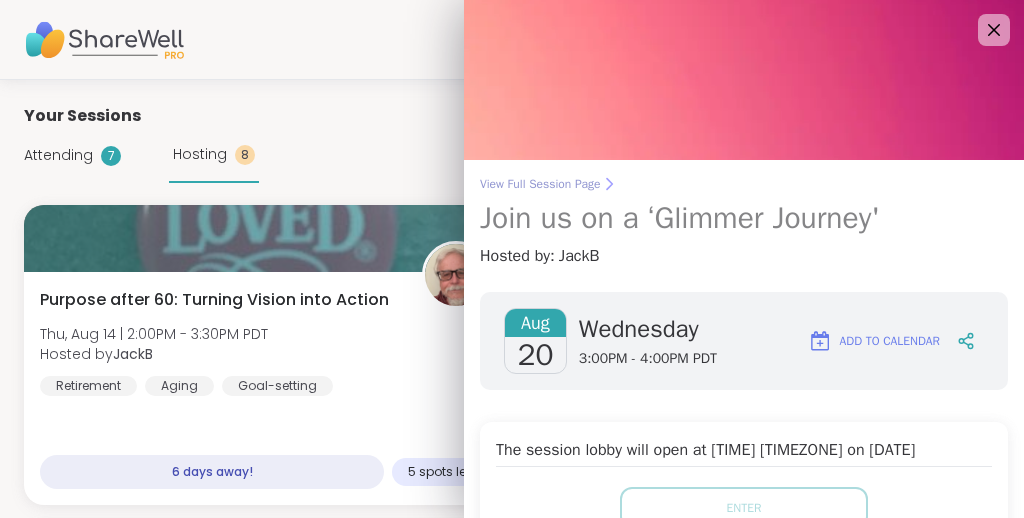 click on "View Full Session Page" at bounding box center (744, 184) 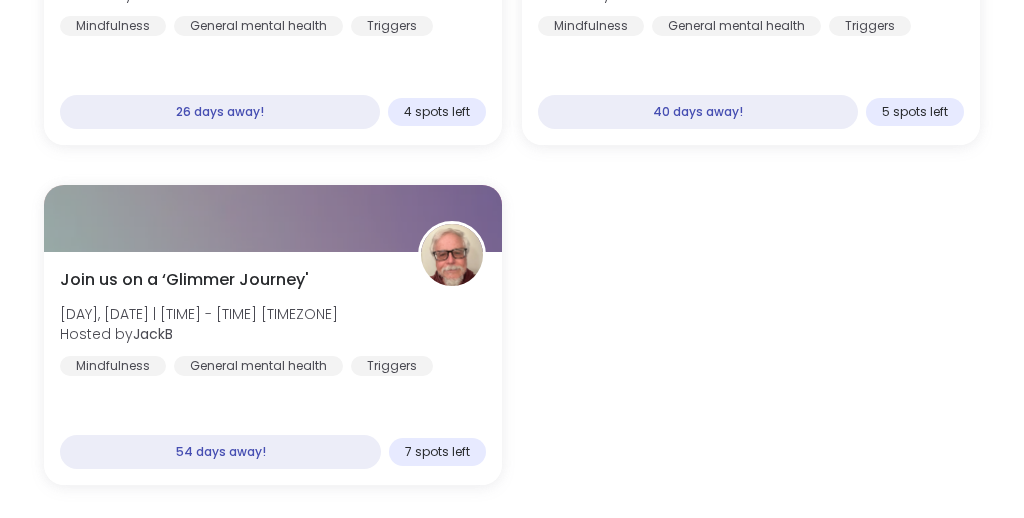 scroll, scrollTop: 1154, scrollLeft: 0, axis: vertical 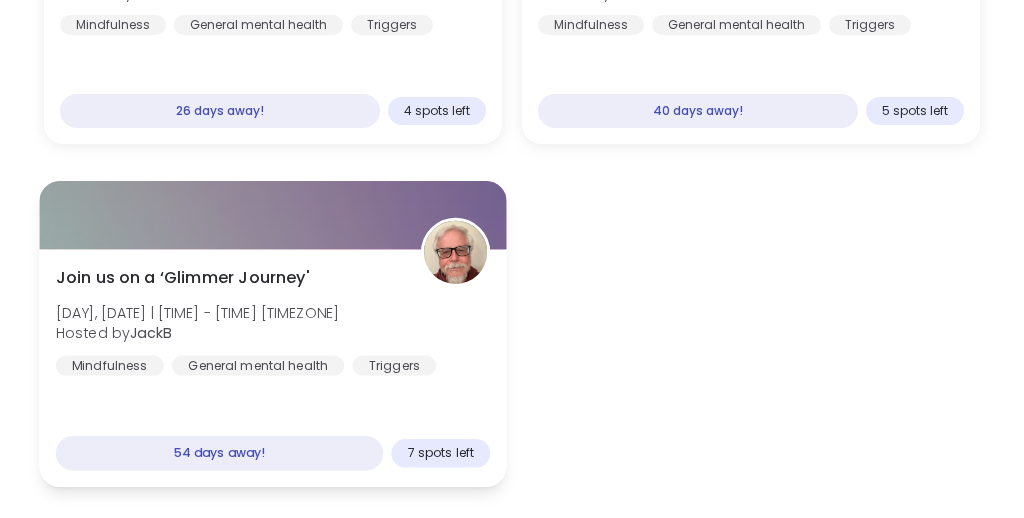 click on "Join us on a ‘Glimmer Journey' Wed, Oct 01 | 3:00PM - 4:00PM PDT Hosted by  JackB Mindfulness General mental health Triggers 54 days away! 7 spots left" at bounding box center [272, 368] 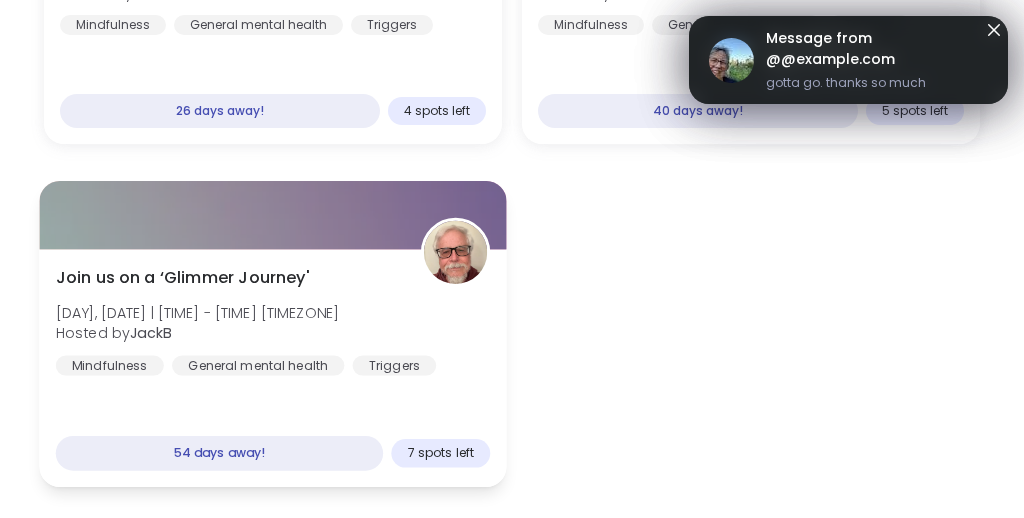 type on "*" 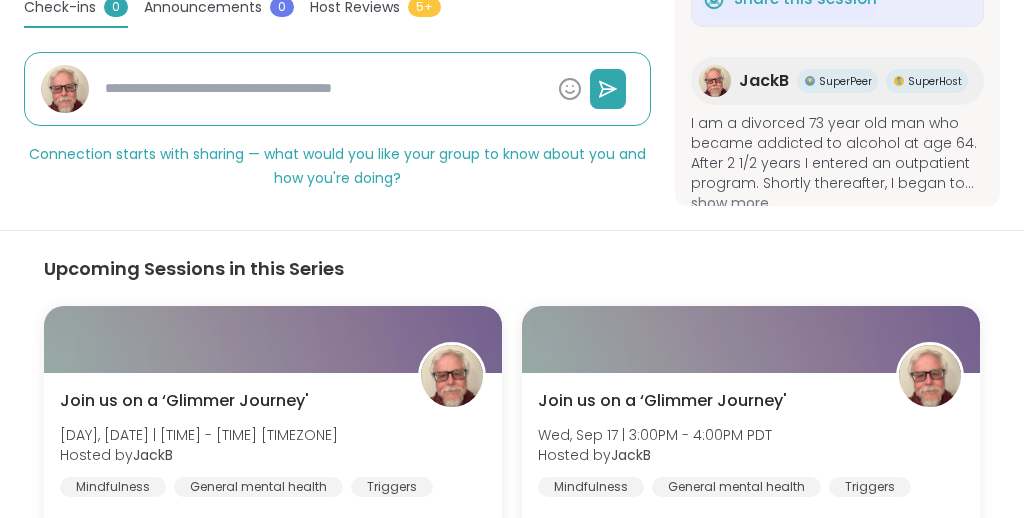 scroll, scrollTop: 0, scrollLeft: 0, axis: both 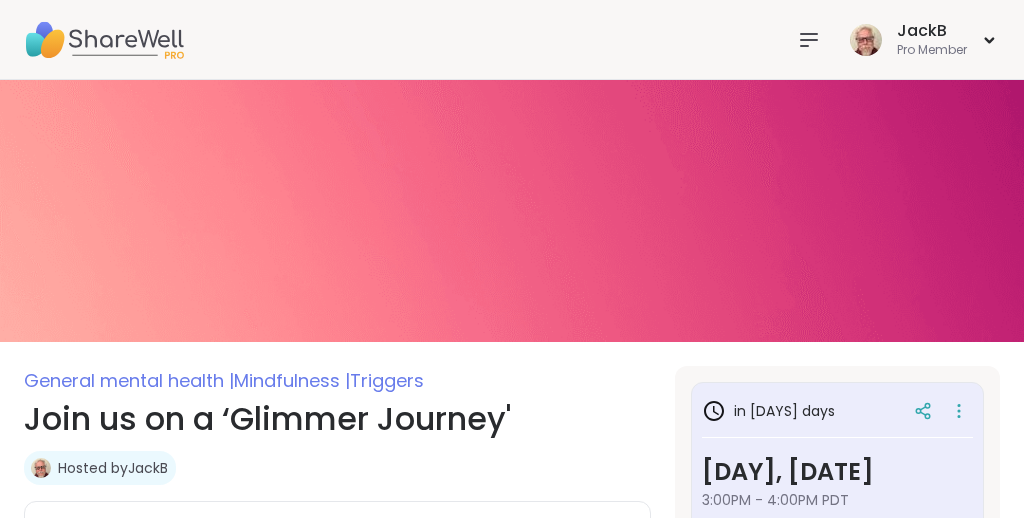 click 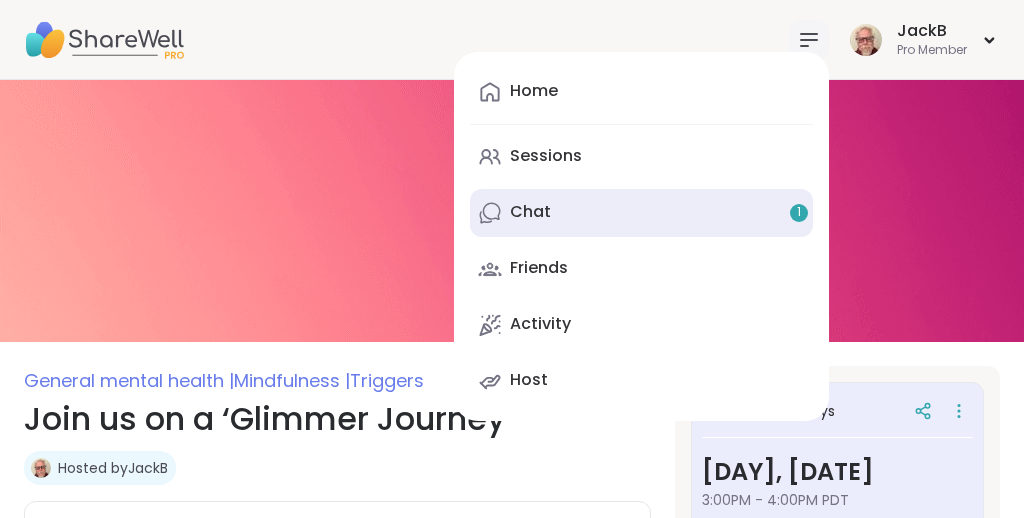 click on "Chat 1" at bounding box center (641, 213) 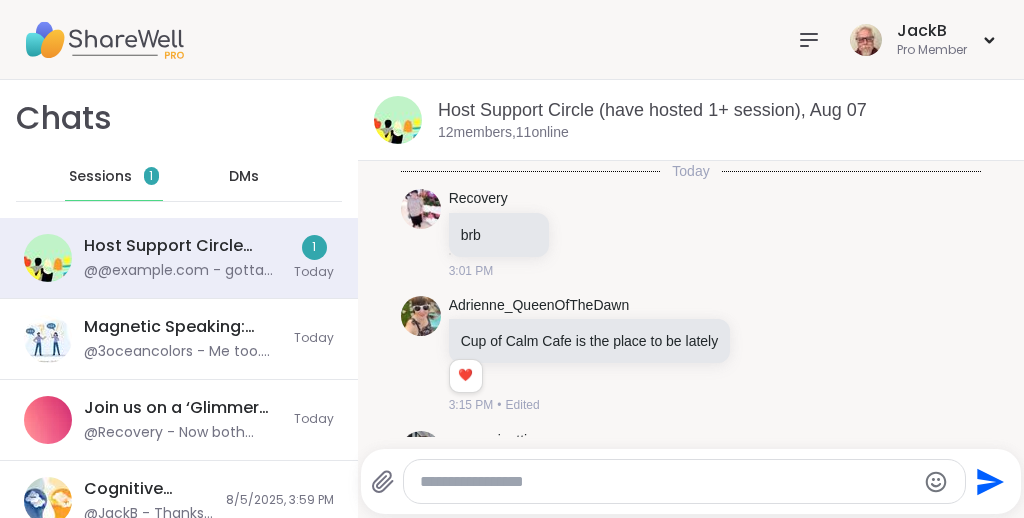 scroll, scrollTop: 2711, scrollLeft: 0, axis: vertical 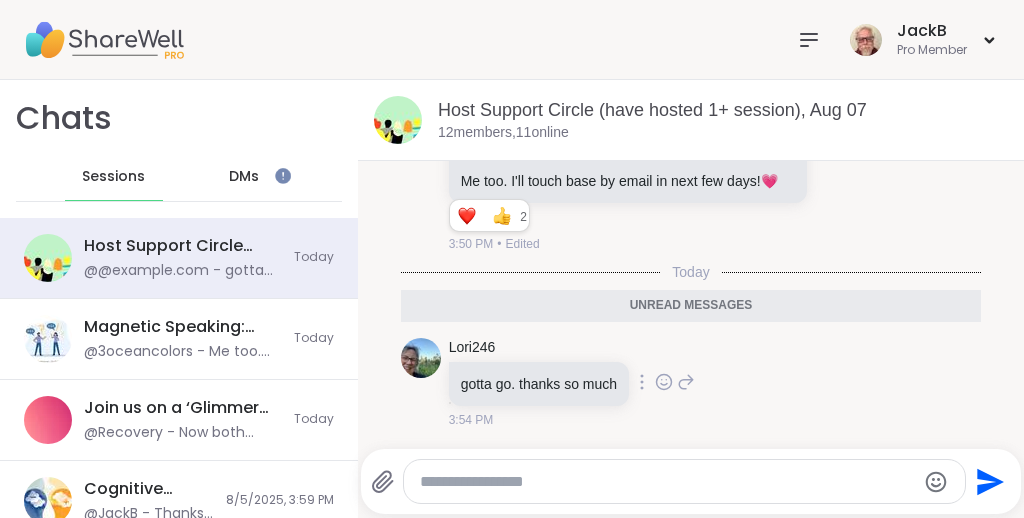 click 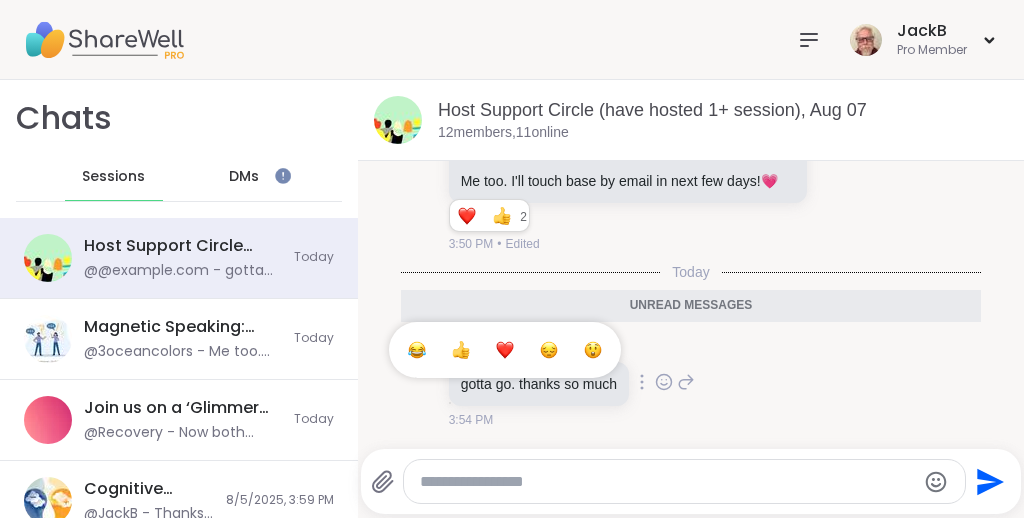 click at bounding box center [461, 350] 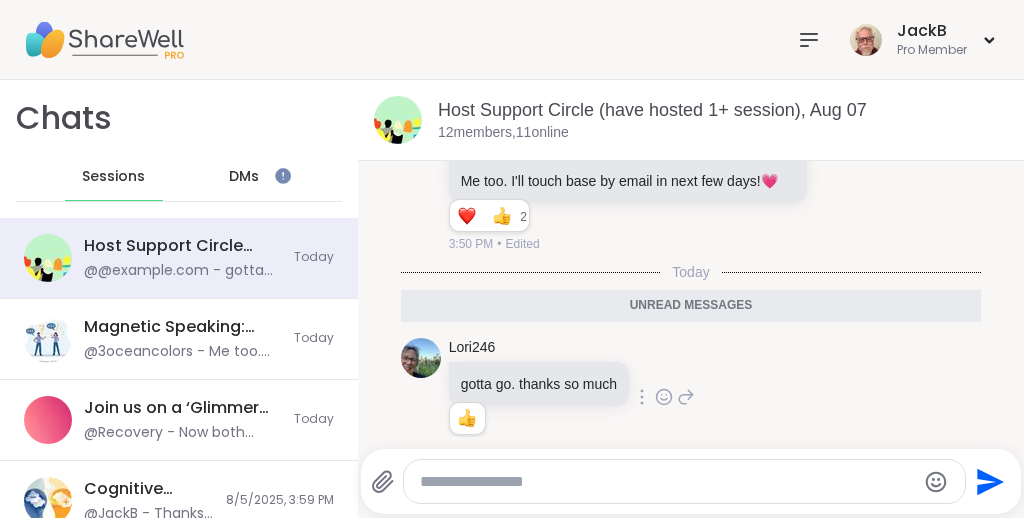 scroll, scrollTop: 2739, scrollLeft: 0, axis: vertical 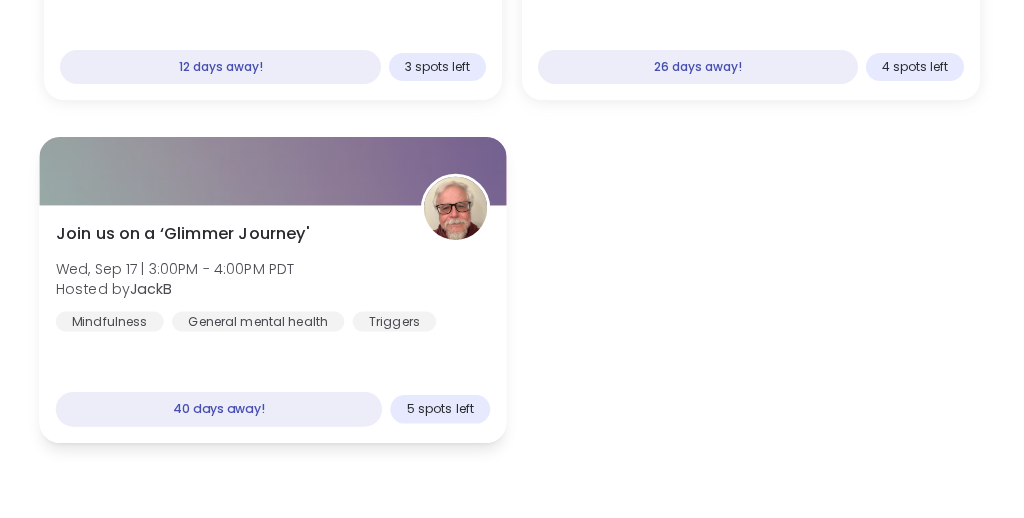 click on "Join us on a ‘Glimmer Journey' [DAY], [MONTH] [DAY_NUM] | [TIME] - [TIME] [TIMEZONE] Hosted by [USERNAME] [TOPIC] [TOPIC] [TOPIC]" at bounding box center (273, 276) 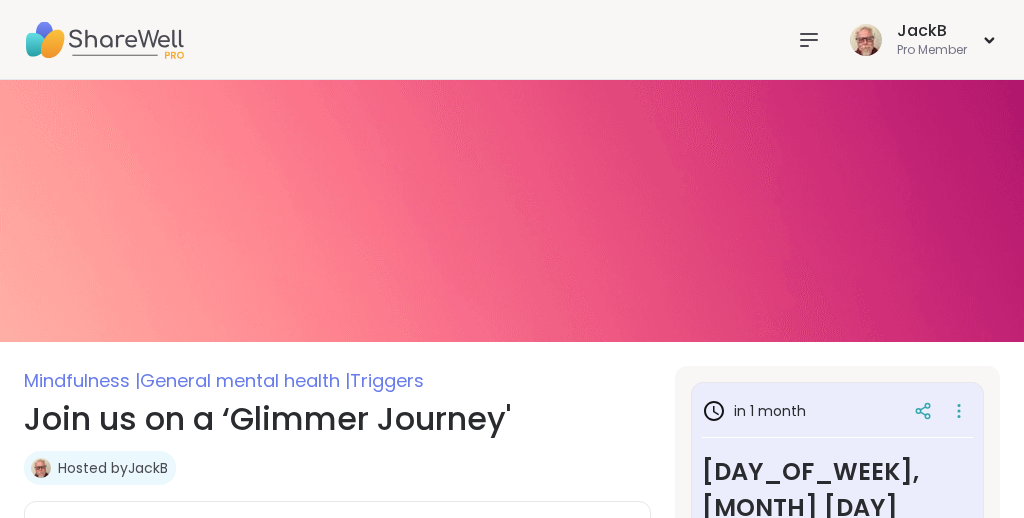 scroll, scrollTop: 0, scrollLeft: 0, axis: both 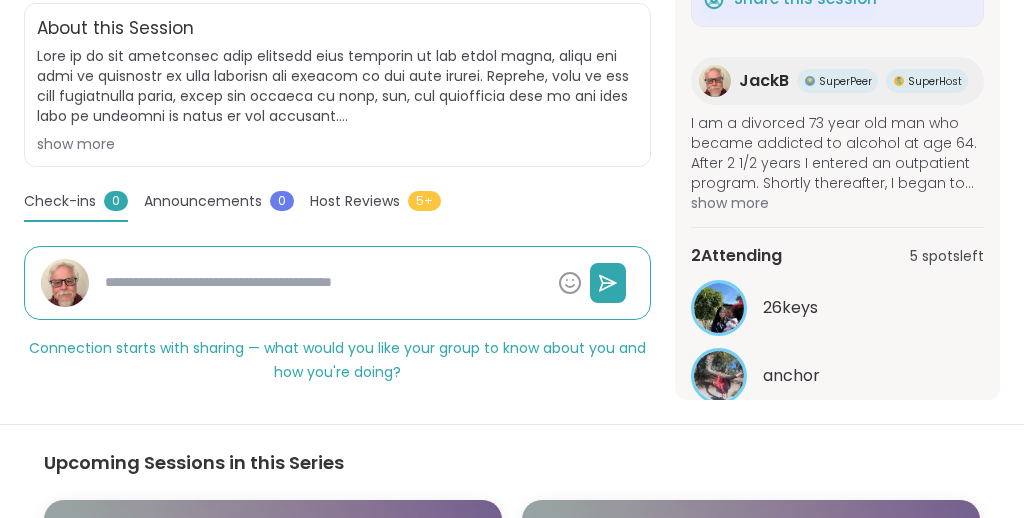type on "*" 